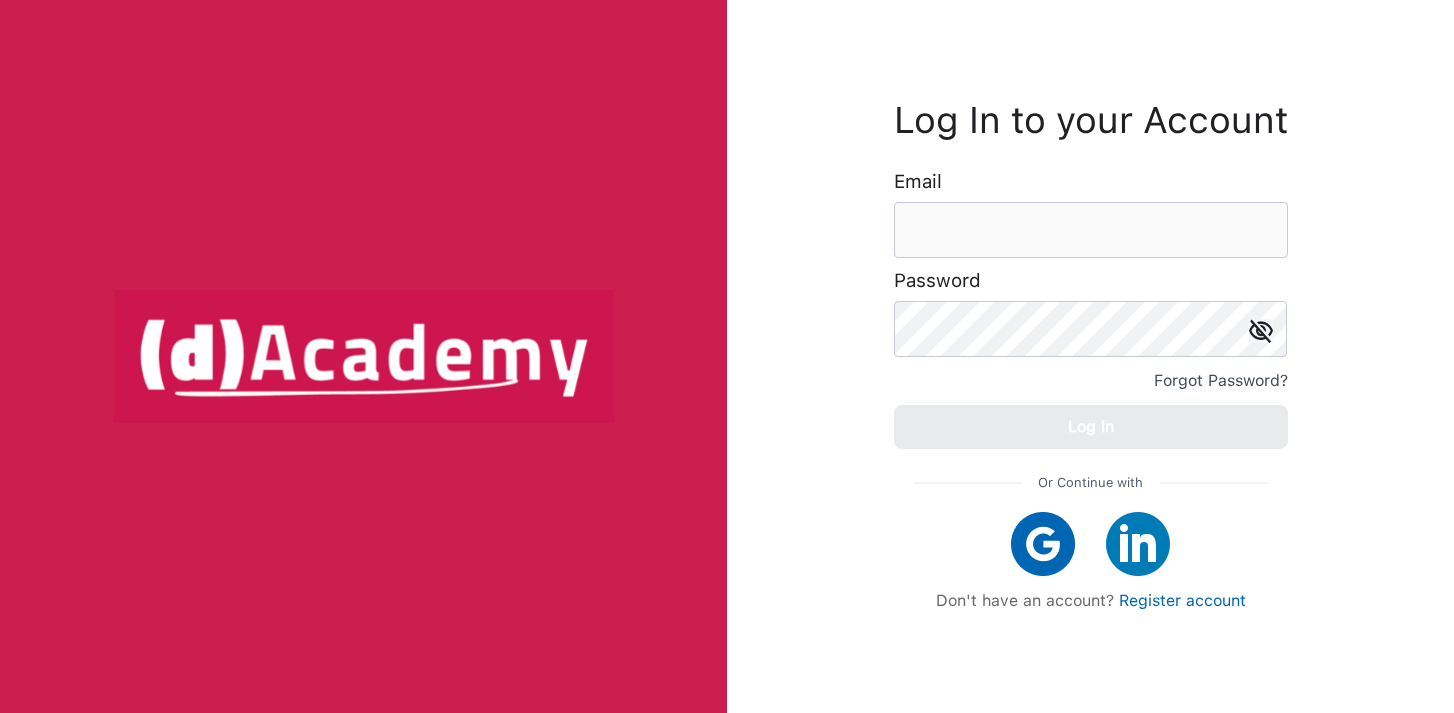 scroll, scrollTop: 0, scrollLeft: 0, axis: both 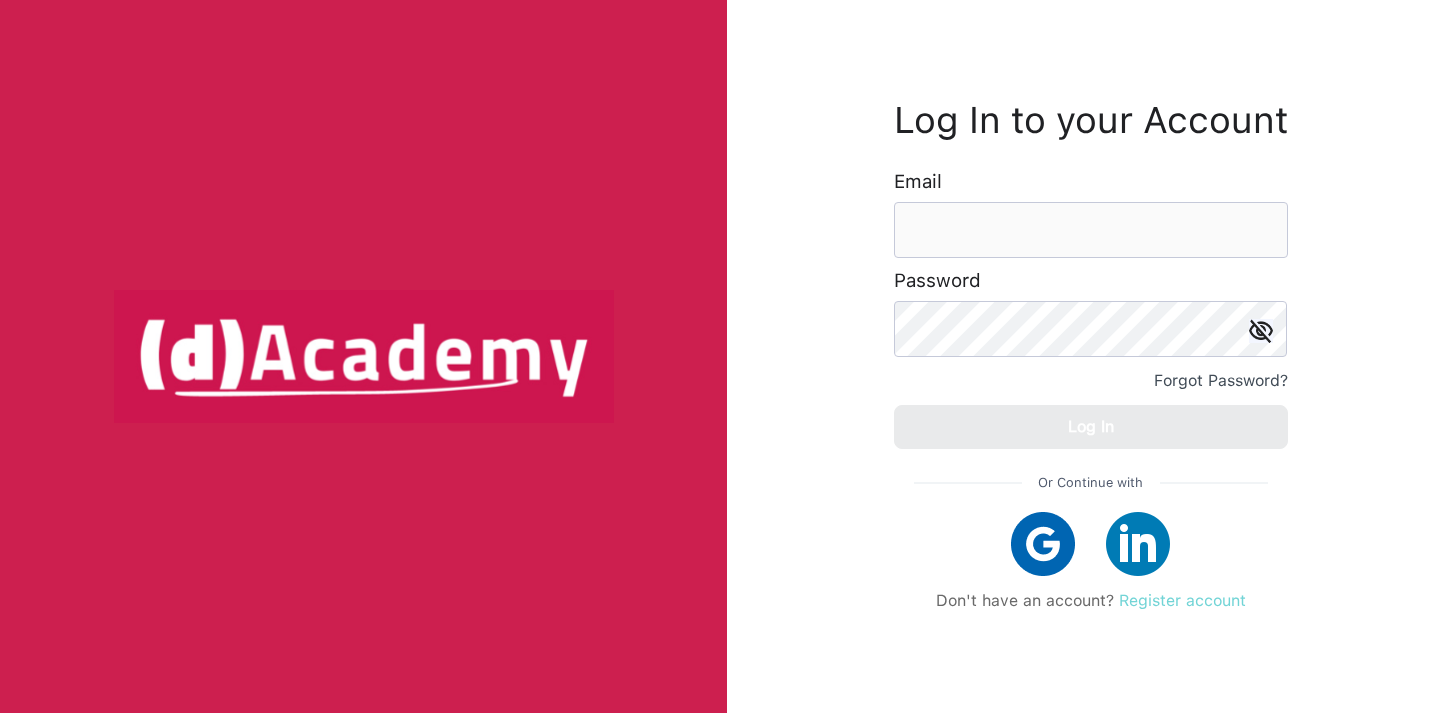 click on "Register account" at bounding box center [1182, 600] 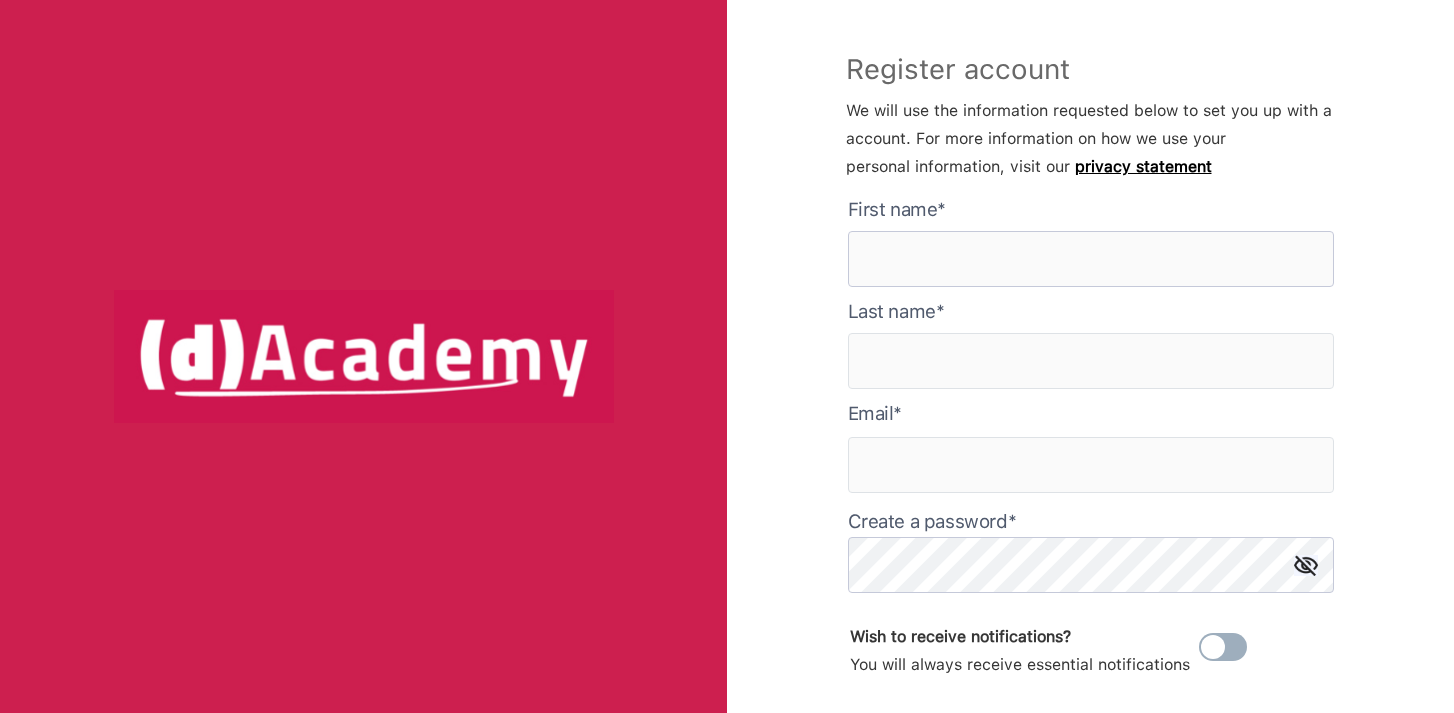 click at bounding box center (1091, 259) 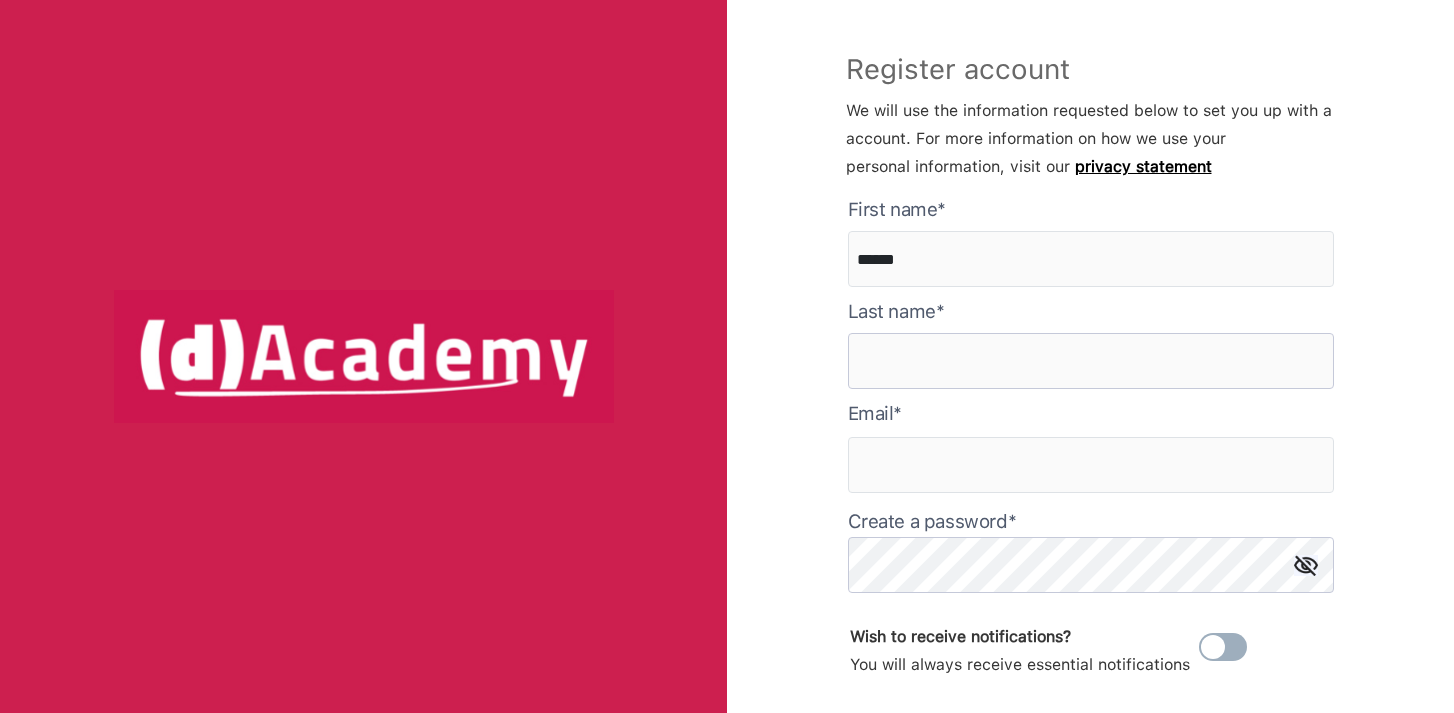 type on "********" 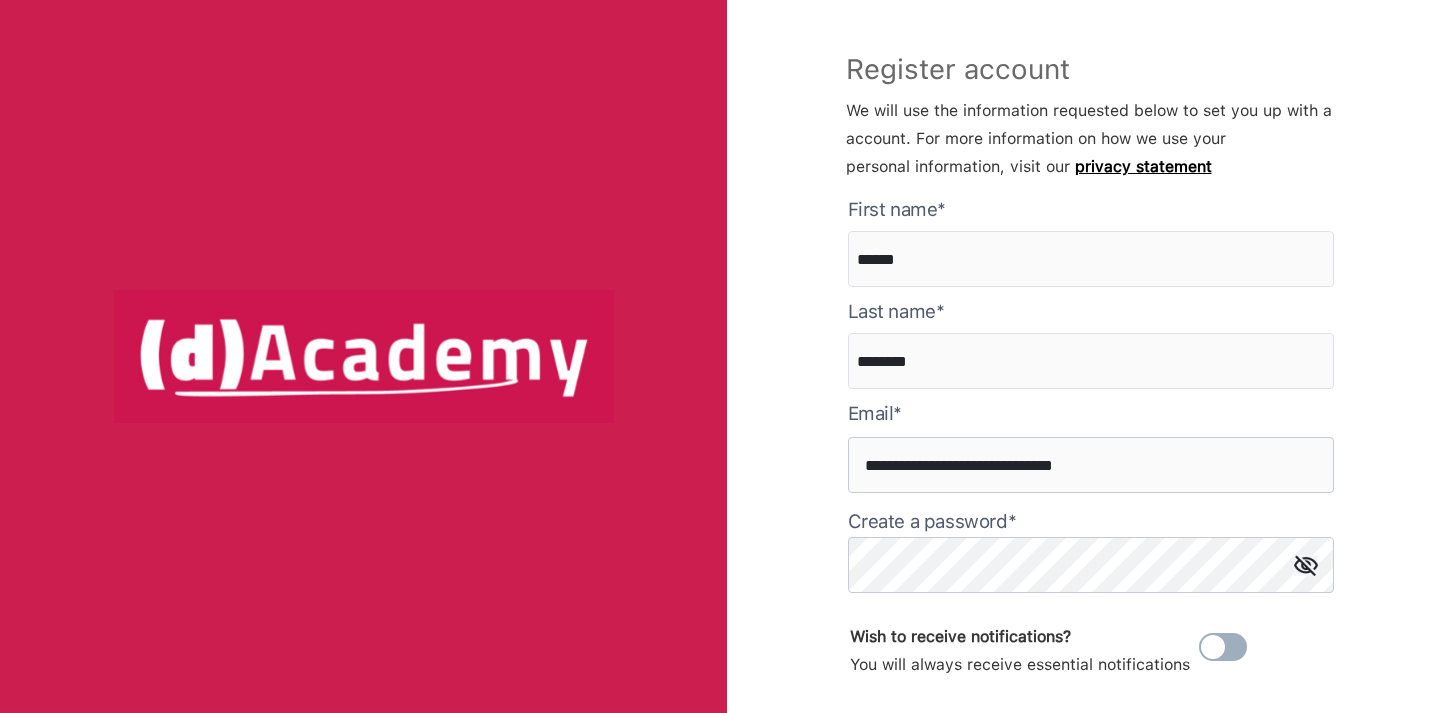 drag, startPoint x: 1120, startPoint y: 467, endPoint x: 745, endPoint y: 464, distance: 375.012 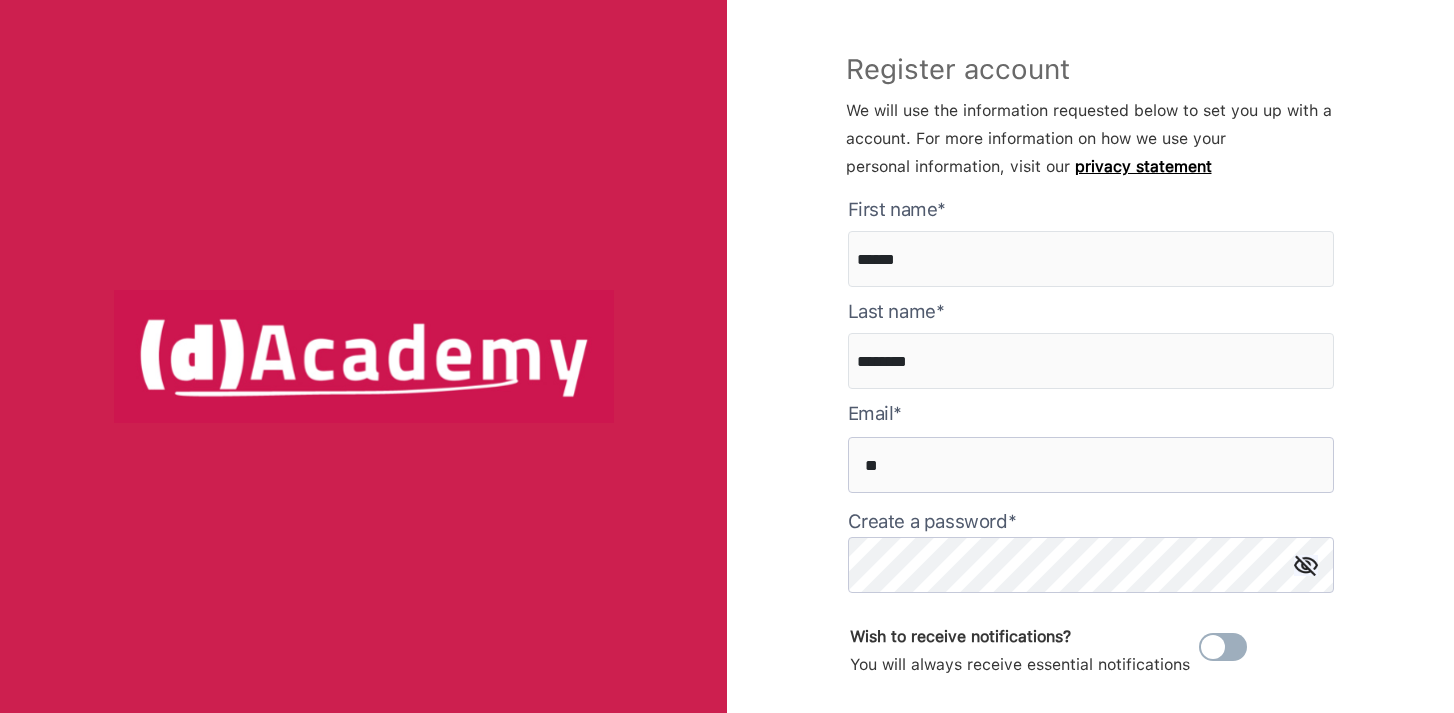 type on "*" 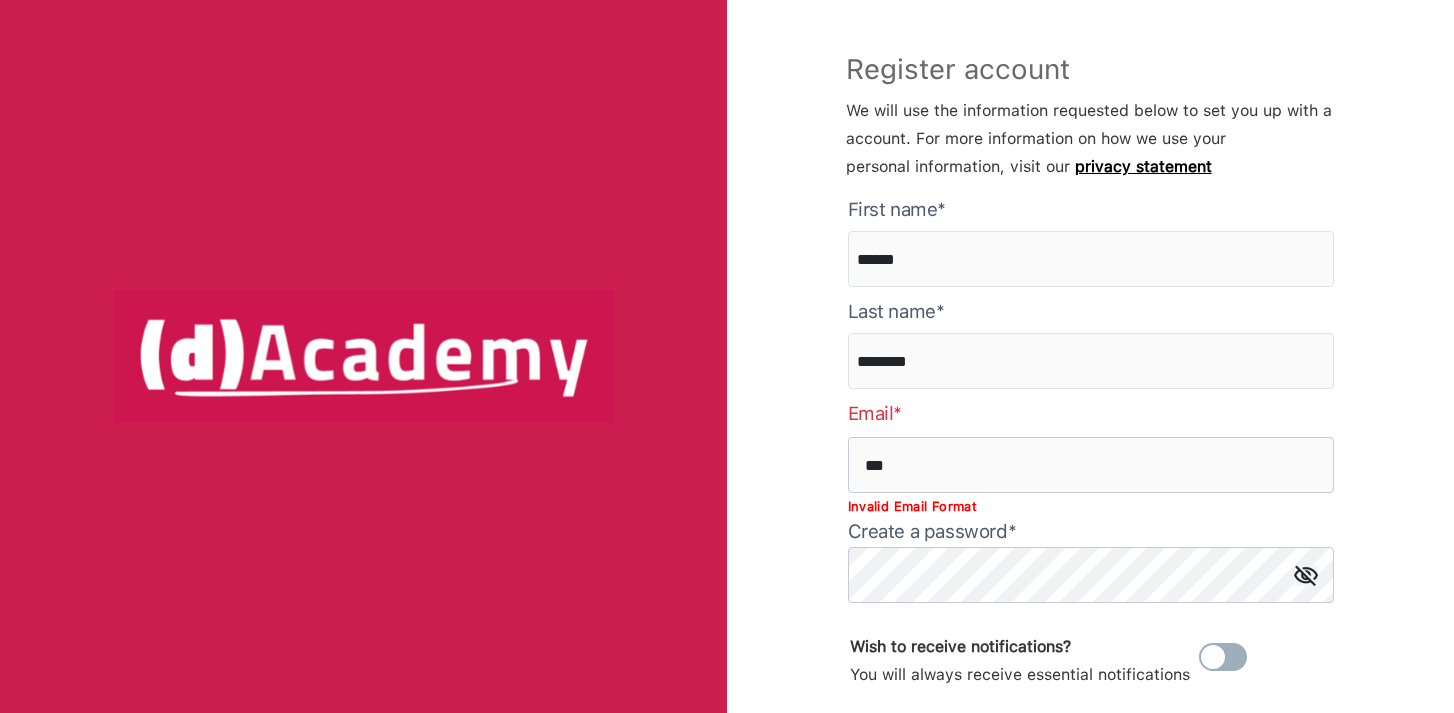 click on "***" at bounding box center (1091, 465) 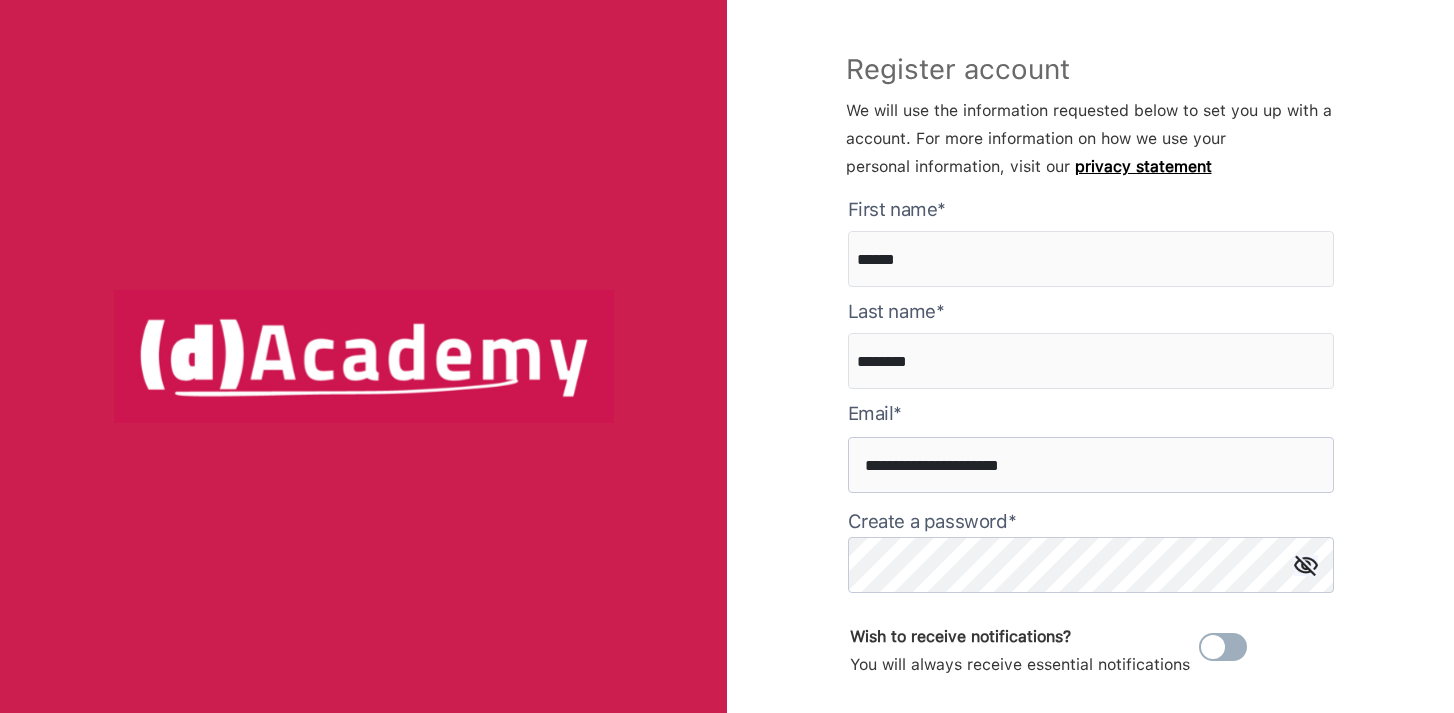 type on "**********" 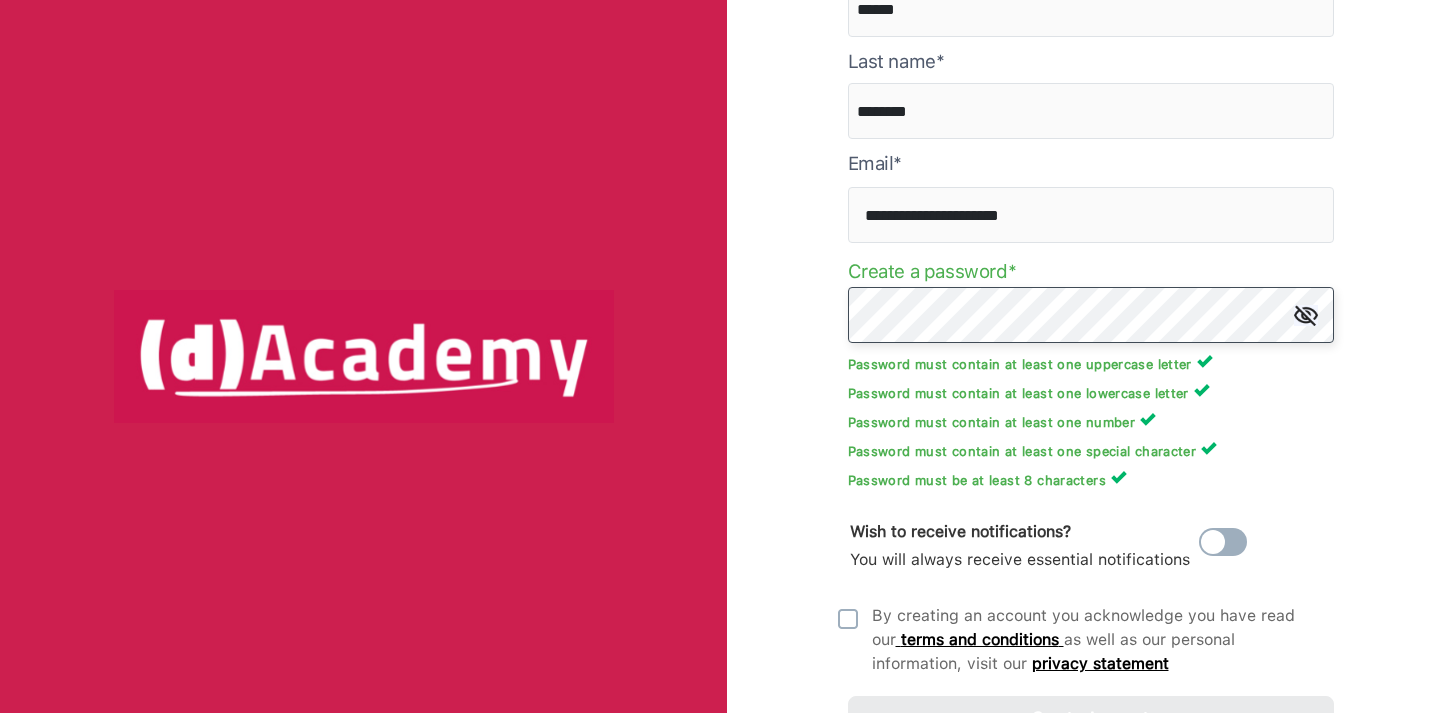 scroll, scrollTop: 341, scrollLeft: 0, axis: vertical 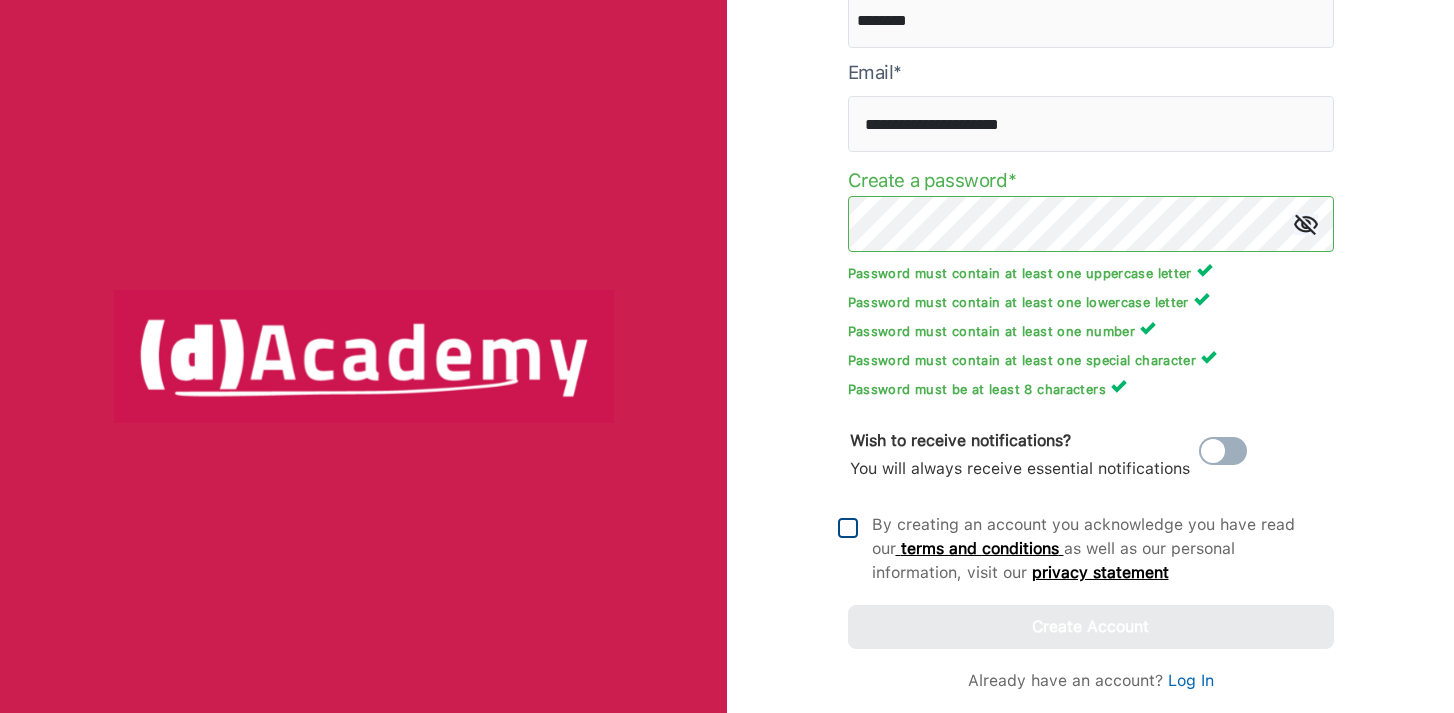 click at bounding box center [848, 528] 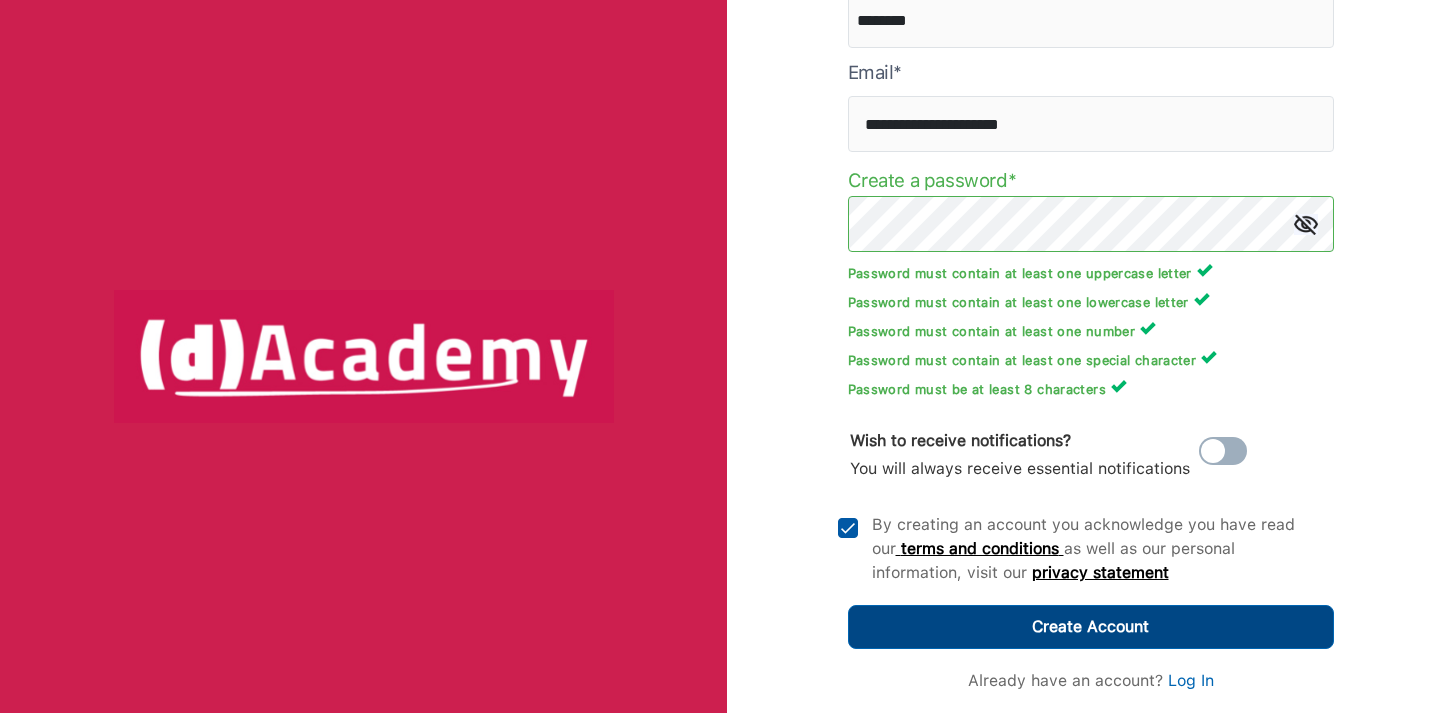 click on "Create Account" at bounding box center (1090, 627) 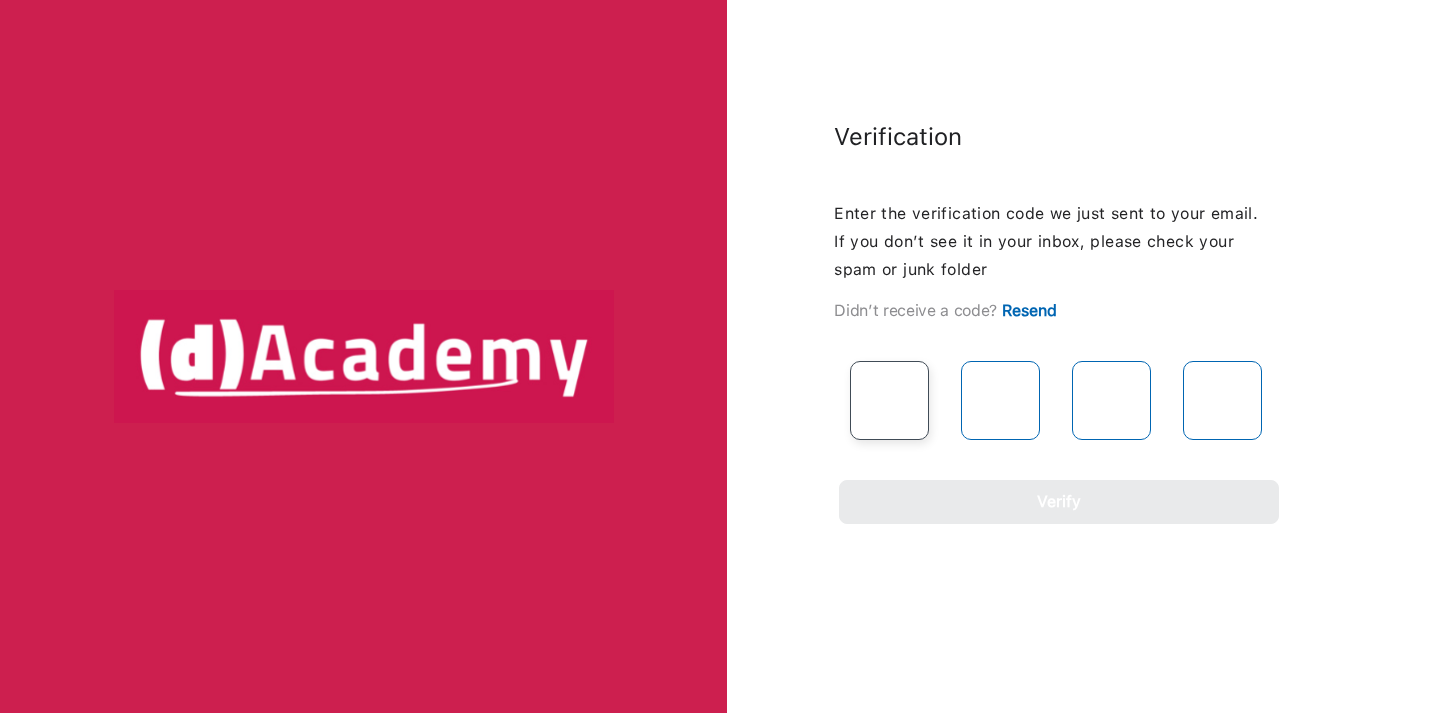 click at bounding box center (889, 400) 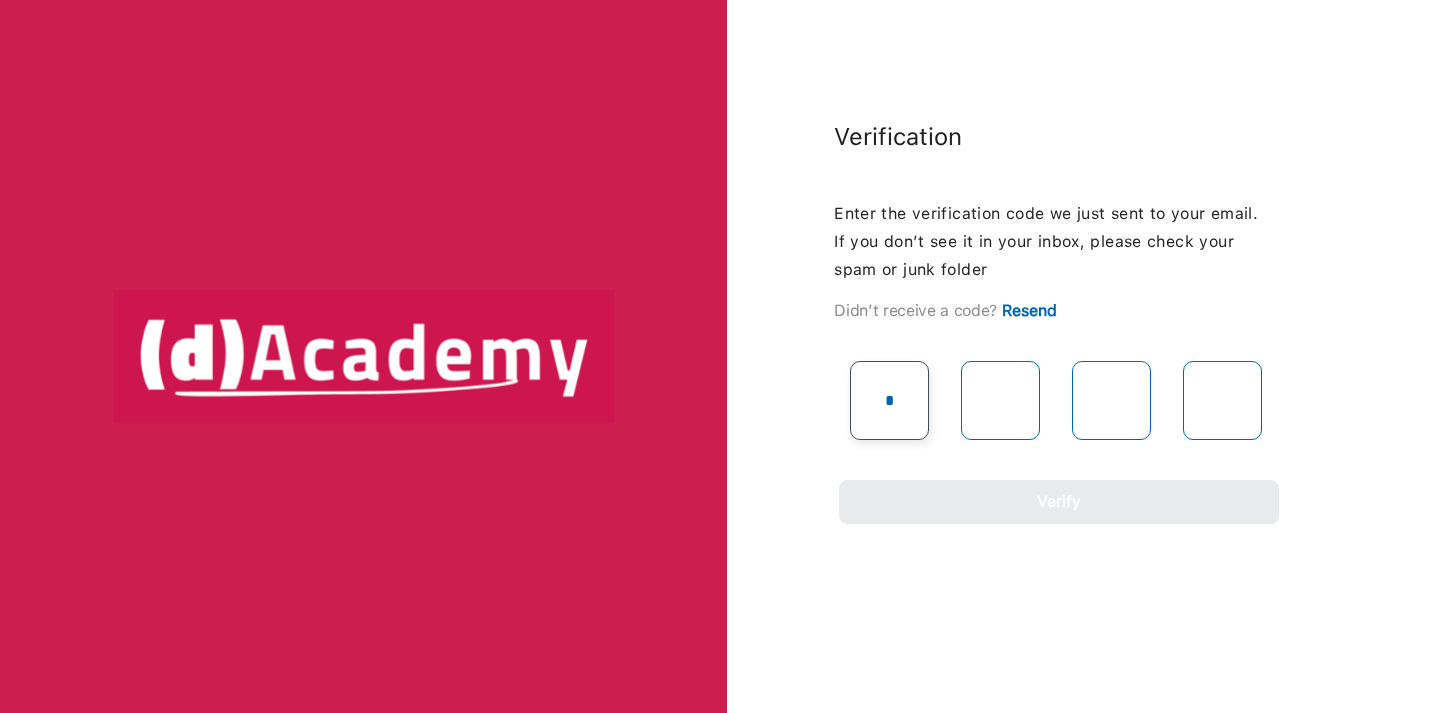 type on "*" 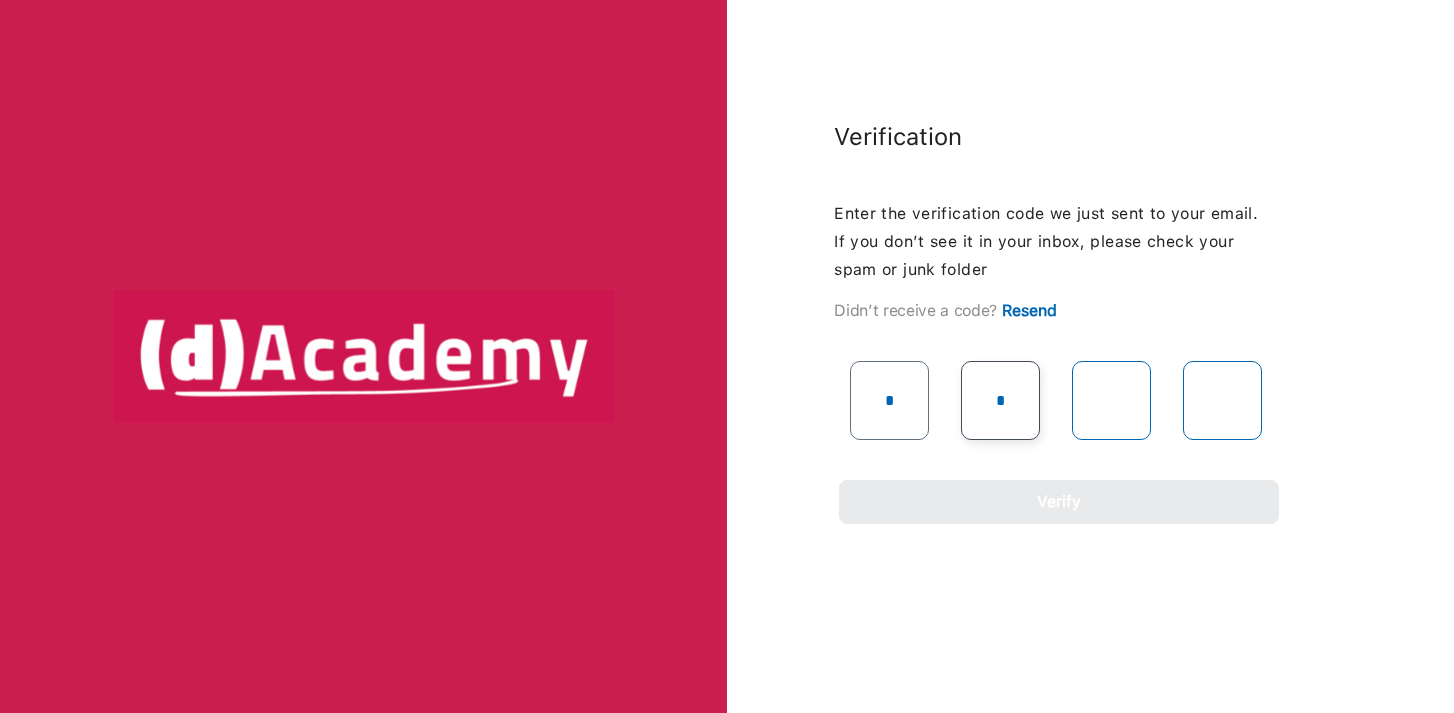type on "*" 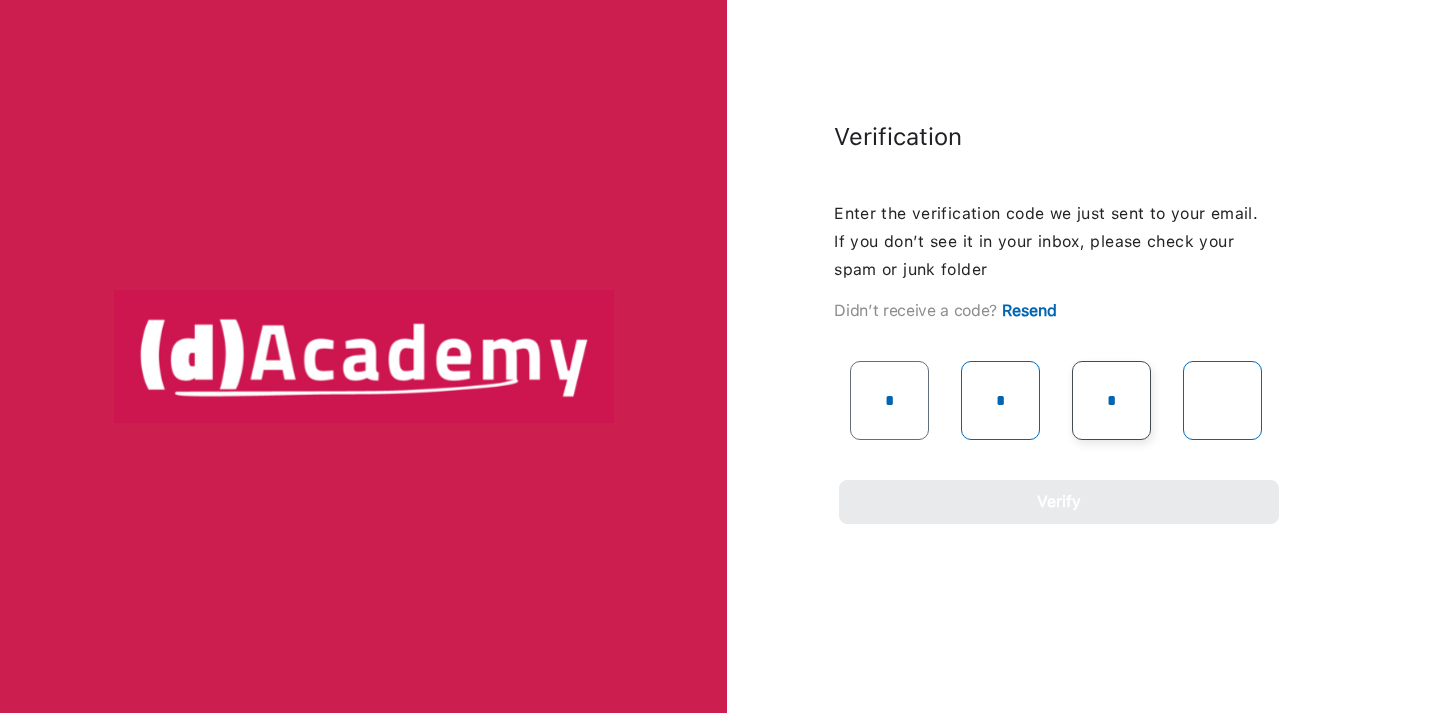 type on "*" 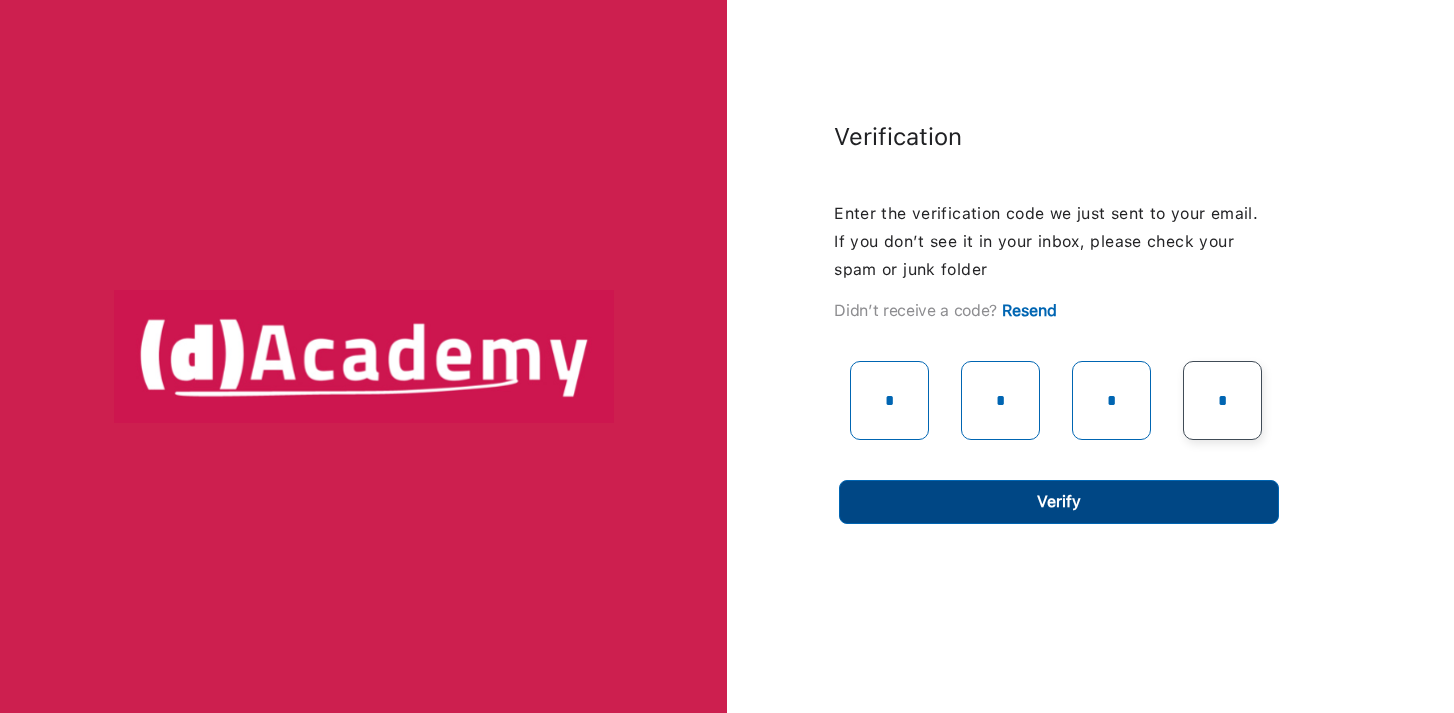 type on "*" 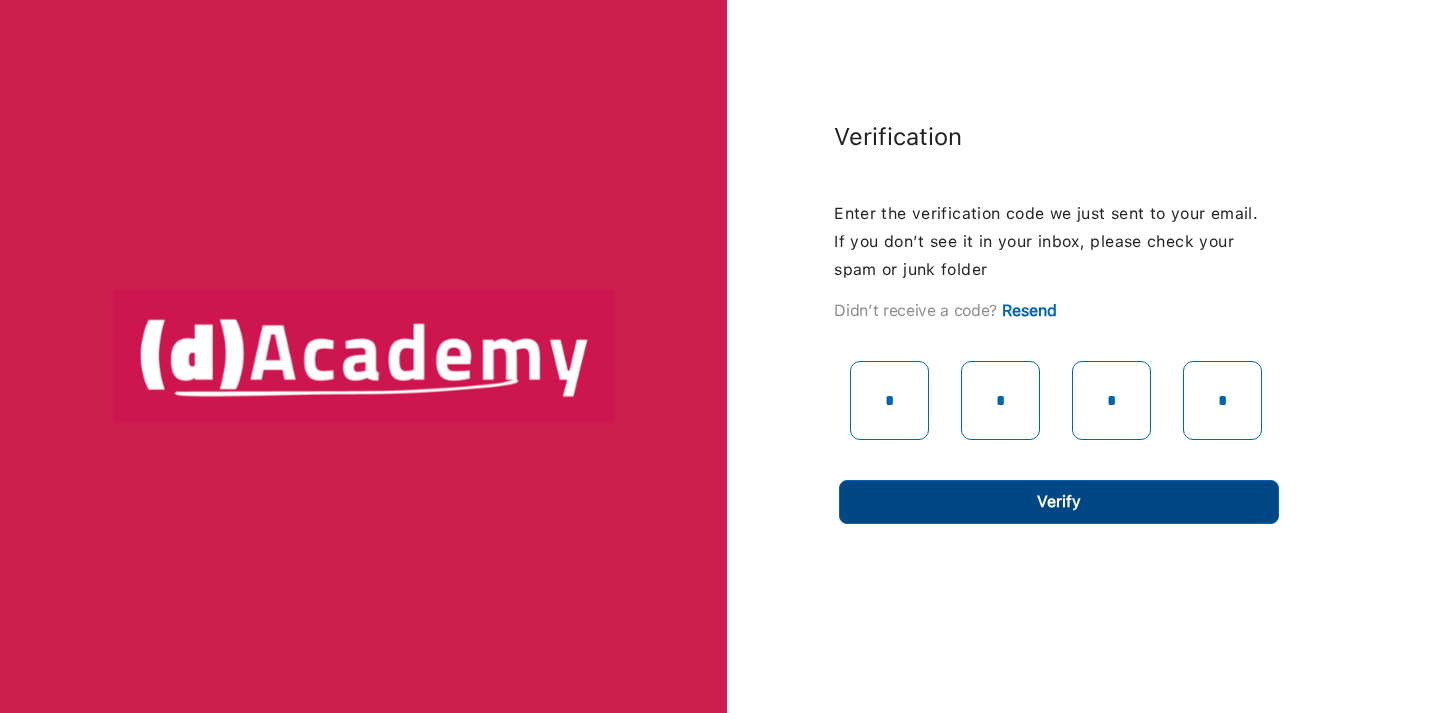 click on "Verify" at bounding box center (1059, 502) 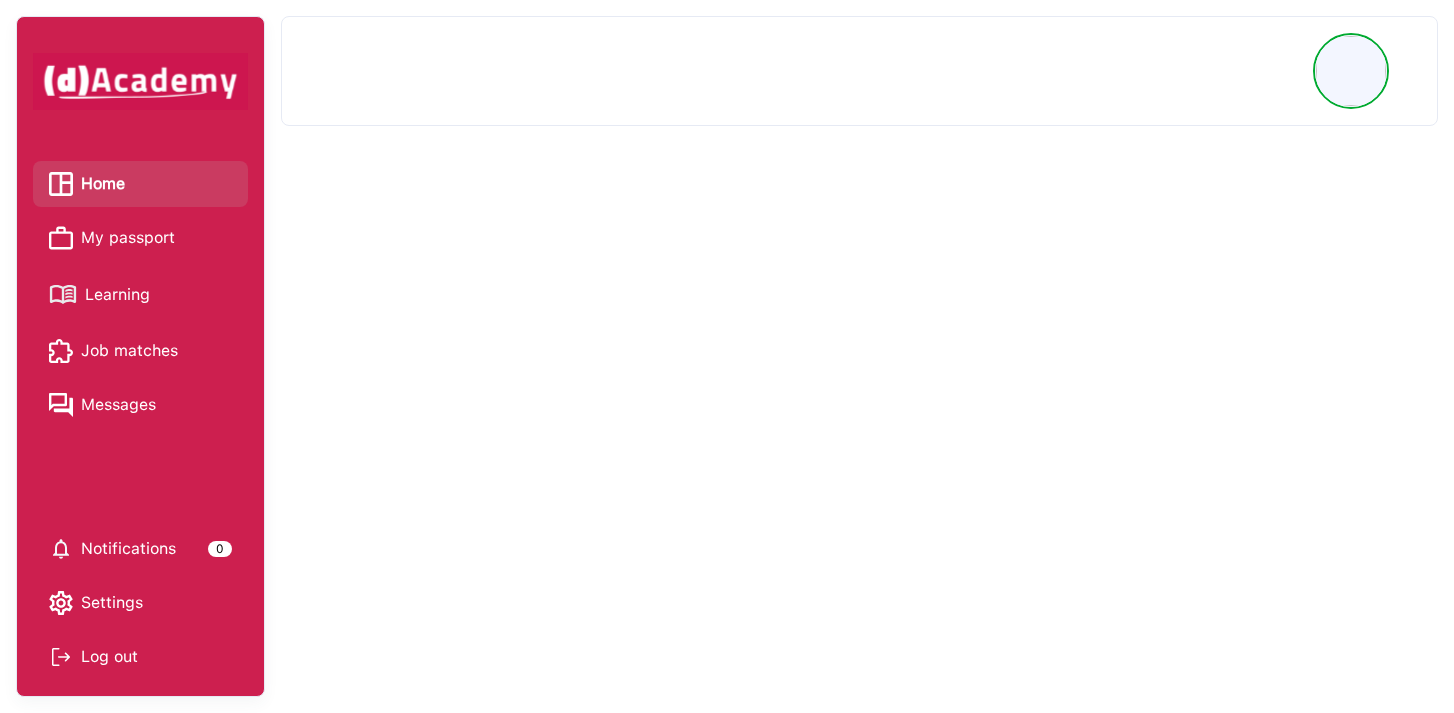 scroll, scrollTop: 0, scrollLeft: 0, axis: both 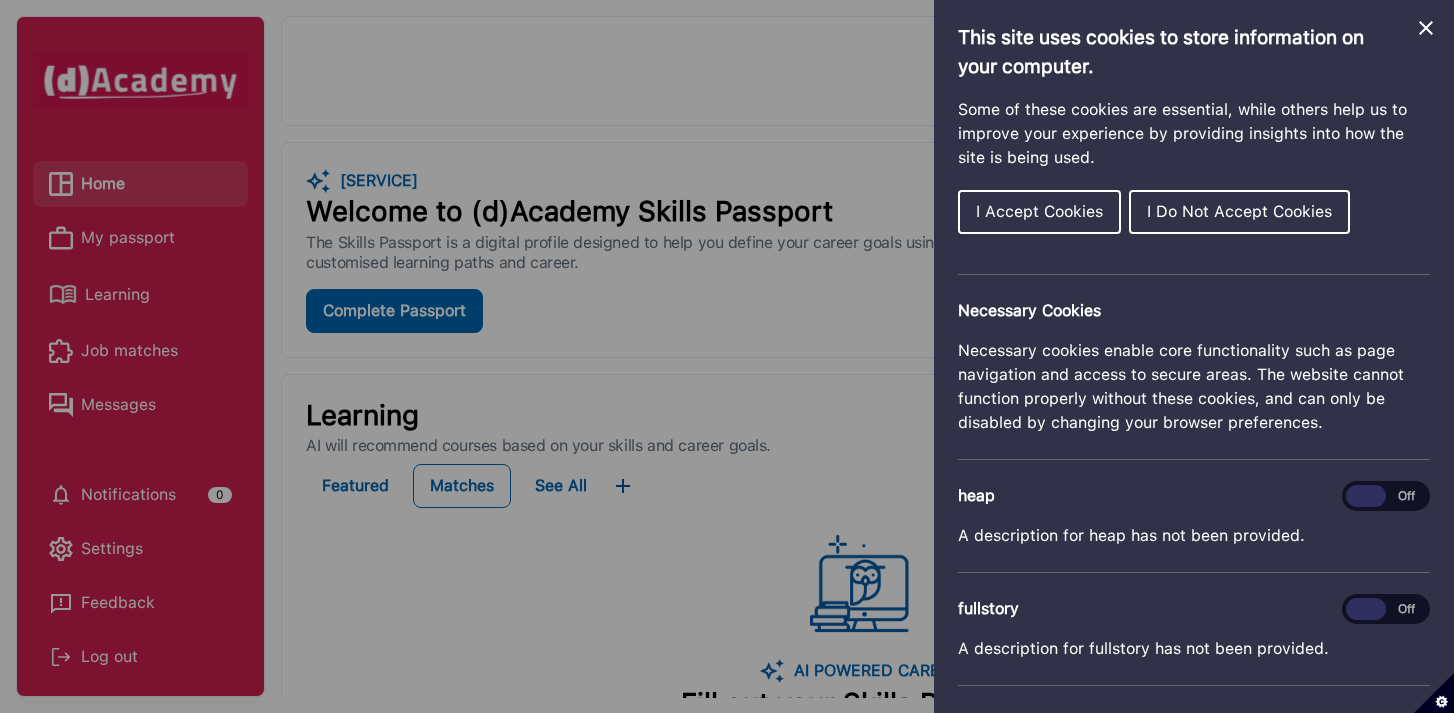 click on "I Do Not Accept Cookies" at bounding box center [1239, 211] 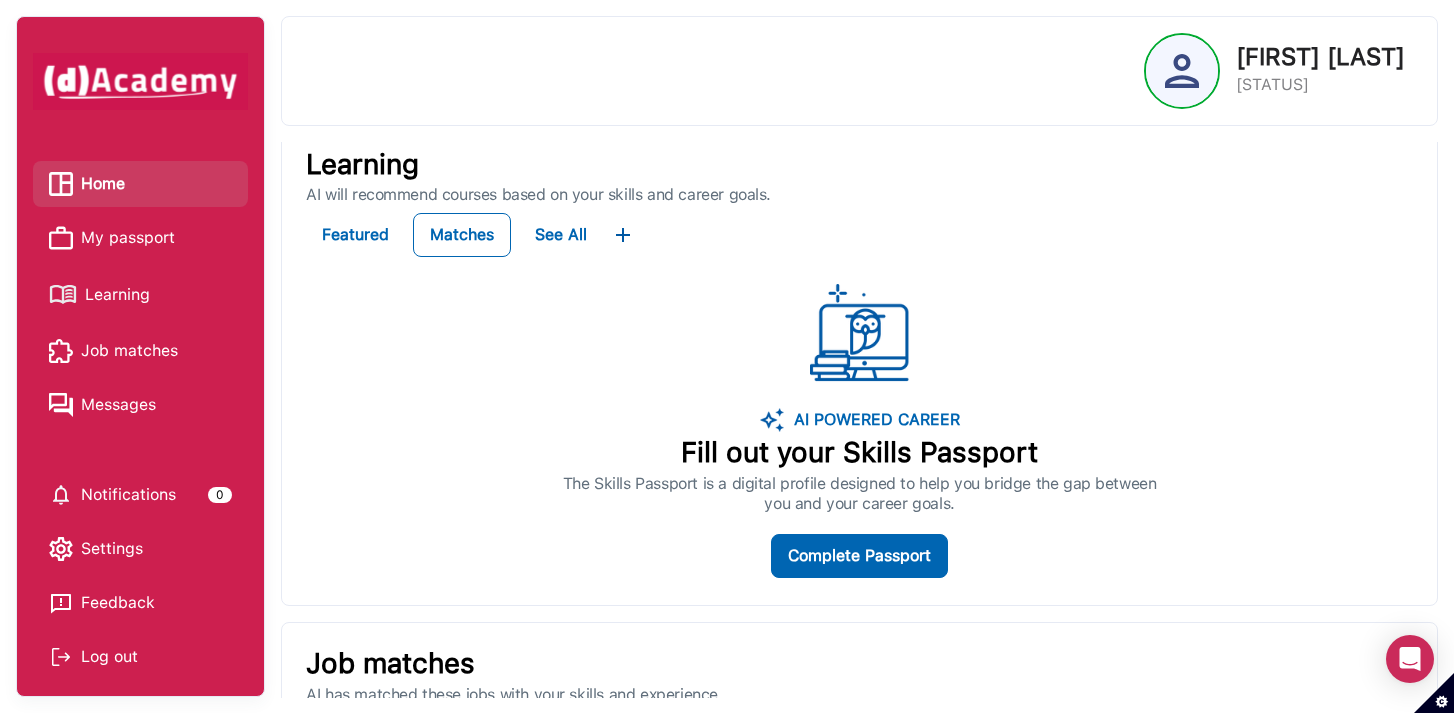scroll, scrollTop: 248, scrollLeft: 0, axis: vertical 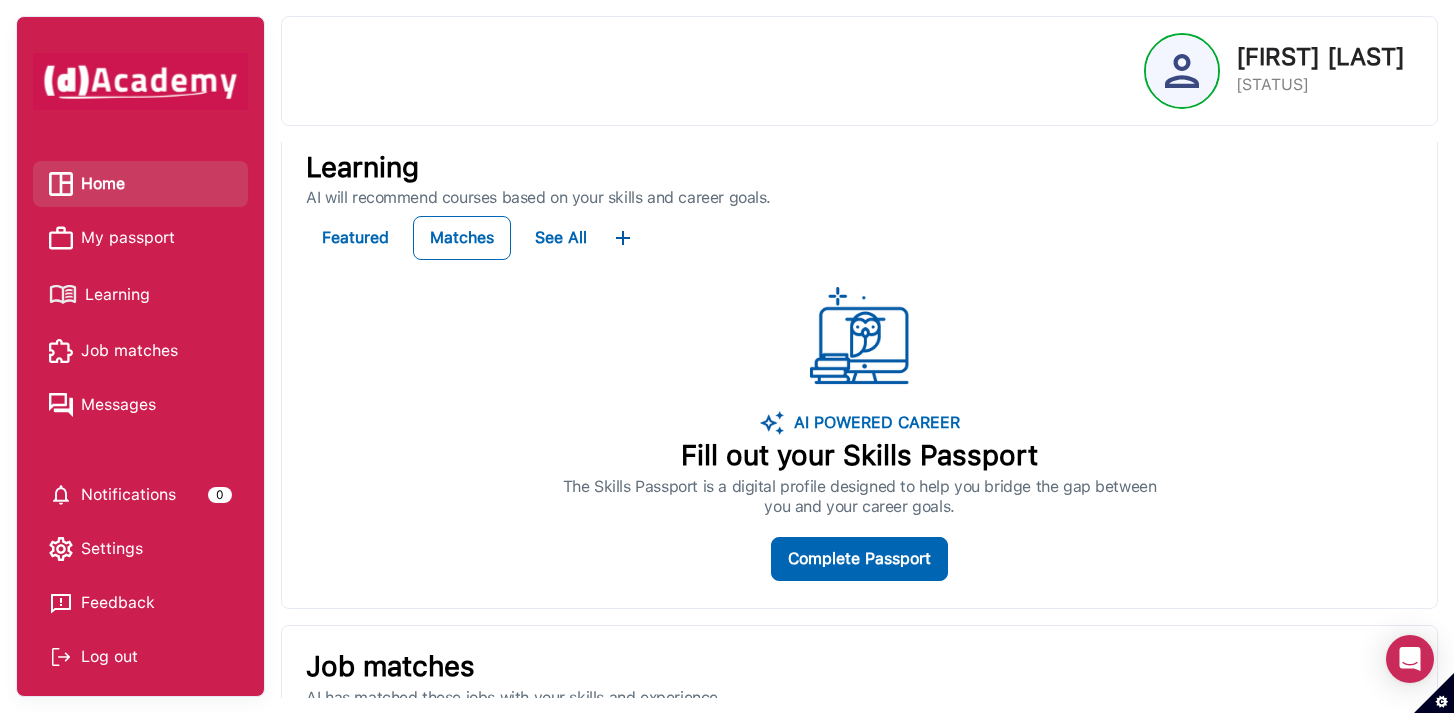 click on "Learning" at bounding box center [117, 295] 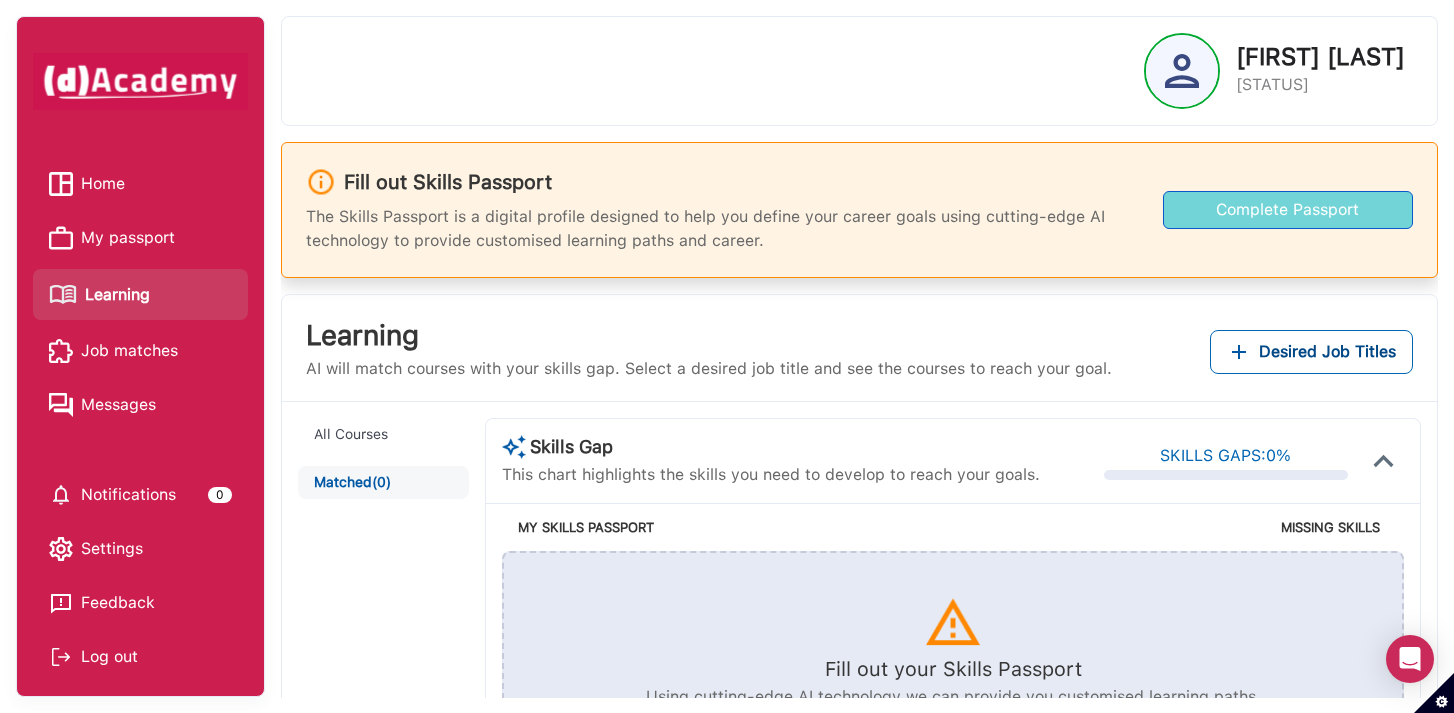 click on "Complete Passport" at bounding box center (1288, 210) 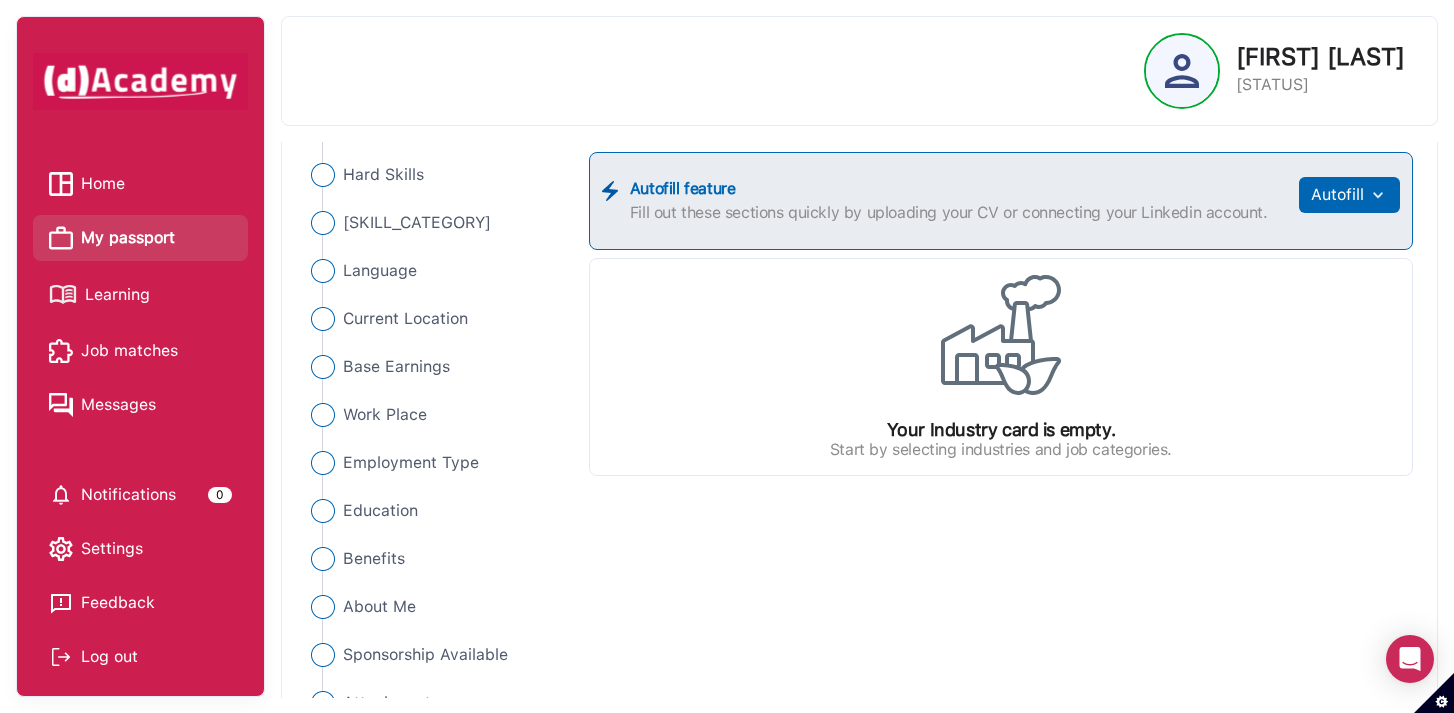scroll, scrollTop: 279, scrollLeft: 0, axis: vertical 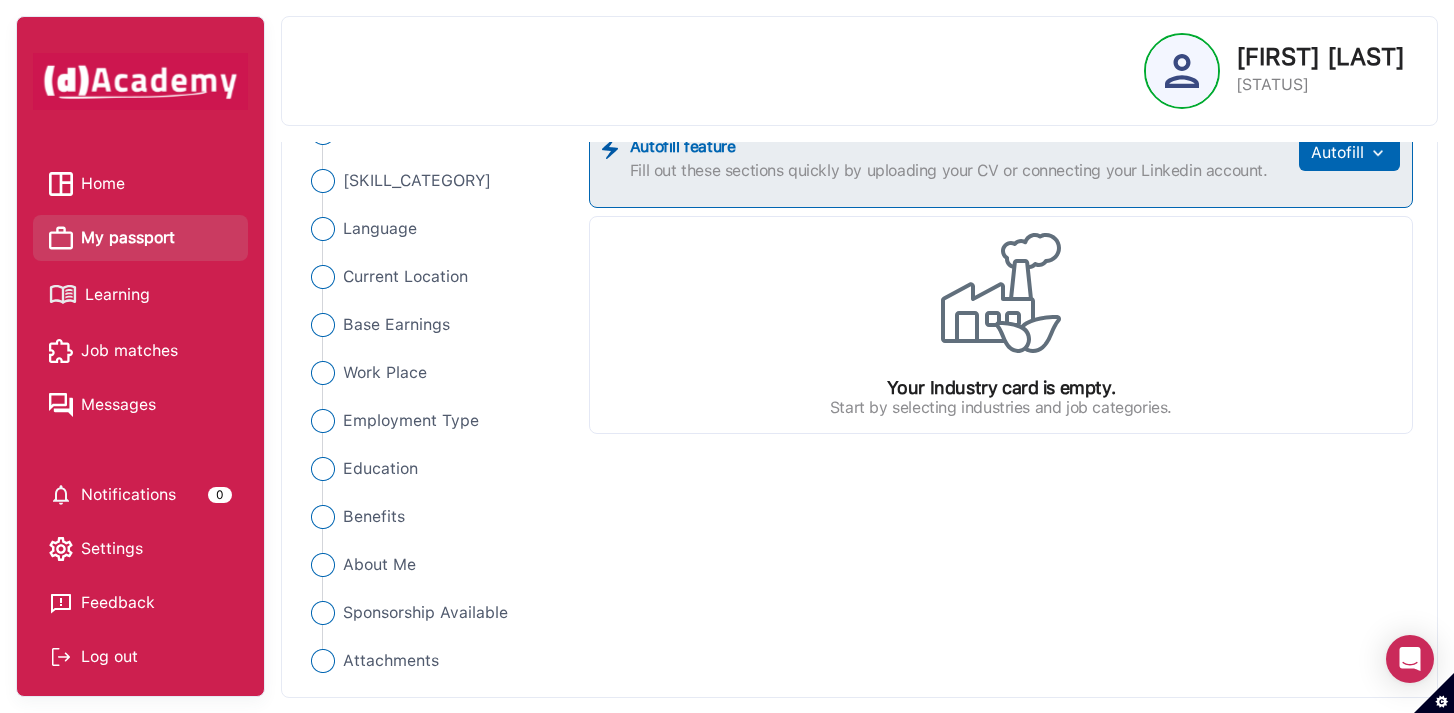 click on "Feedback" at bounding box center [140, 603] 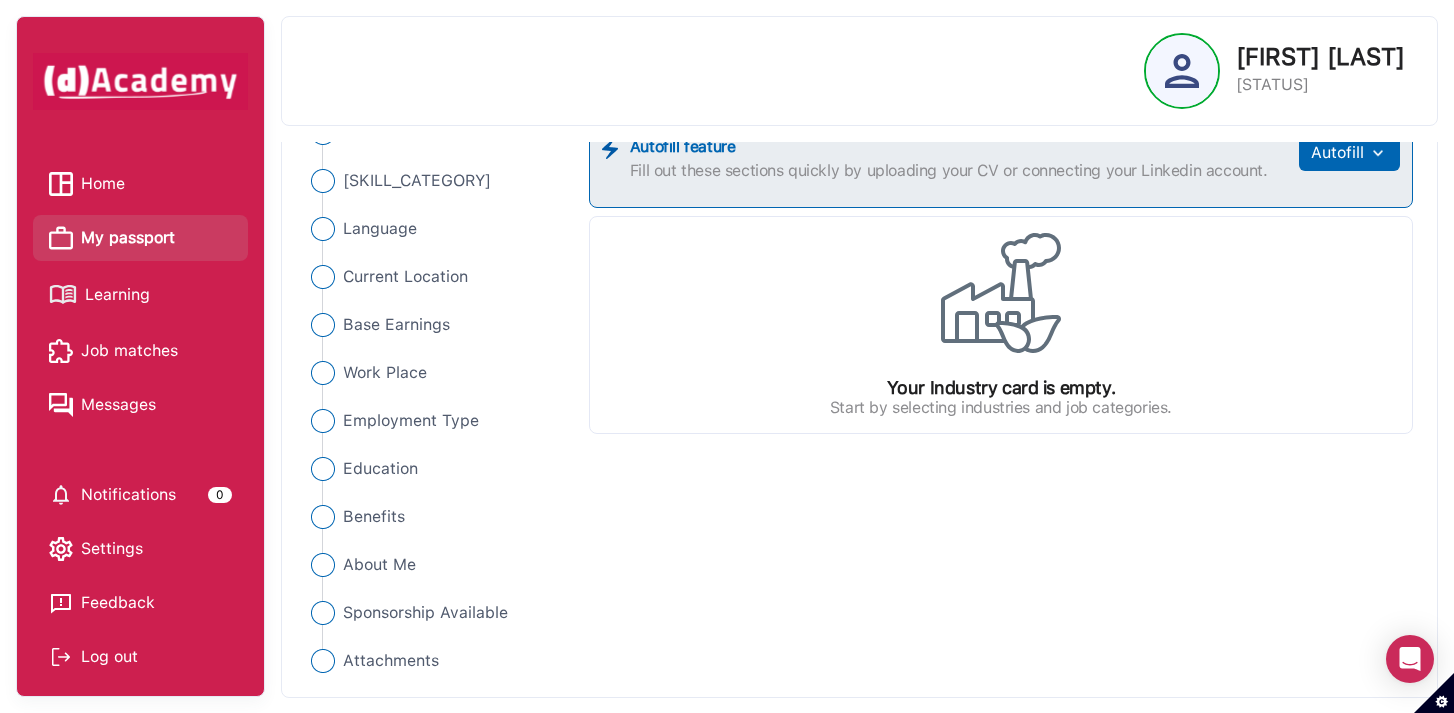 click on "Home" at bounding box center (103, 184) 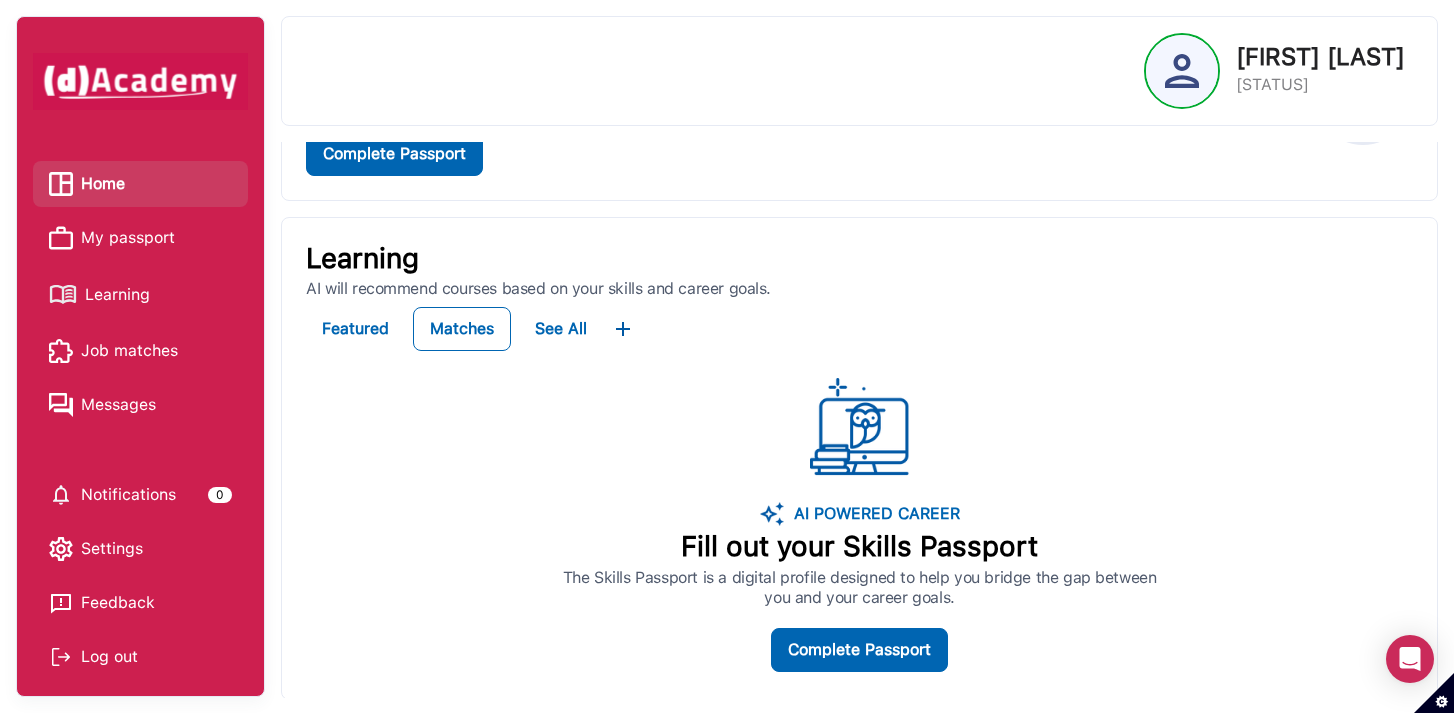 scroll, scrollTop: 17, scrollLeft: 0, axis: vertical 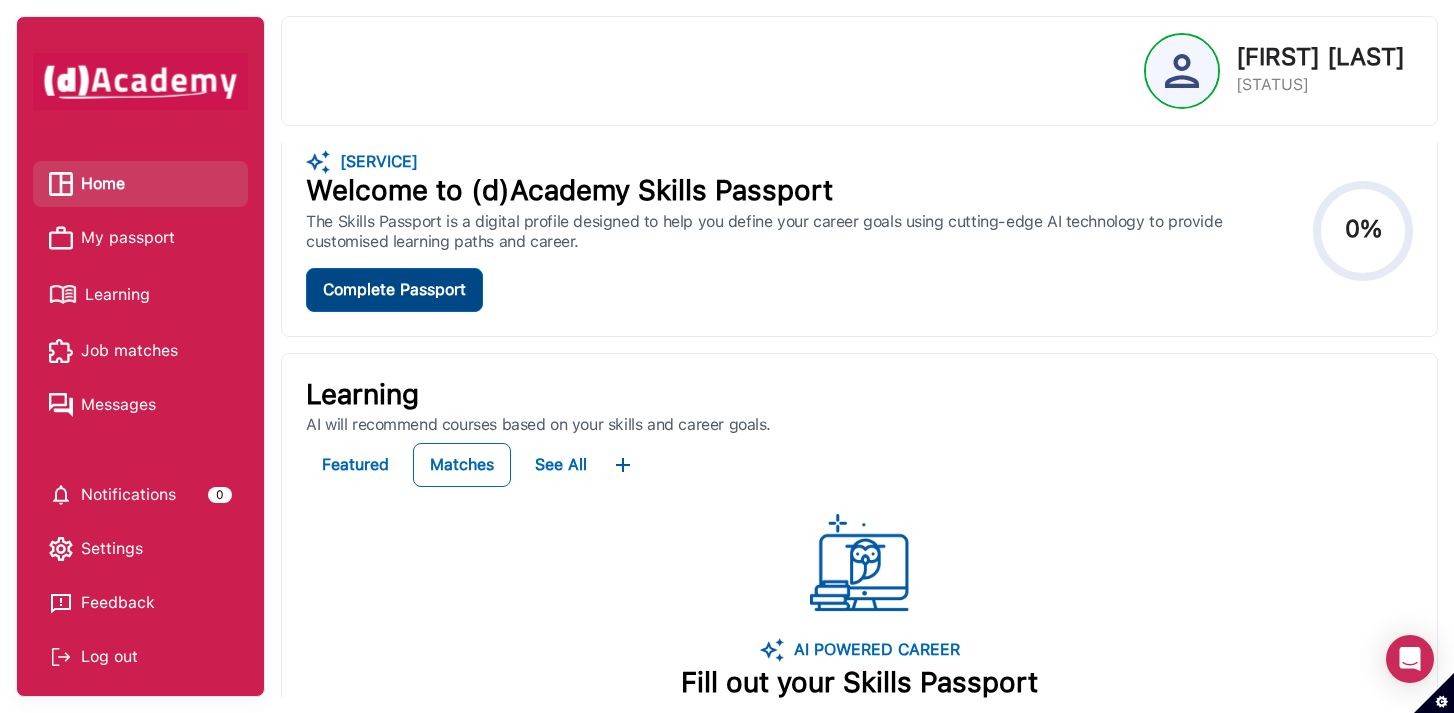 click on "Complete Passport" at bounding box center (394, 290) 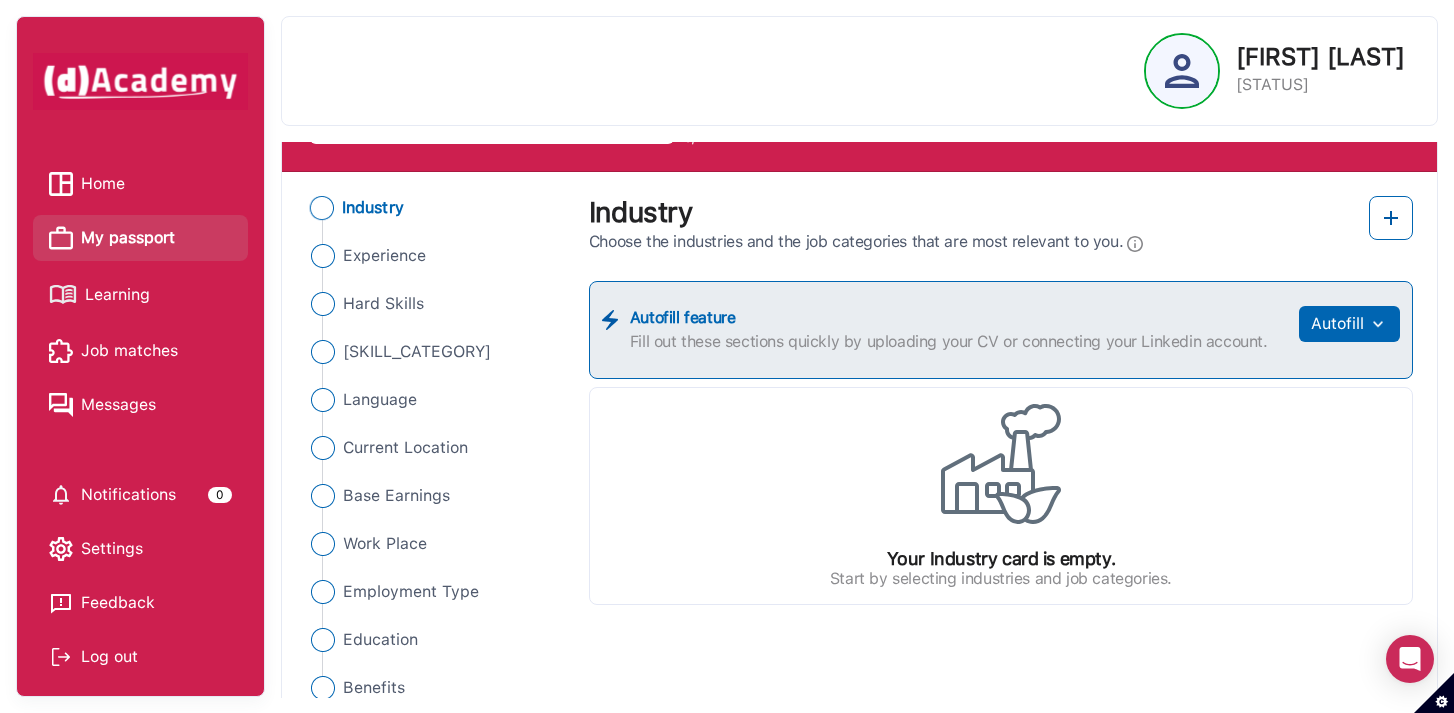 scroll, scrollTop: 109, scrollLeft: 0, axis: vertical 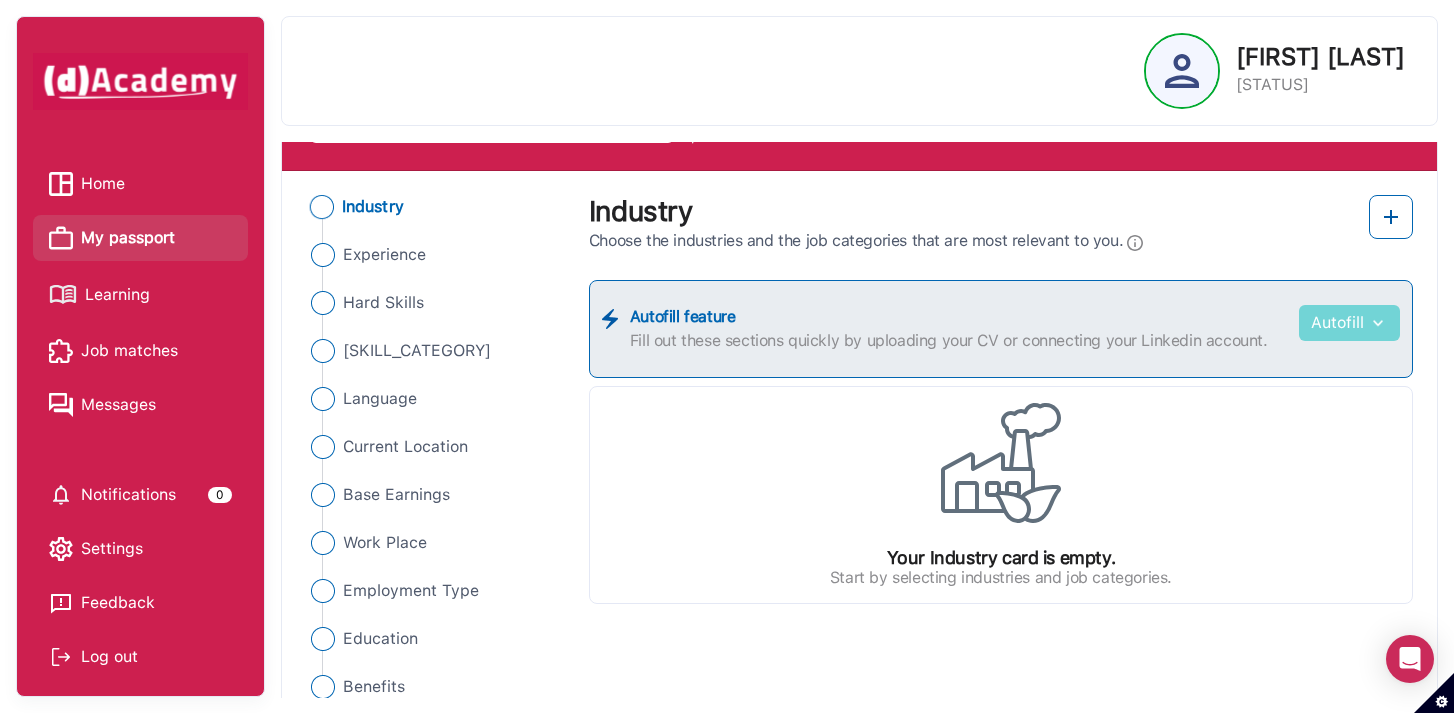 click on "Autofill" at bounding box center [1349, 323] 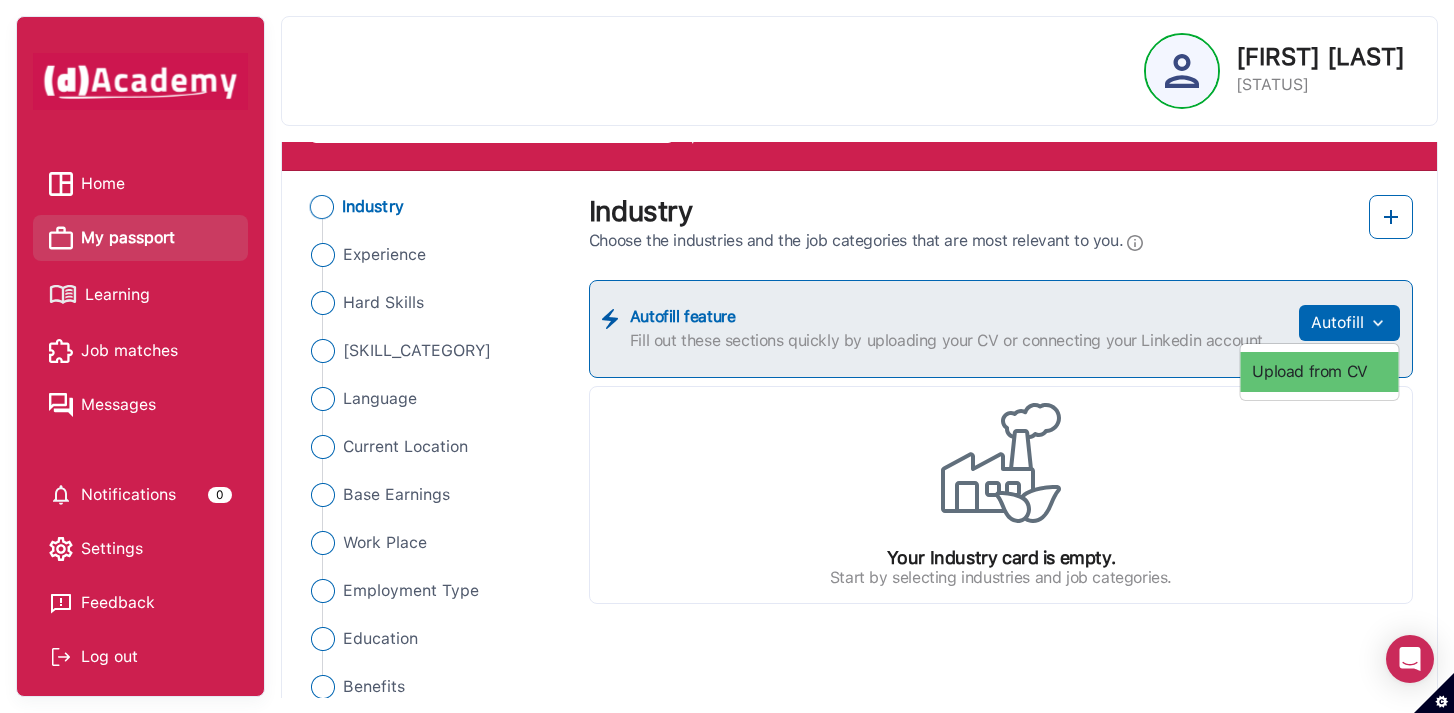 click on "Upload from CV" at bounding box center (1319, 372) 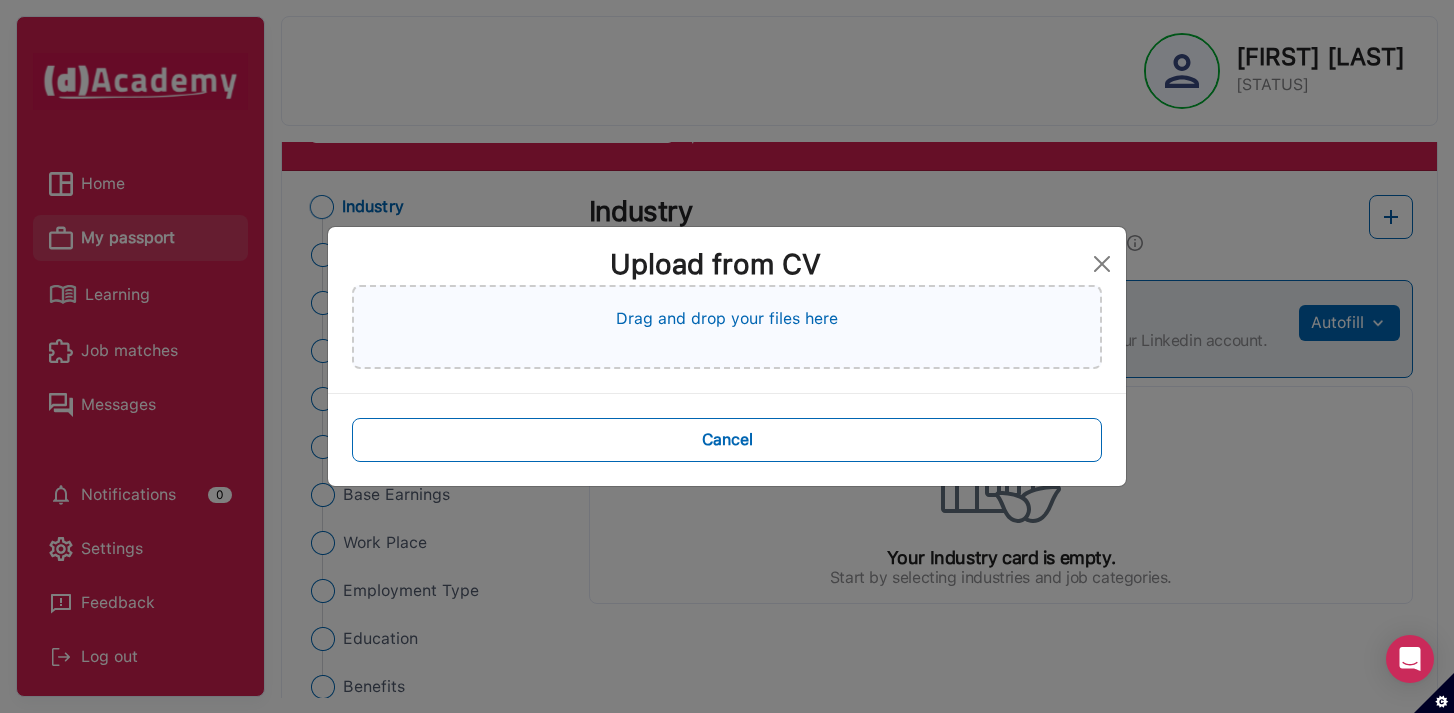 click on "Drag and drop your files here" at bounding box center [727, 319] 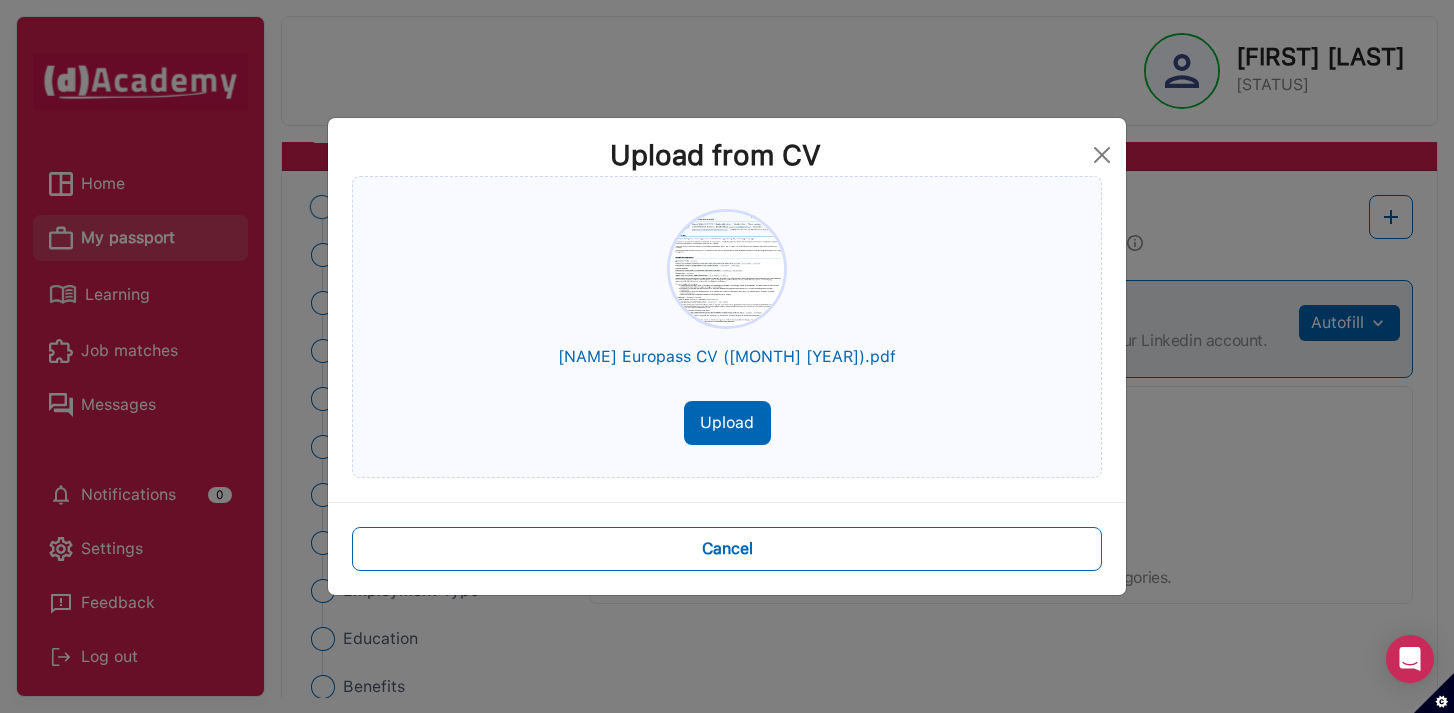 click on "Upload" at bounding box center [727, 423] 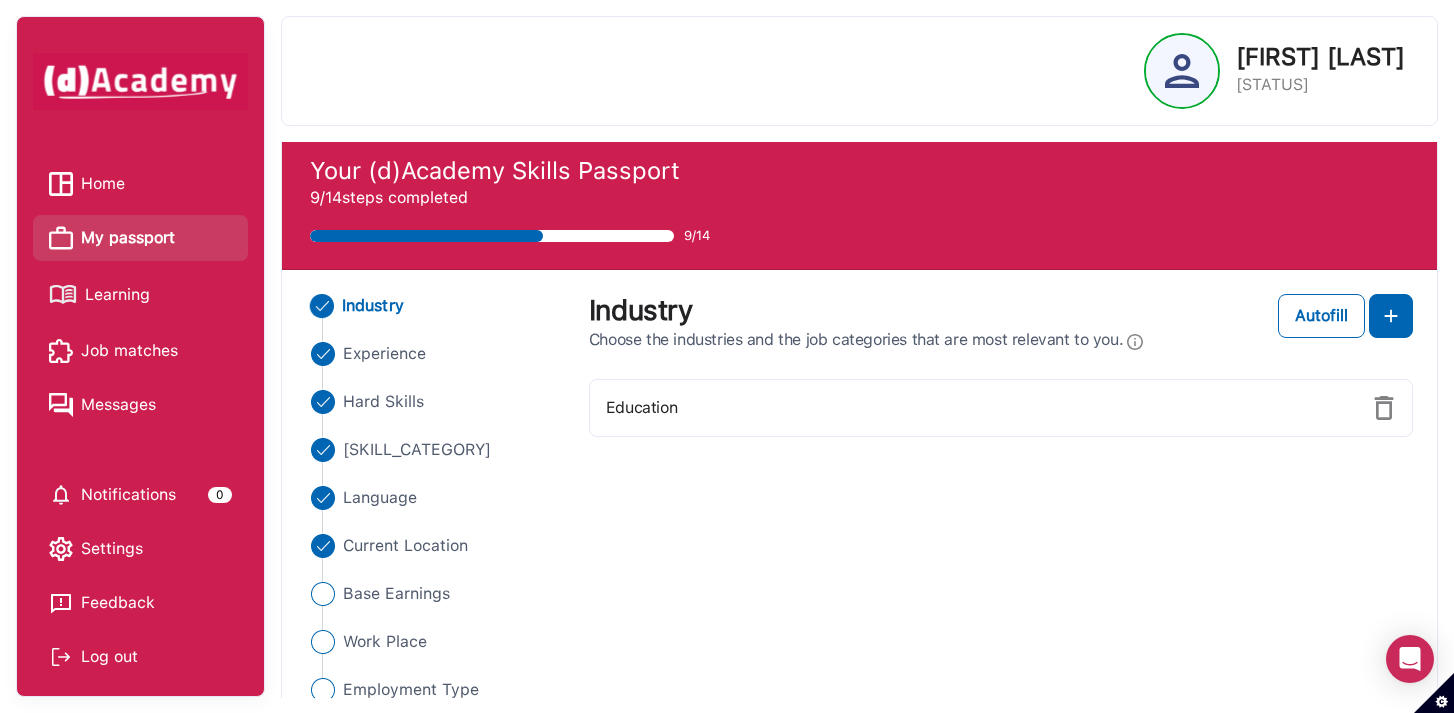 scroll, scrollTop: 0, scrollLeft: 0, axis: both 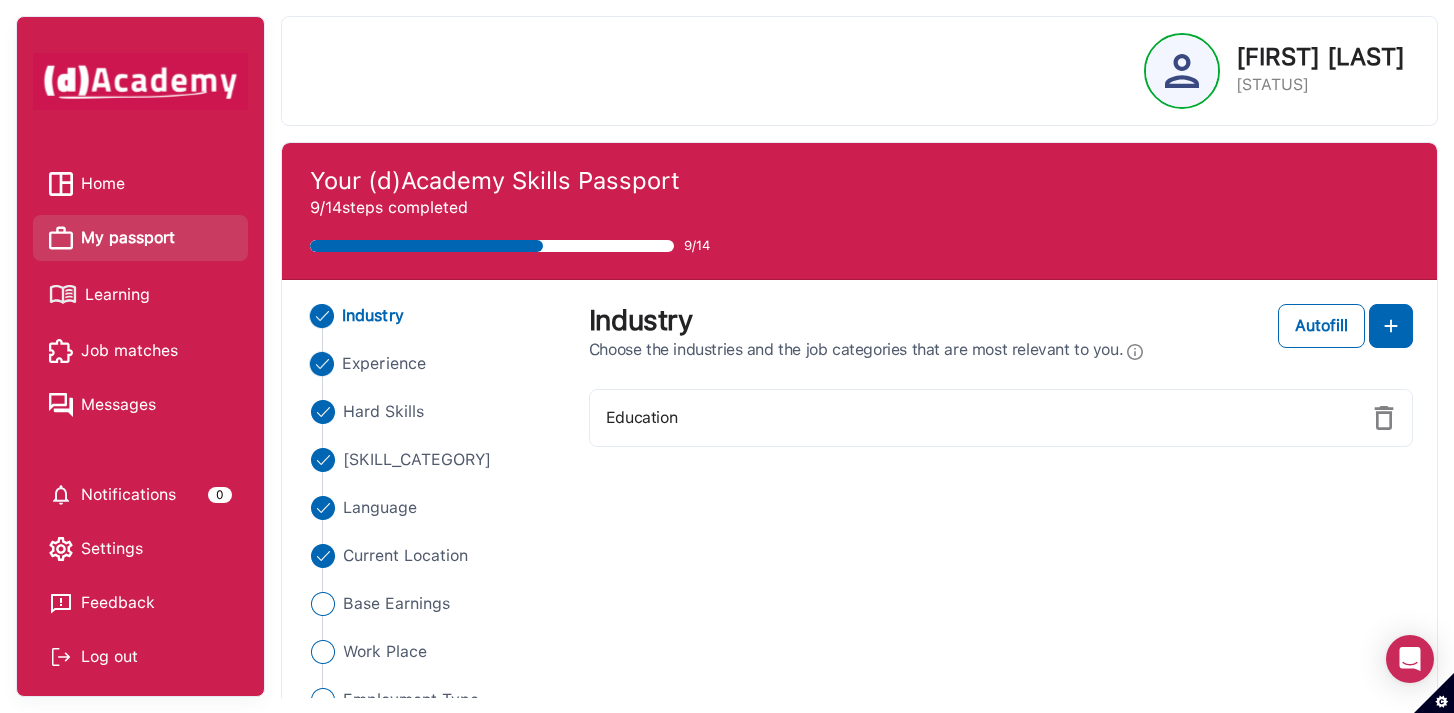 click on "Experience" at bounding box center (384, 364) 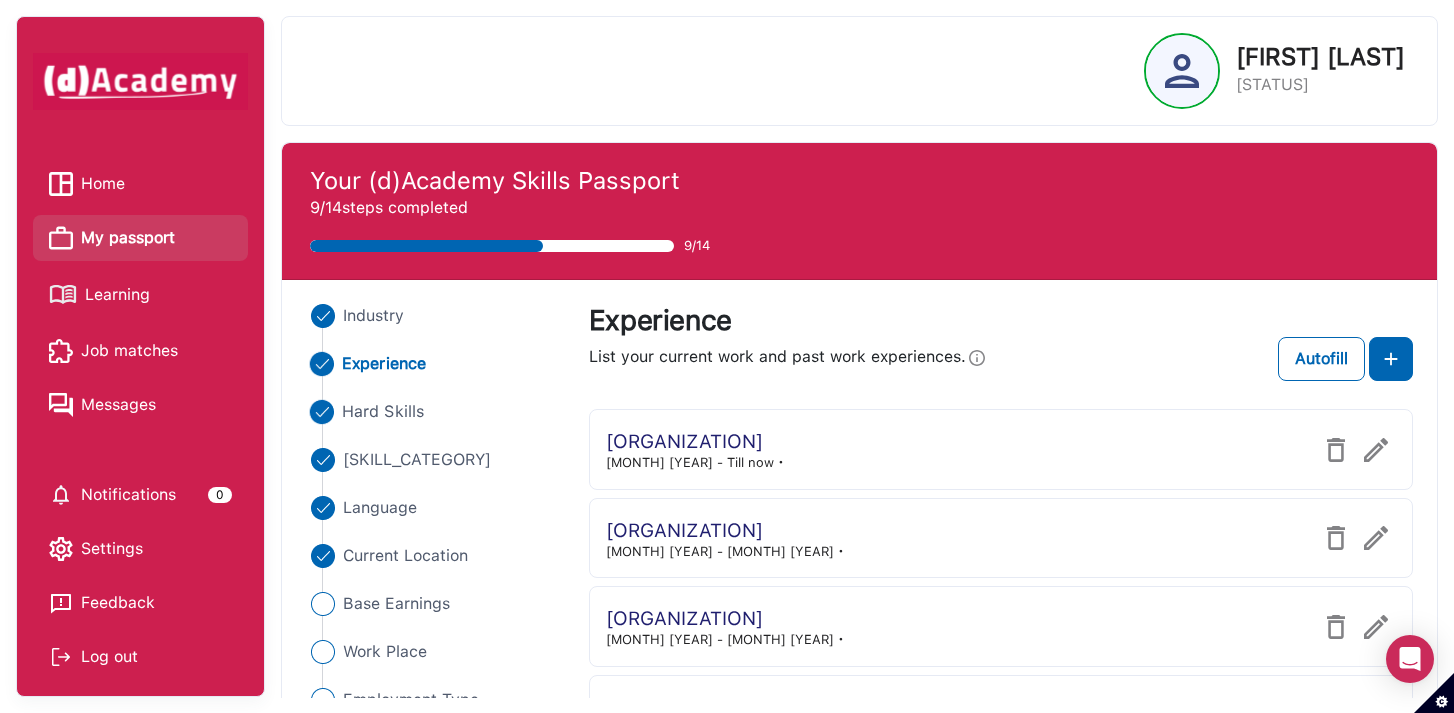 click on "Hard Skills" at bounding box center [383, 412] 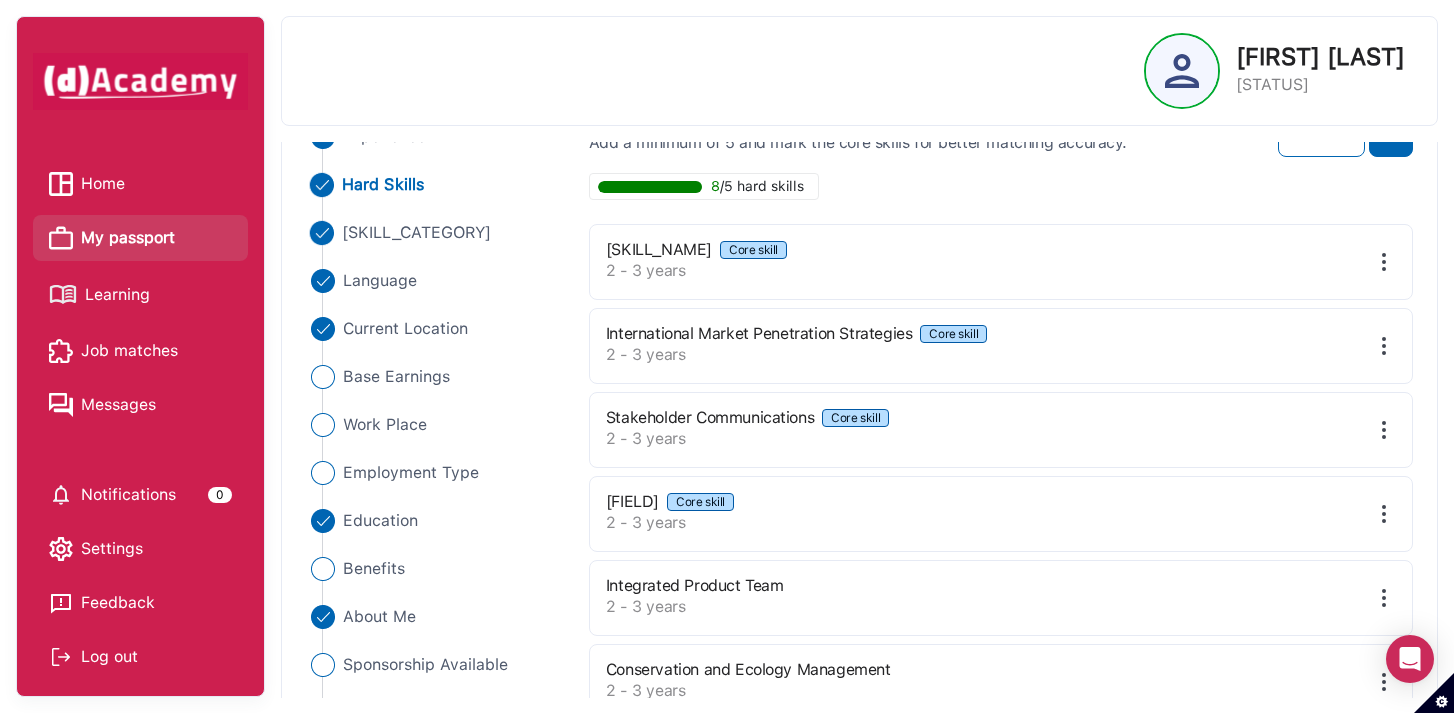 scroll, scrollTop: 236, scrollLeft: 0, axis: vertical 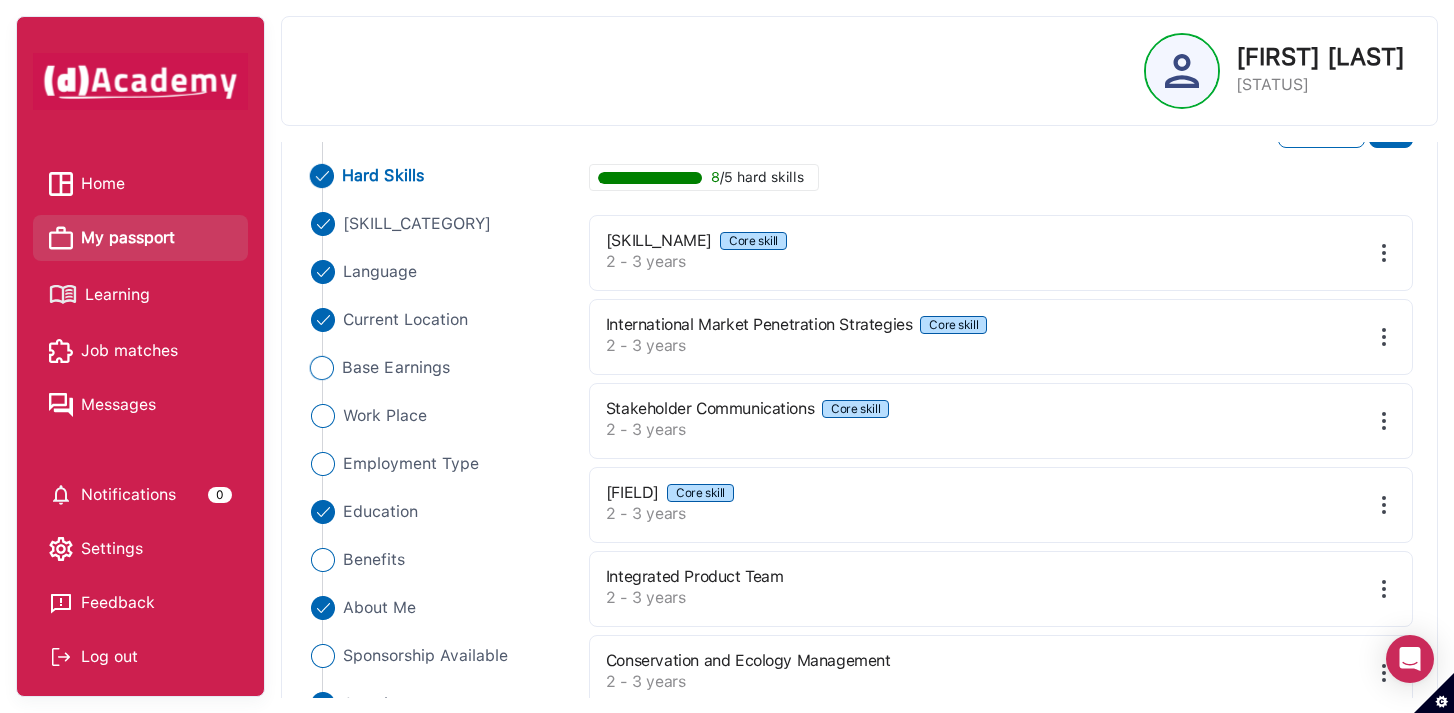 click on "Base Earnings" at bounding box center [396, 368] 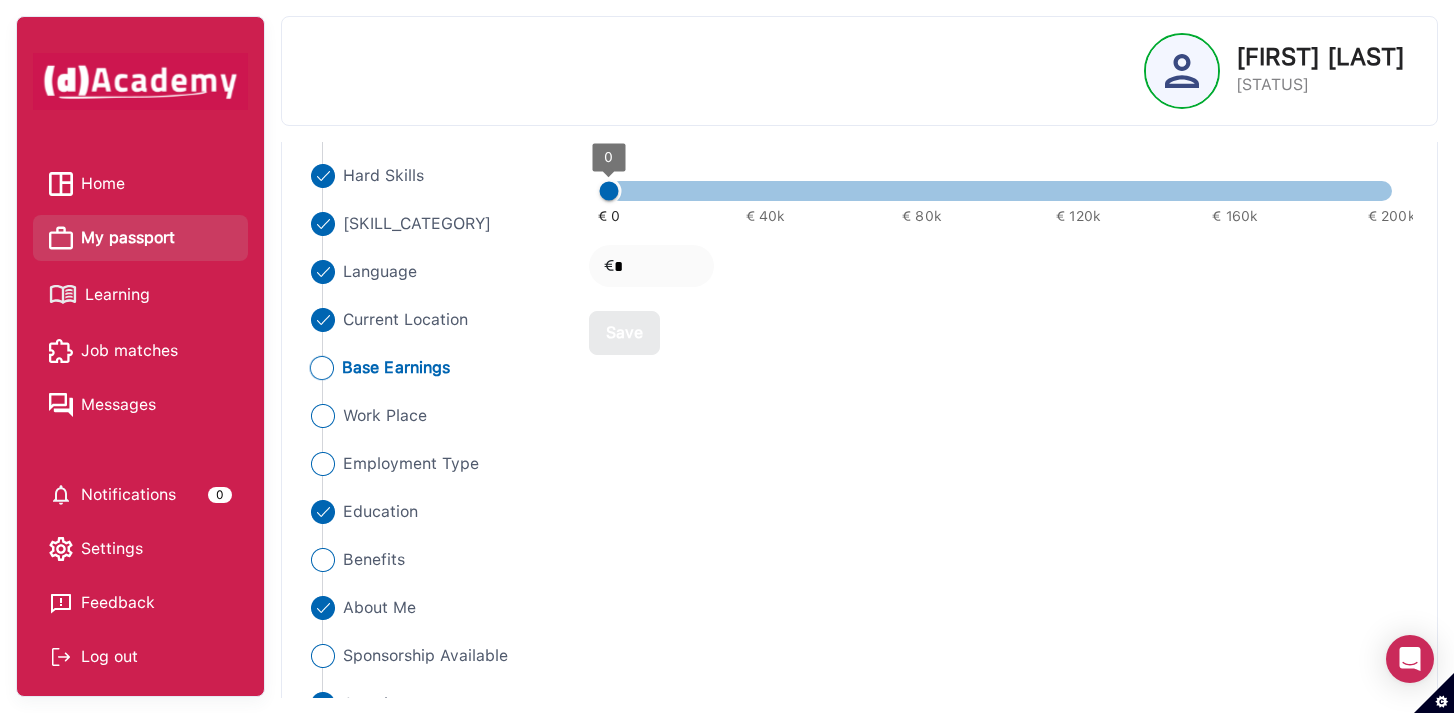 type on "****" 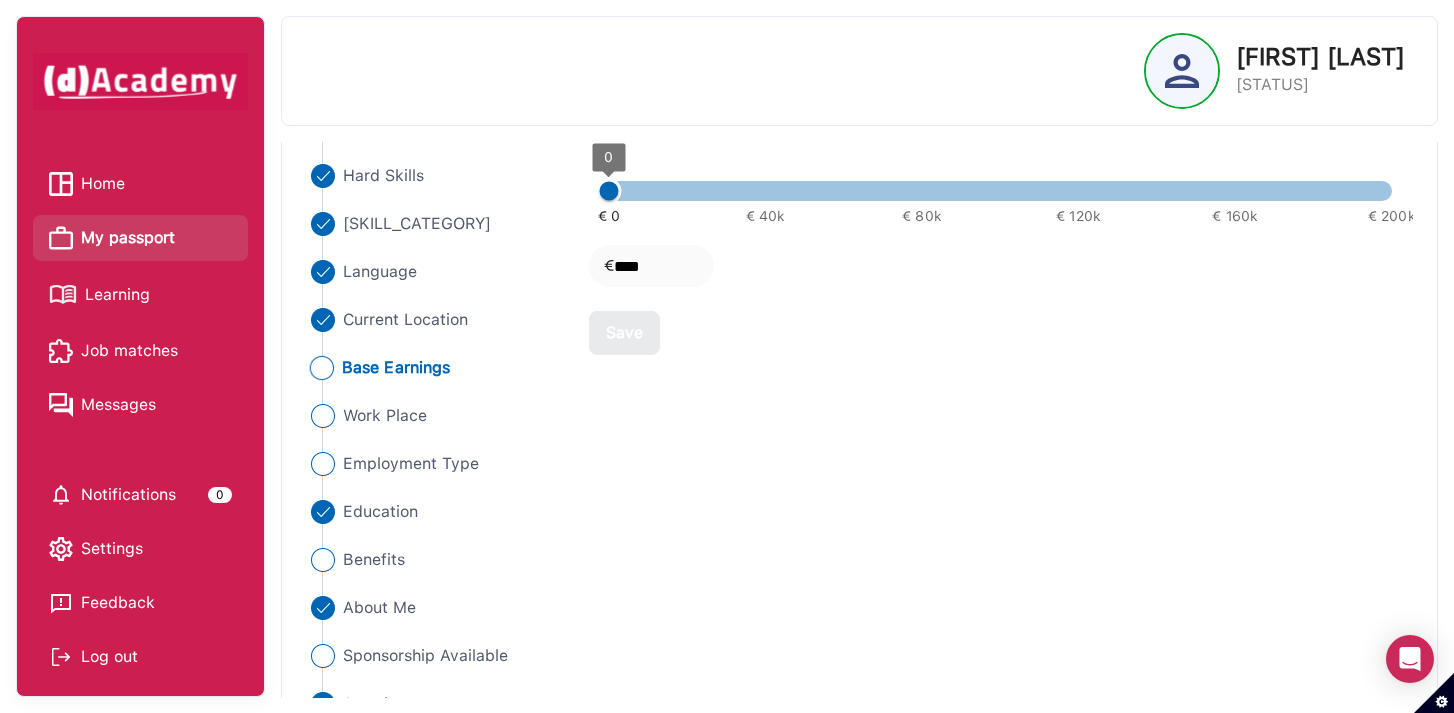 type on "*****" 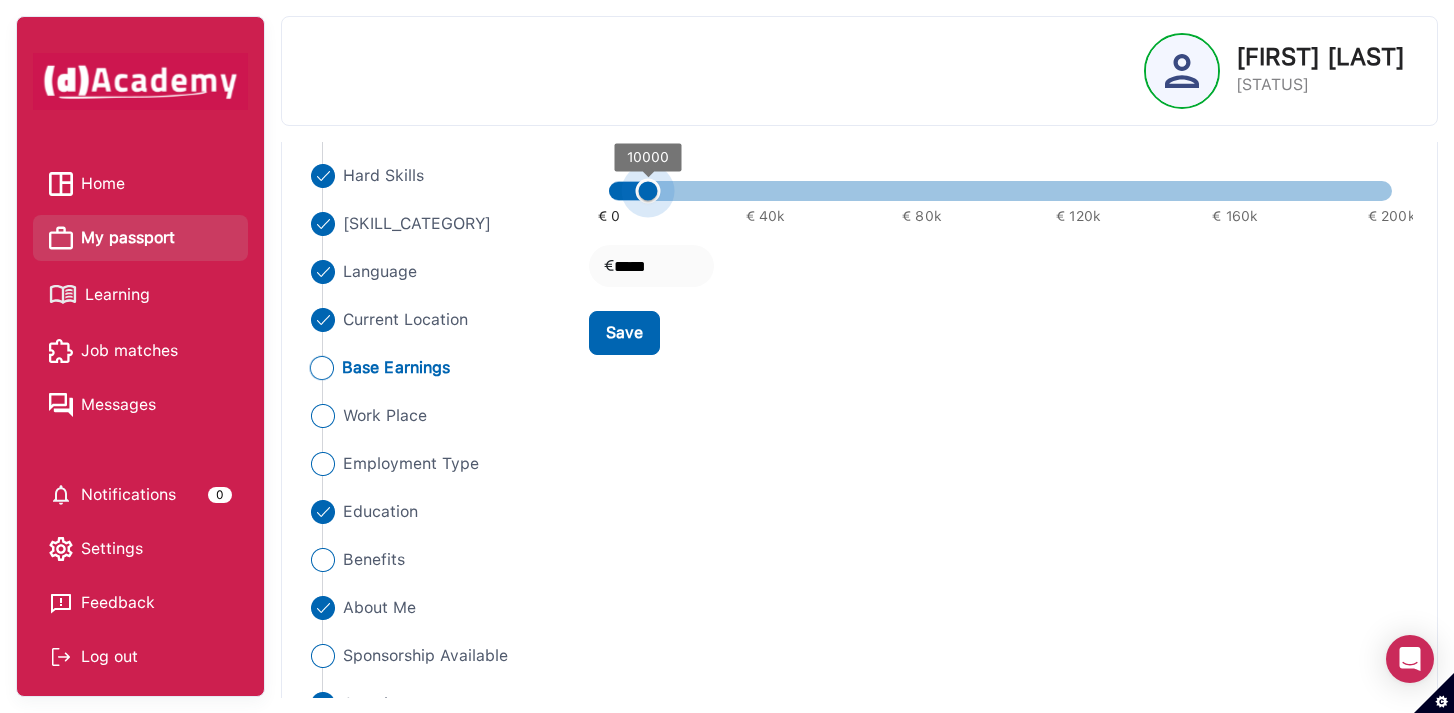 type on "*****" 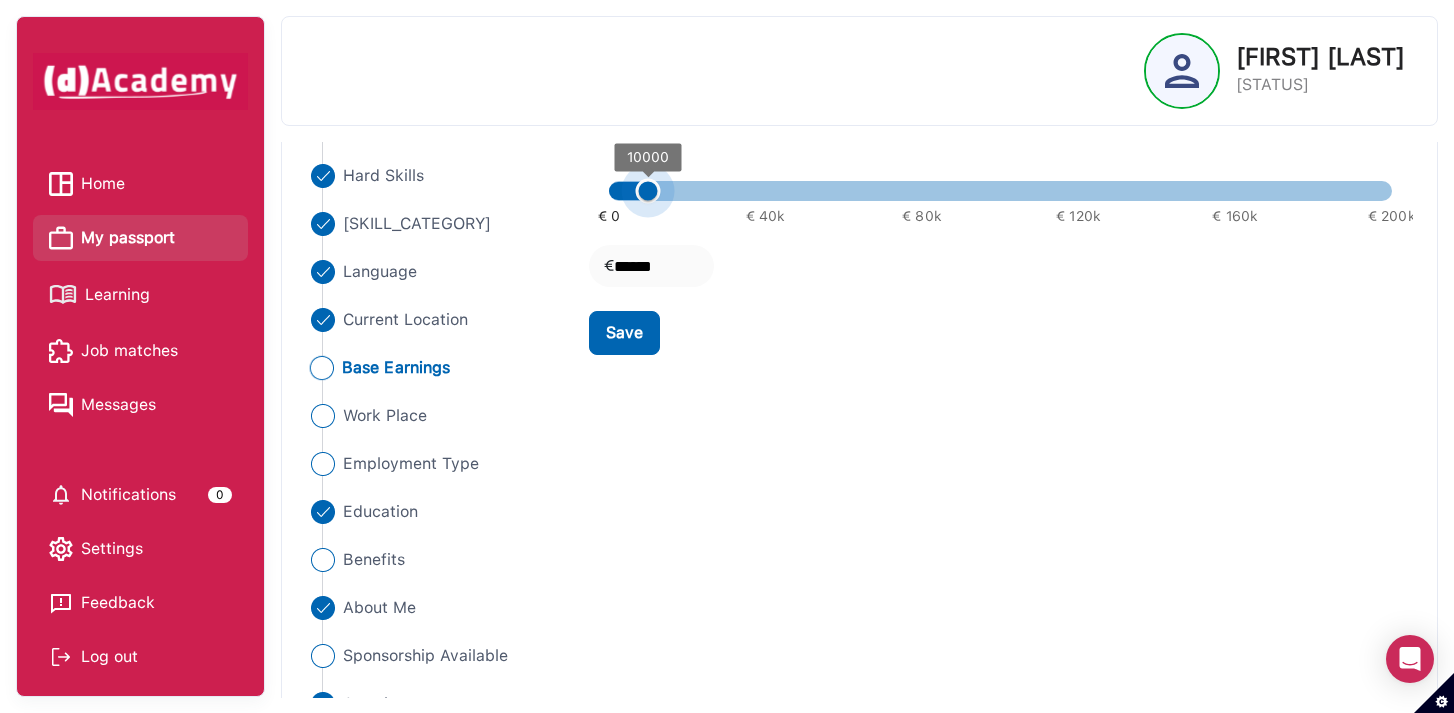 type on "******" 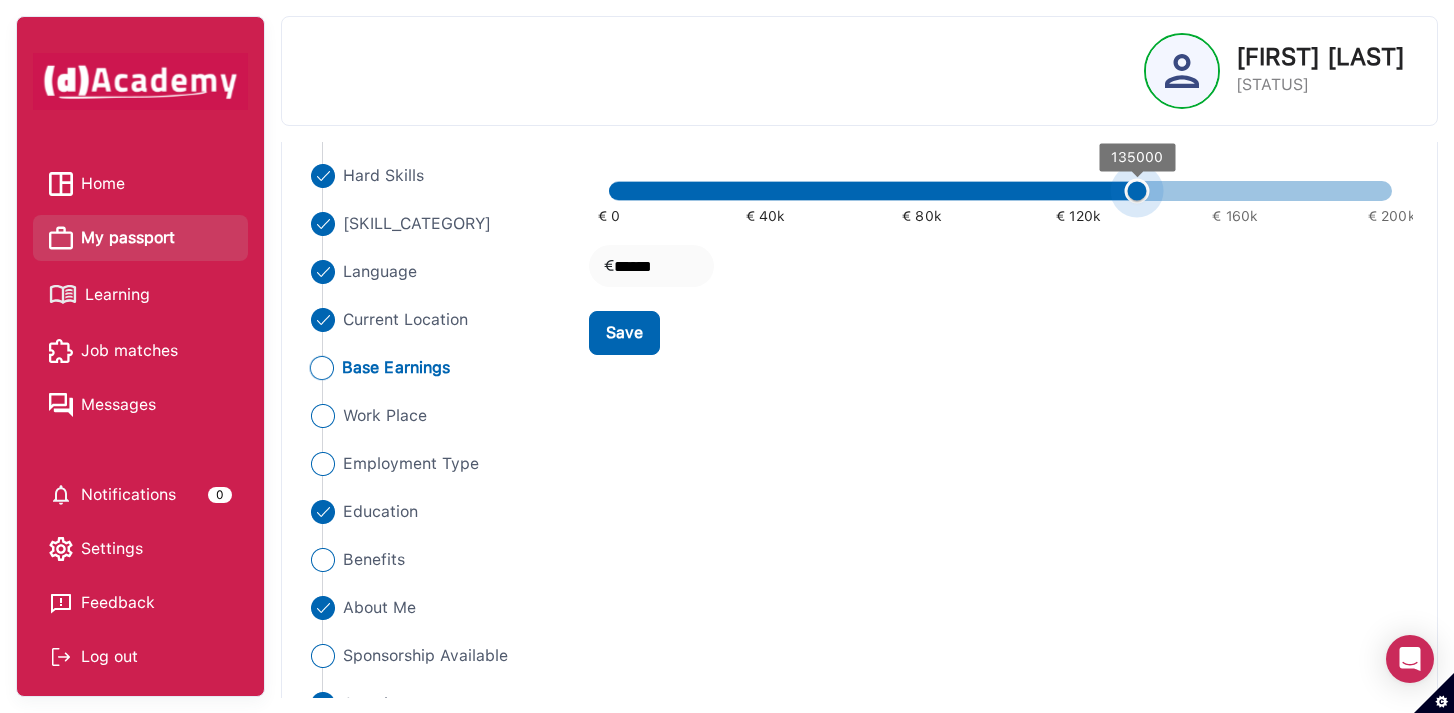 type on "******" 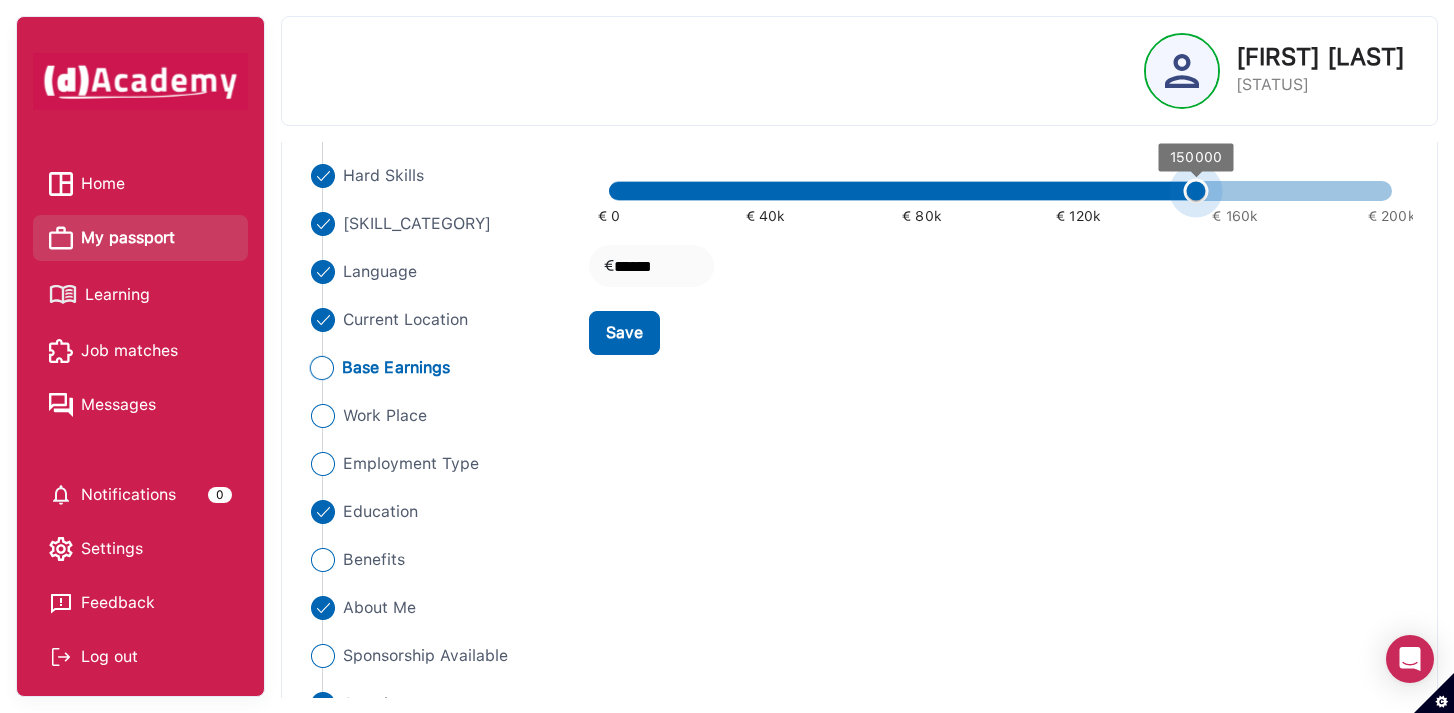 type on "******" 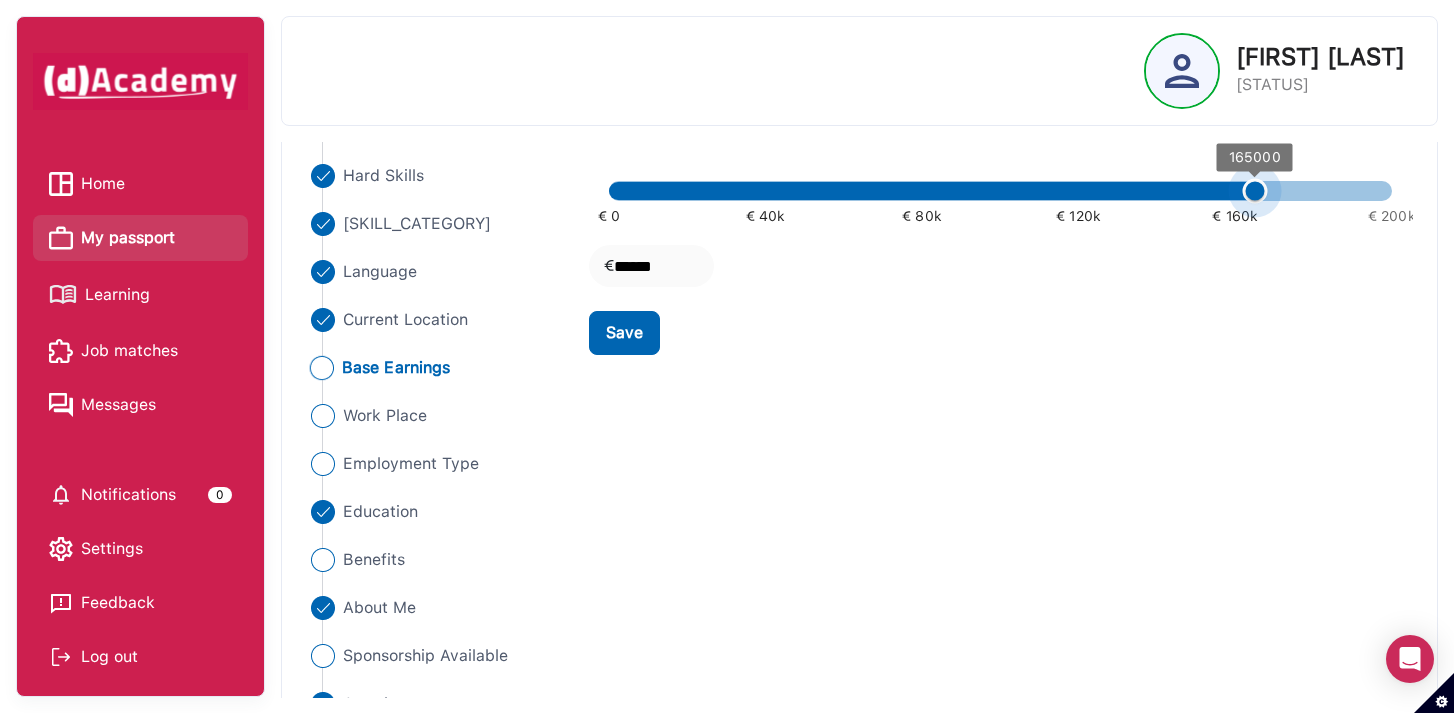 type on "******" 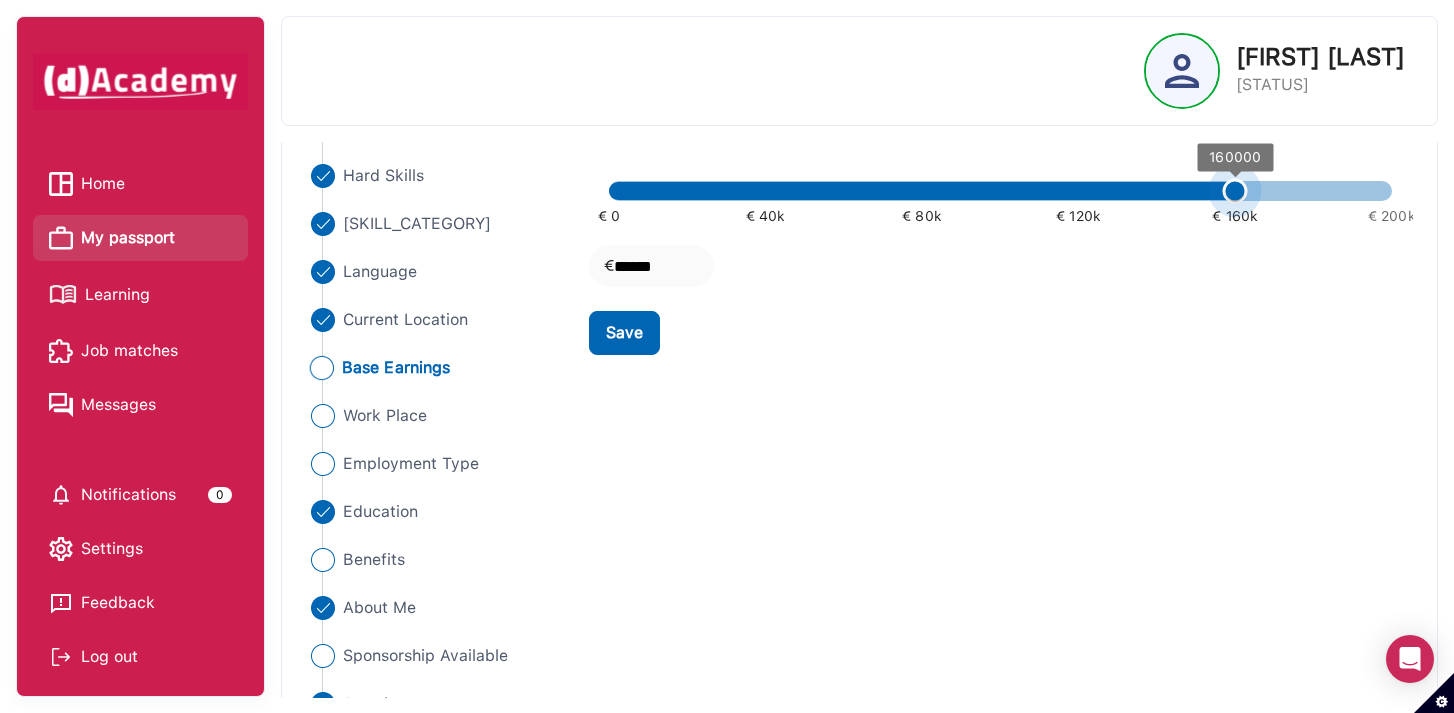 type on "******" 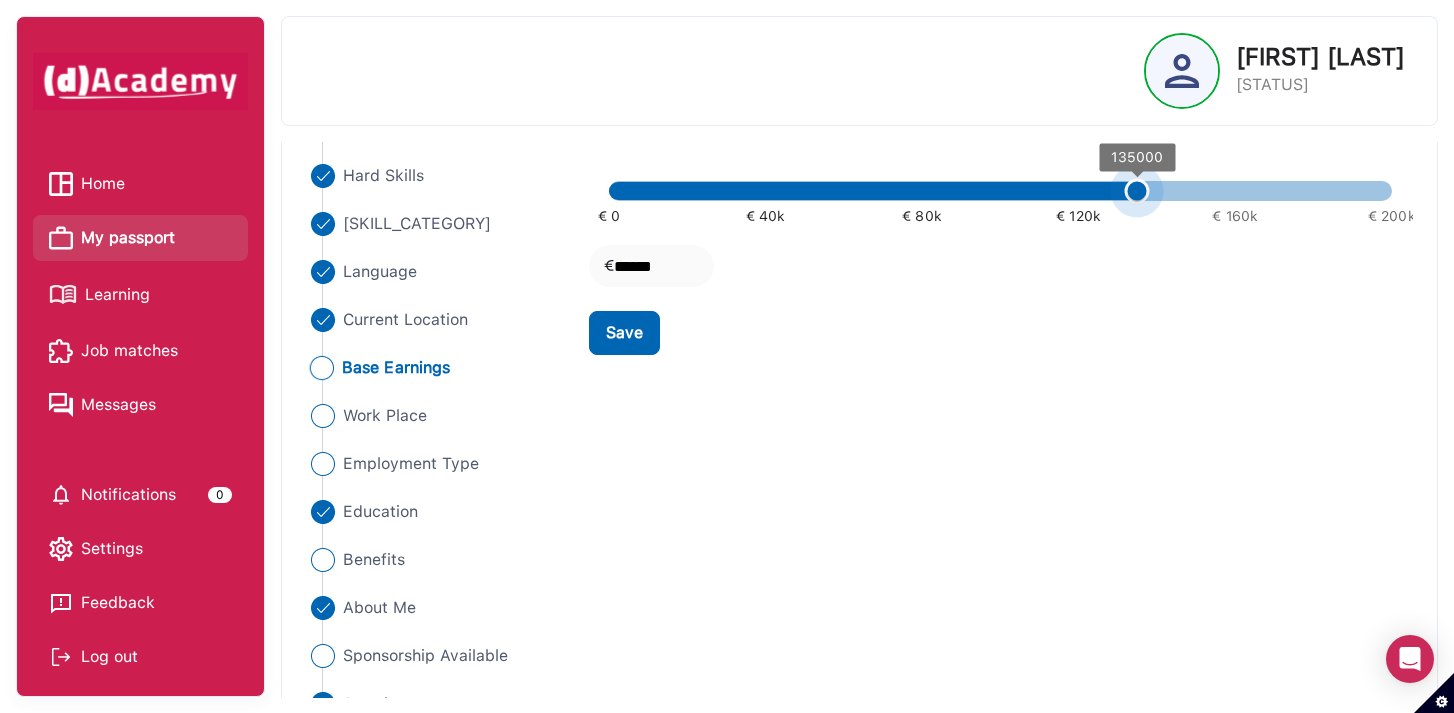 type on "******" 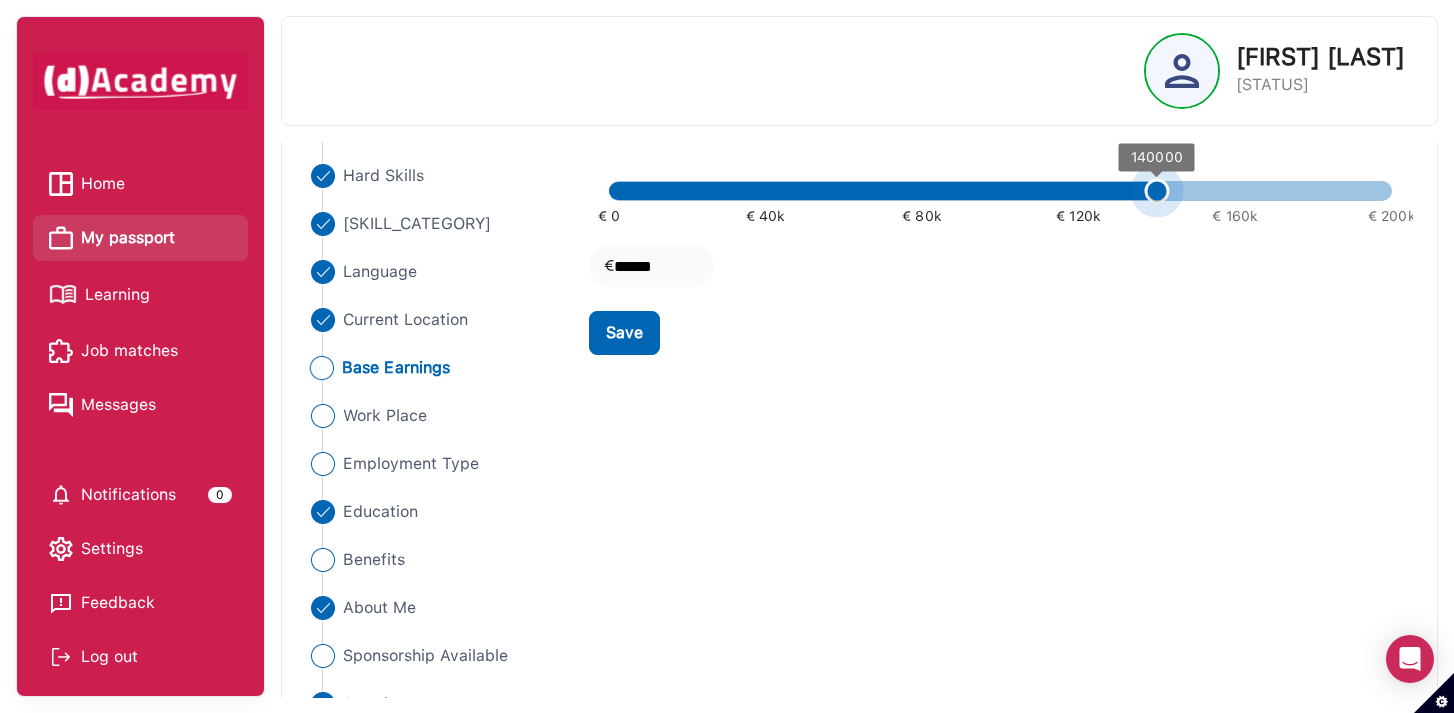 type on "******" 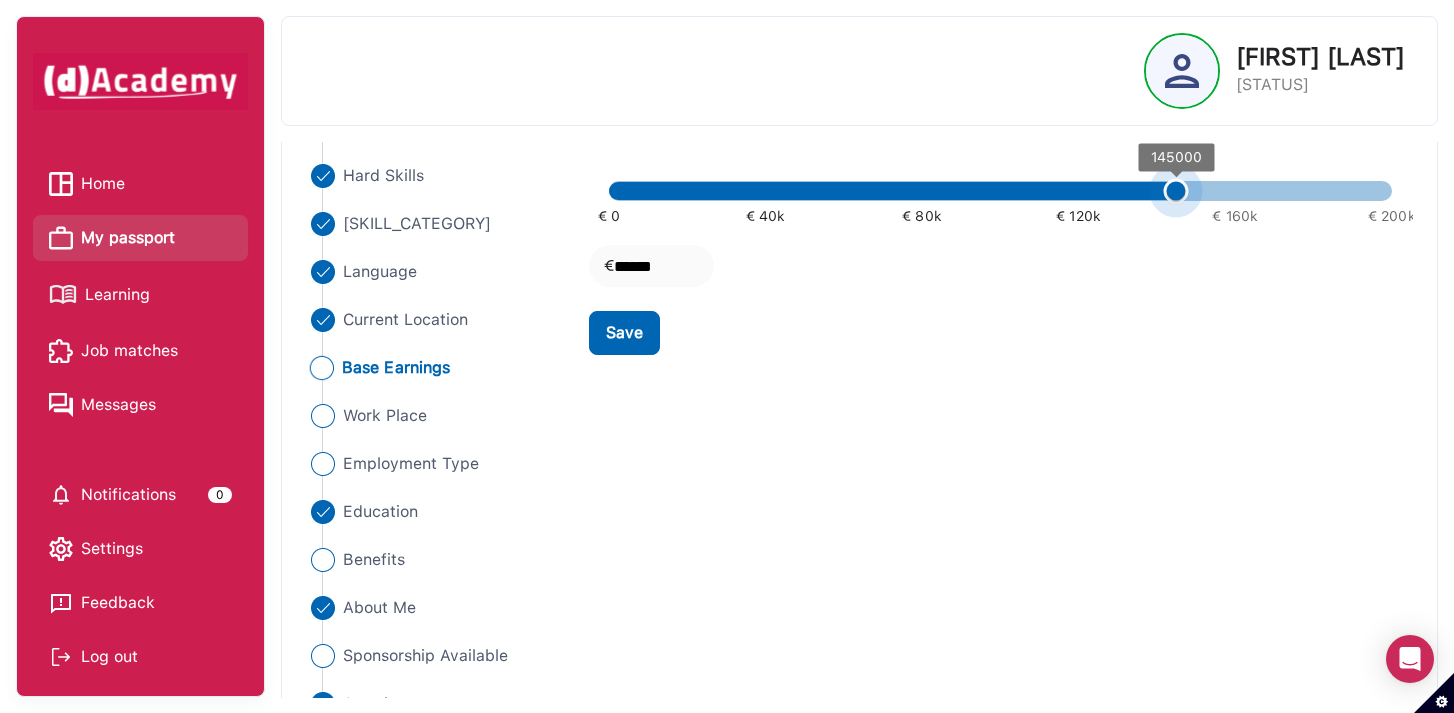 drag, startPoint x: 611, startPoint y: 183, endPoint x: 1167, endPoint y: 178, distance: 556.02246 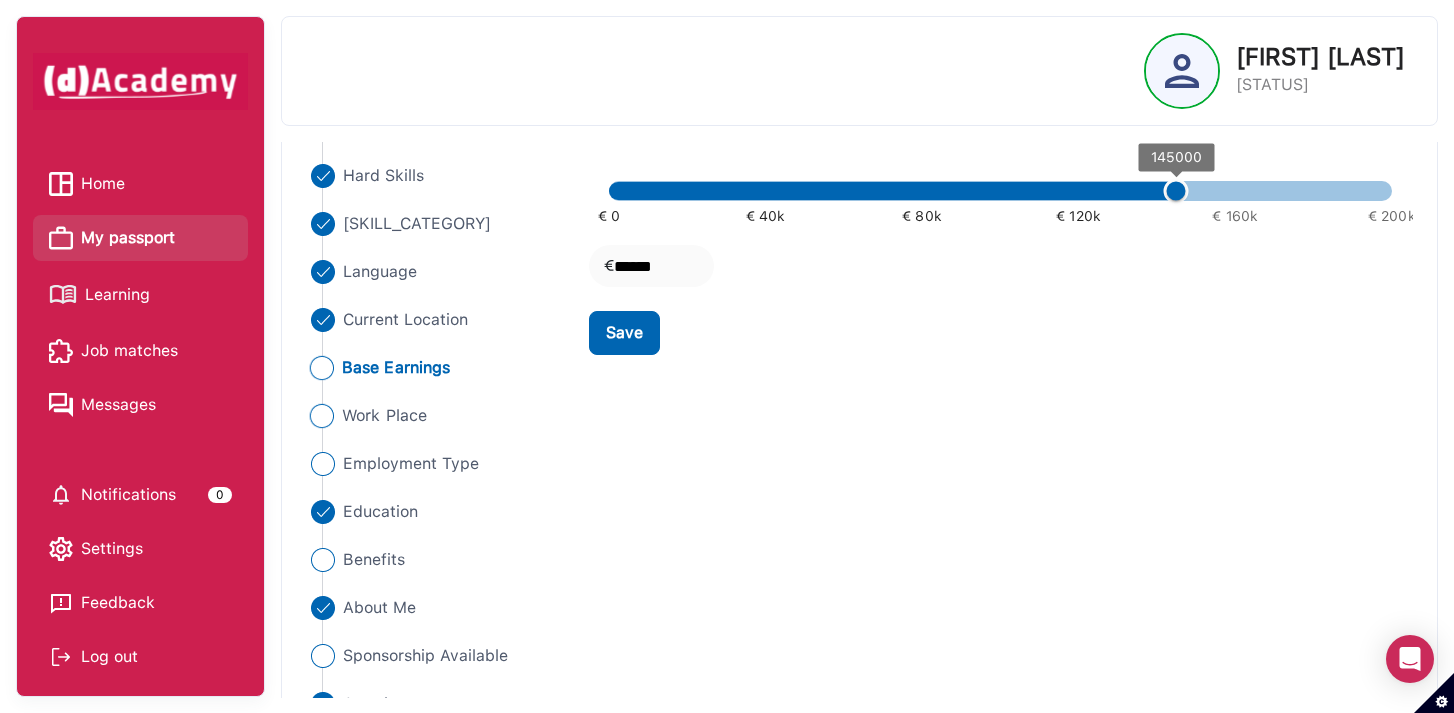 click on "Work Place" at bounding box center [384, 416] 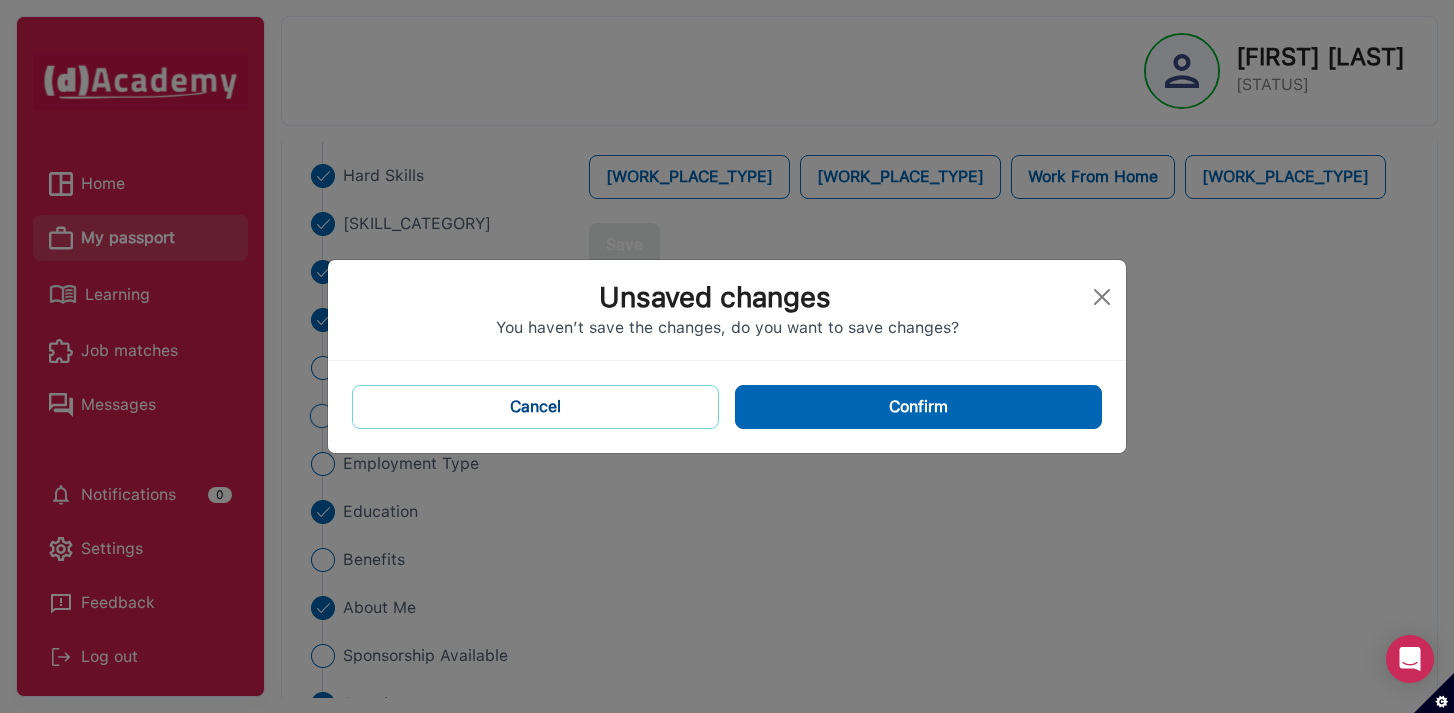 click on "Cancel" at bounding box center [535, 407] 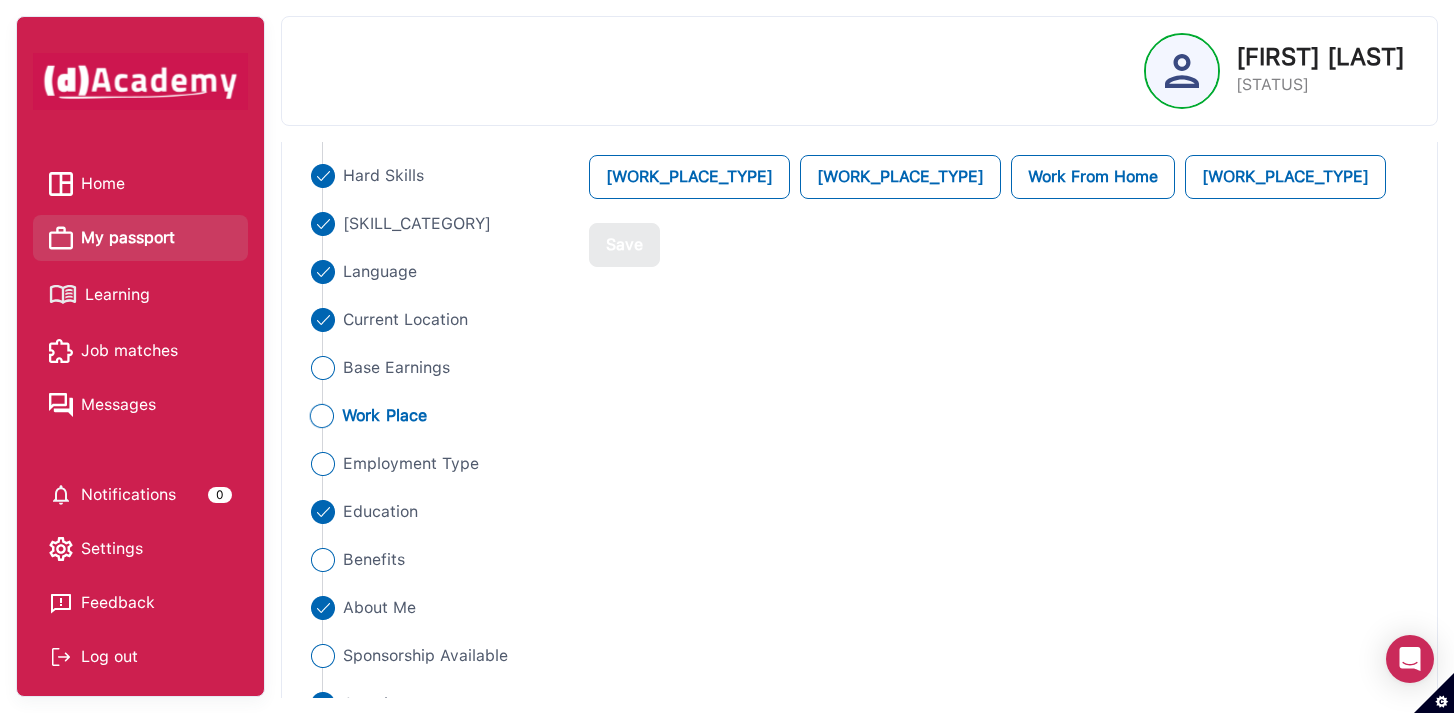 click on "Work Place" at bounding box center [384, 416] 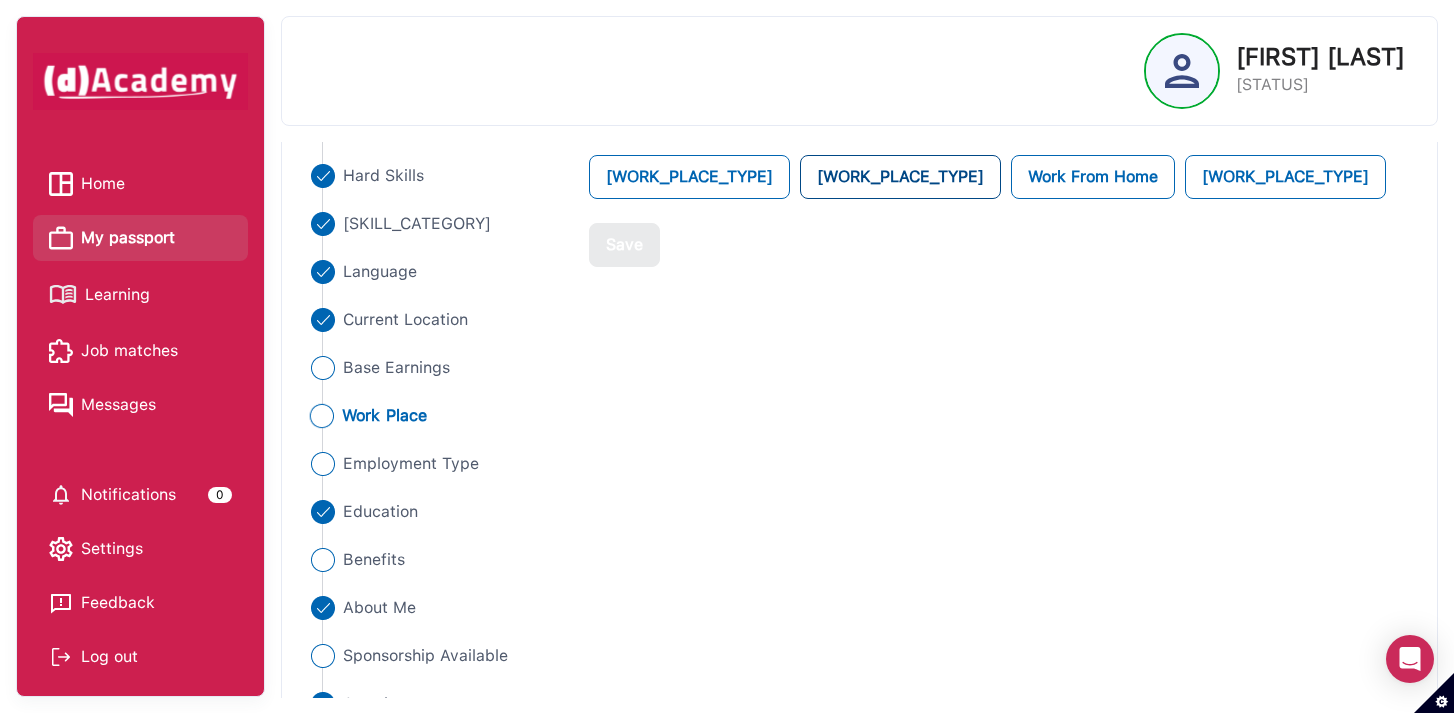 click on "[WORK_PLACE_TYPE]" at bounding box center [900, 177] 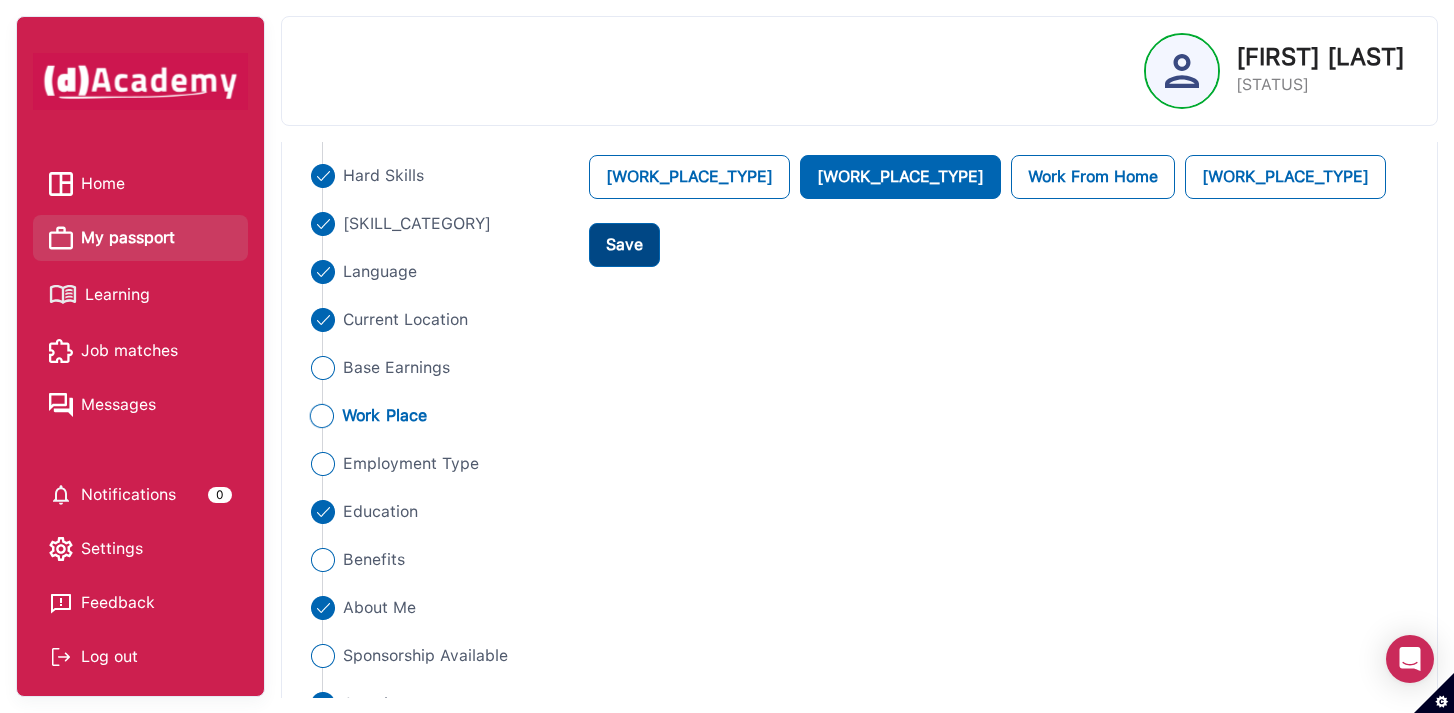 click on "Save" at bounding box center [624, 245] 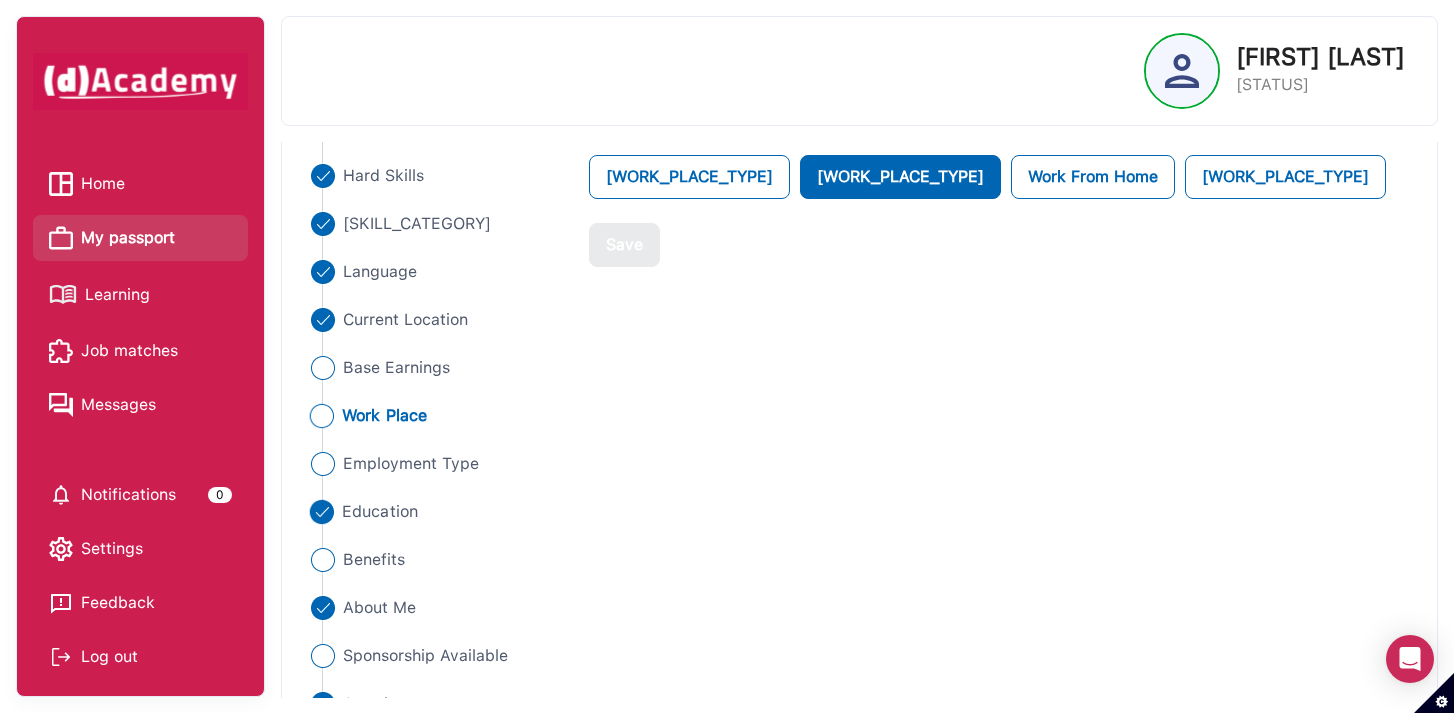 scroll, scrollTop: 279, scrollLeft: 0, axis: vertical 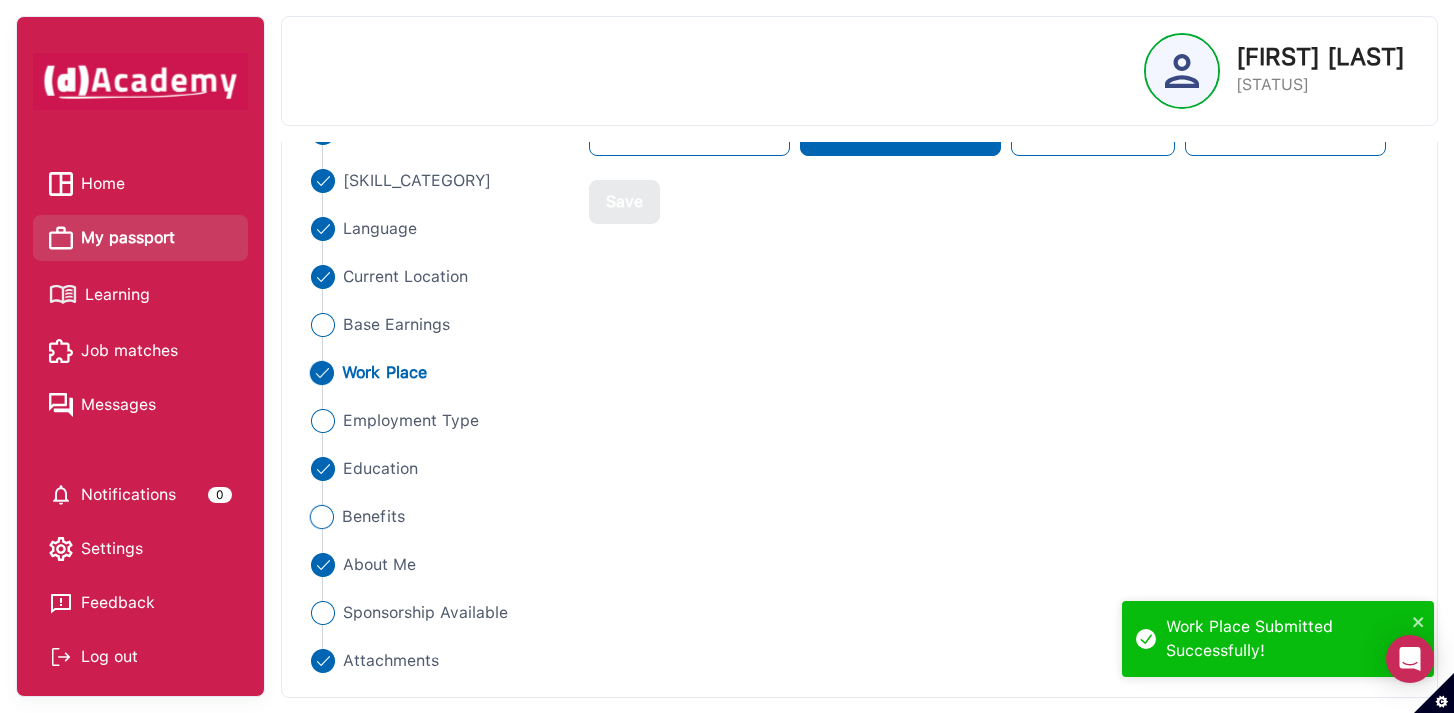click on "Benefits" at bounding box center (373, 517) 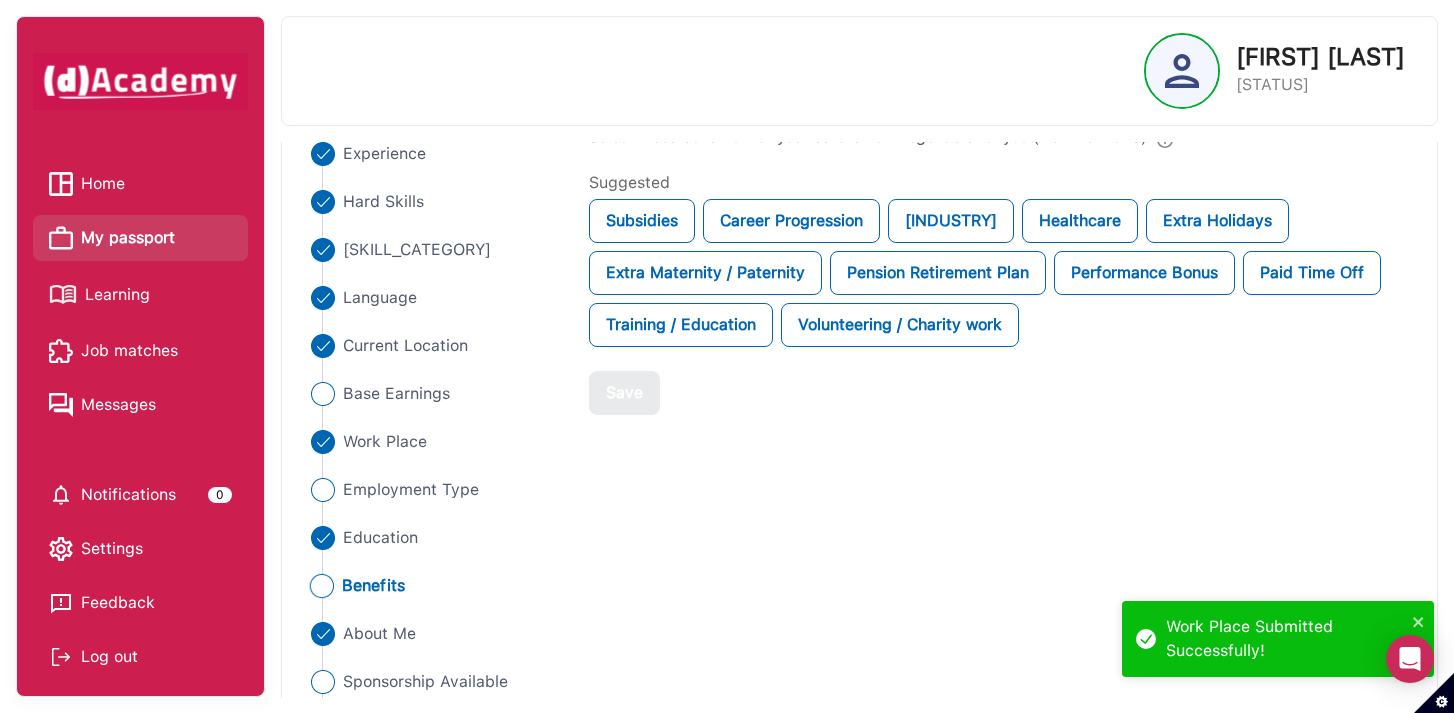scroll, scrollTop: 233, scrollLeft: 0, axis: vertical 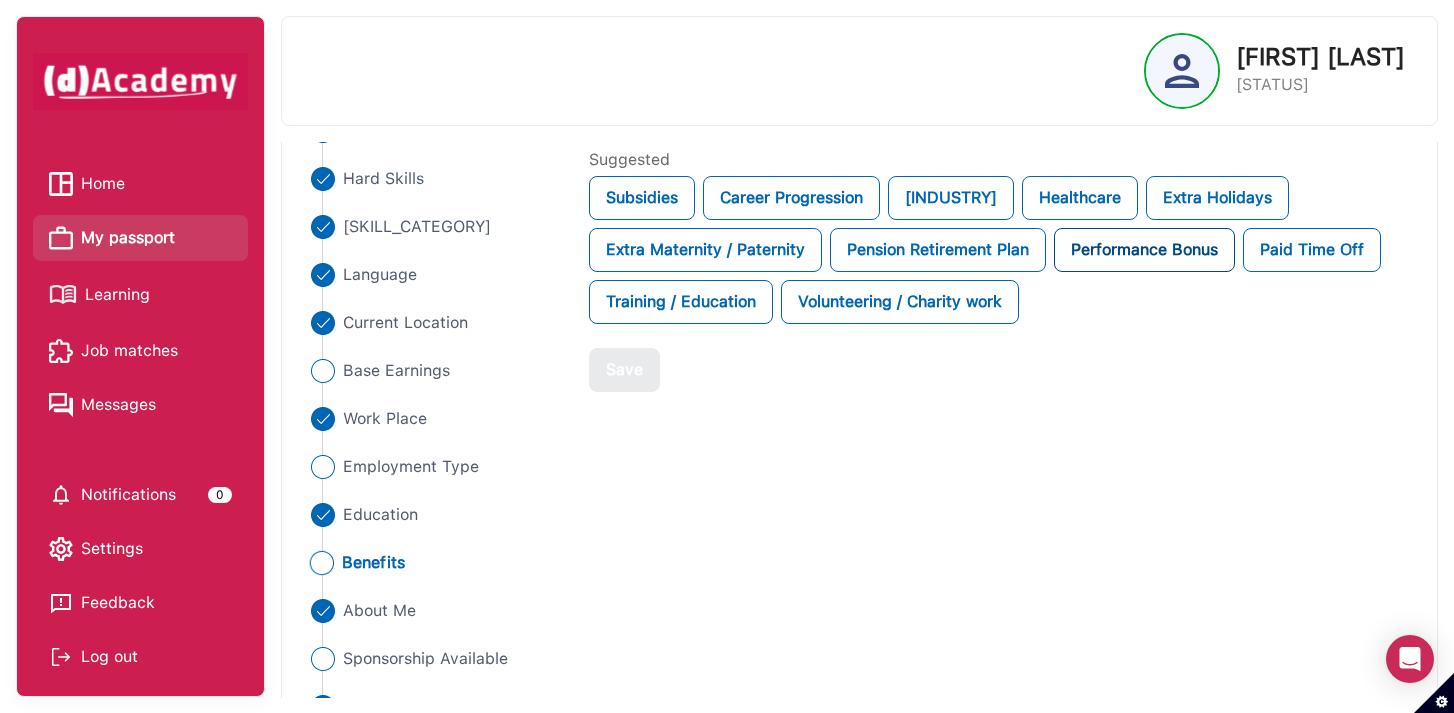 click on "Performance Bonus" at bounding box center [1144, 250] 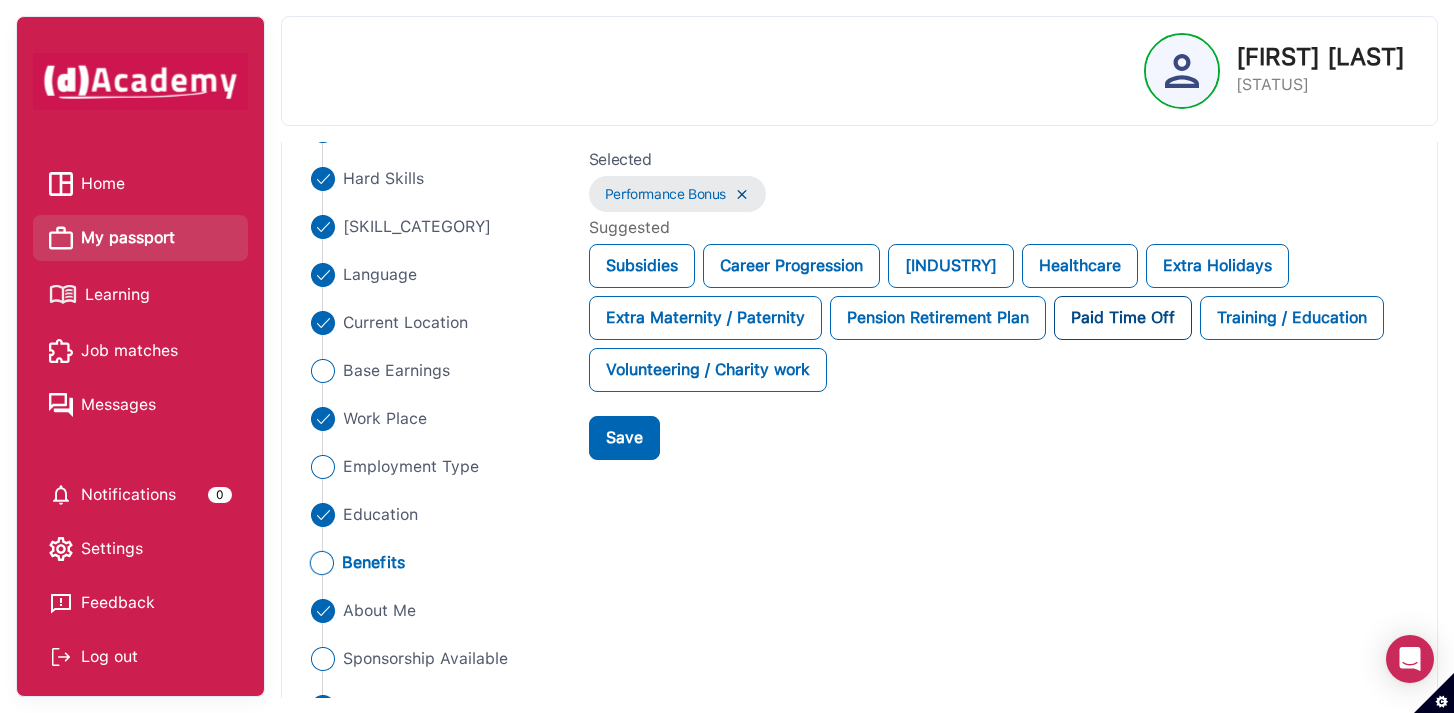 click on "Paid Time Off" at bounding box center (1123, 318) 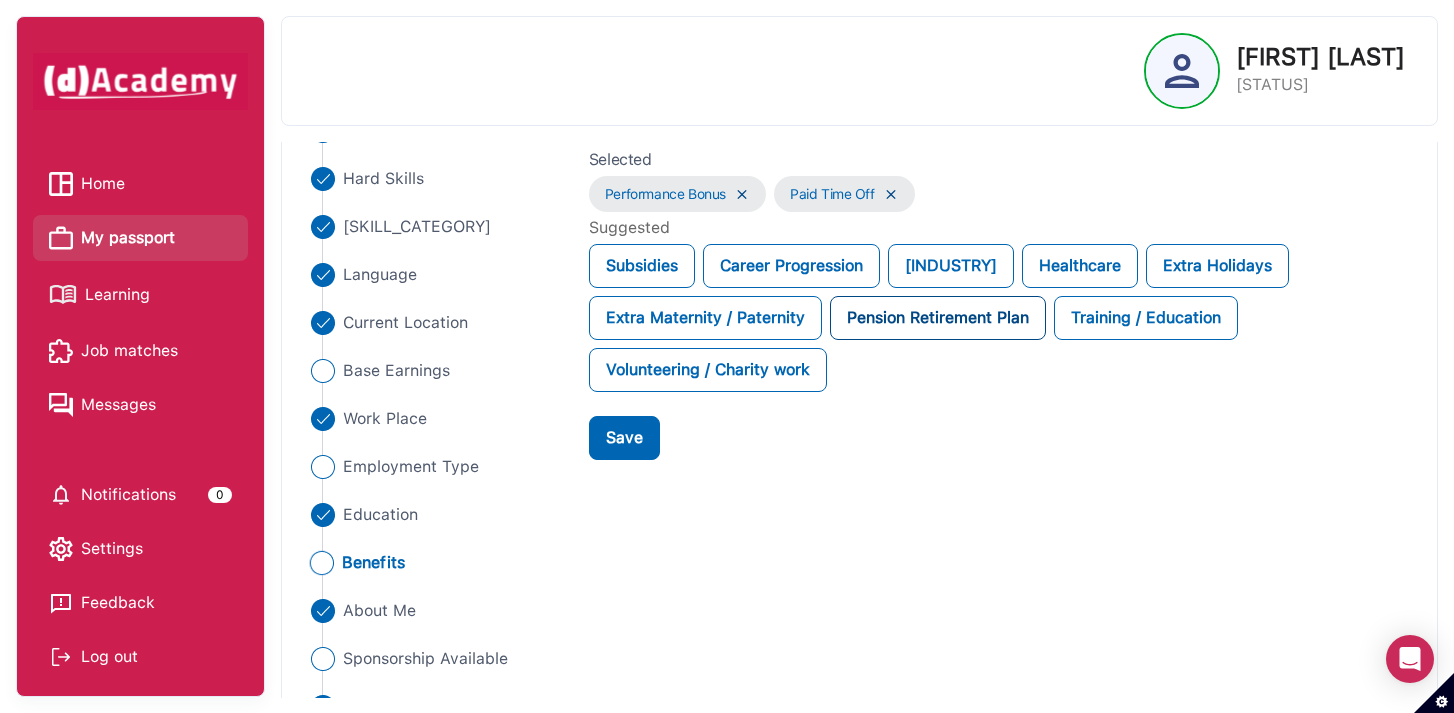 click on "Pension Retirement Plan" at bounding box center [938, 318] 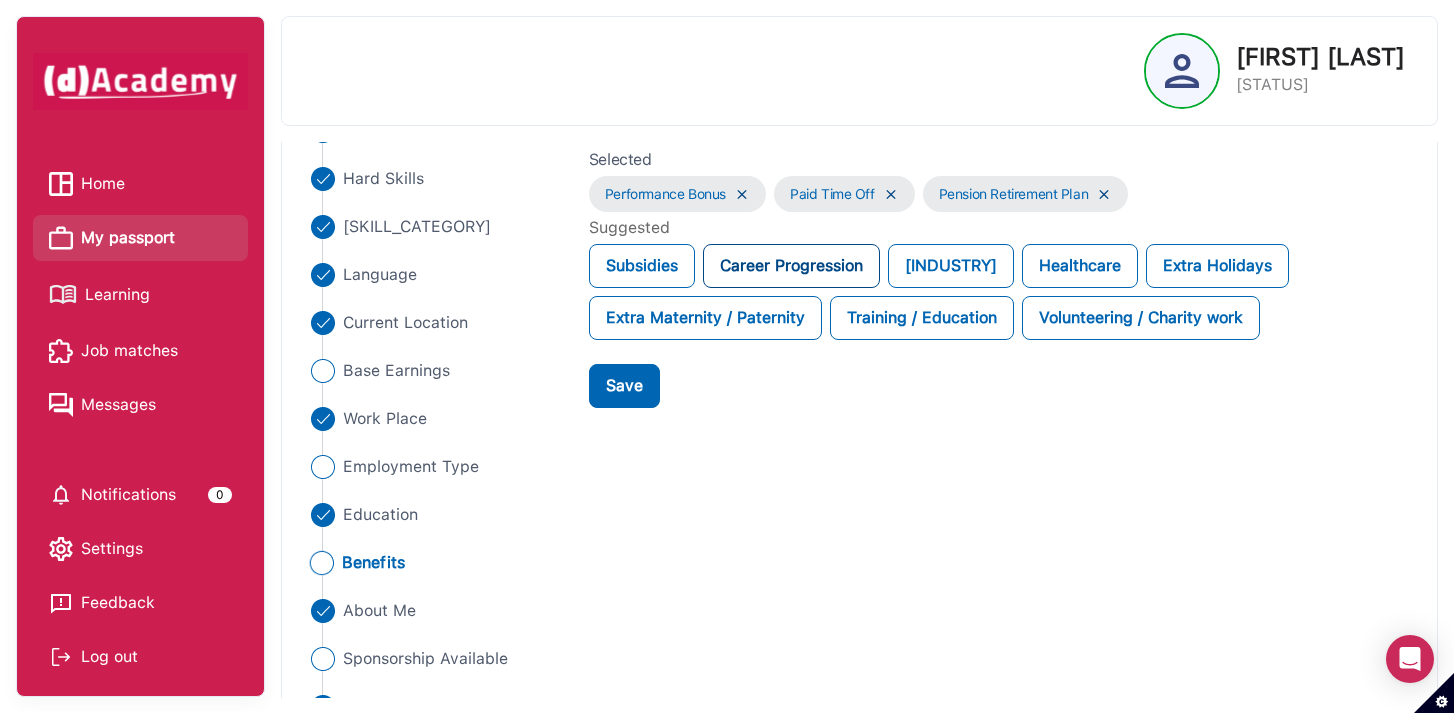 click on "Career Progression" at bounding box center [791, 266] 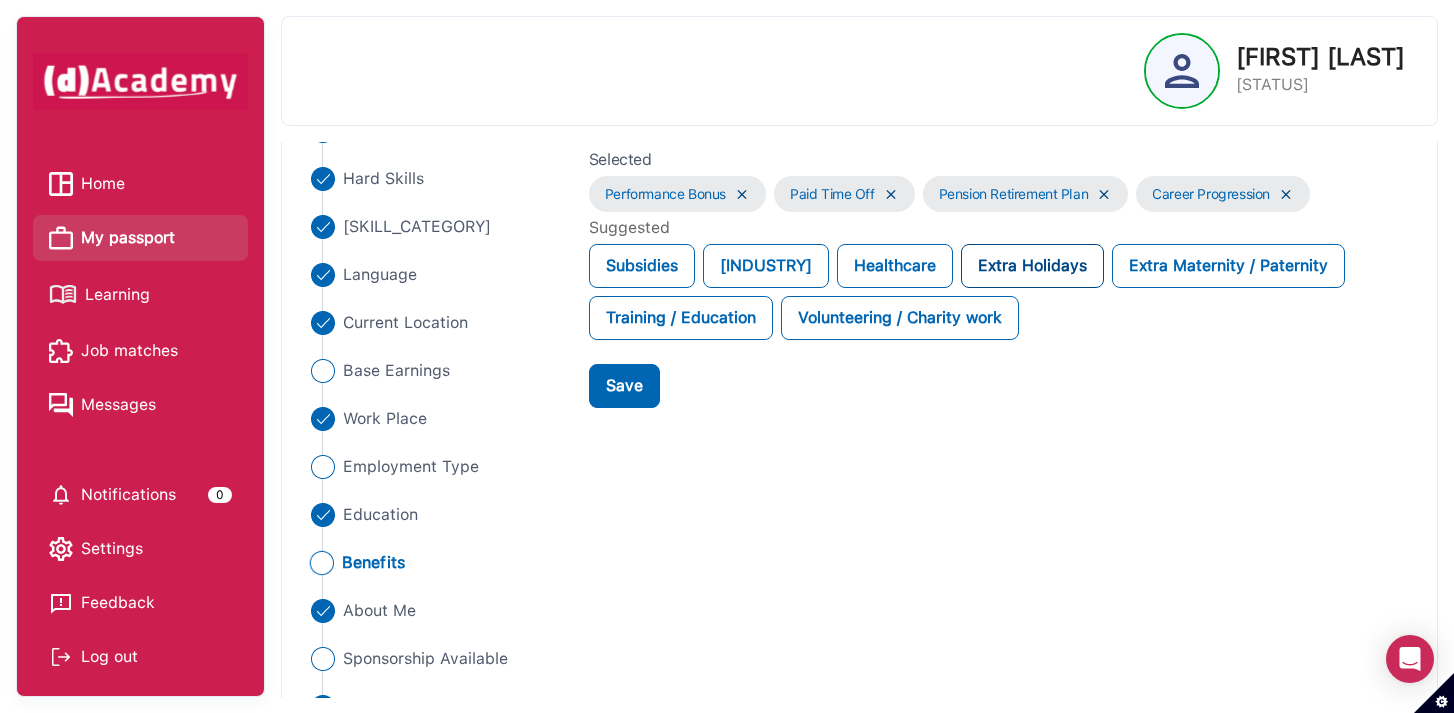 click on "Extra Holidays" at bounding box center [1032, 266] 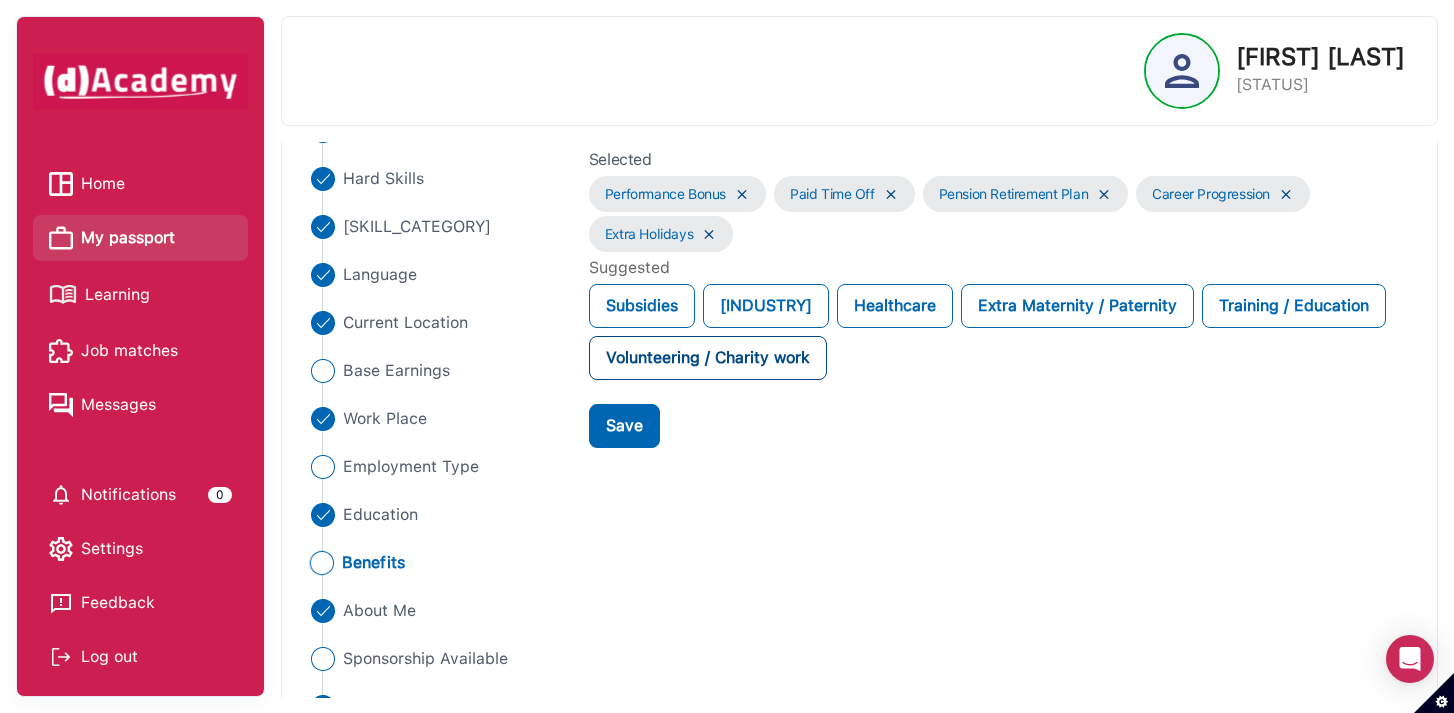 click on "Volunteering / Charity work" at bounding box center [708, 358] 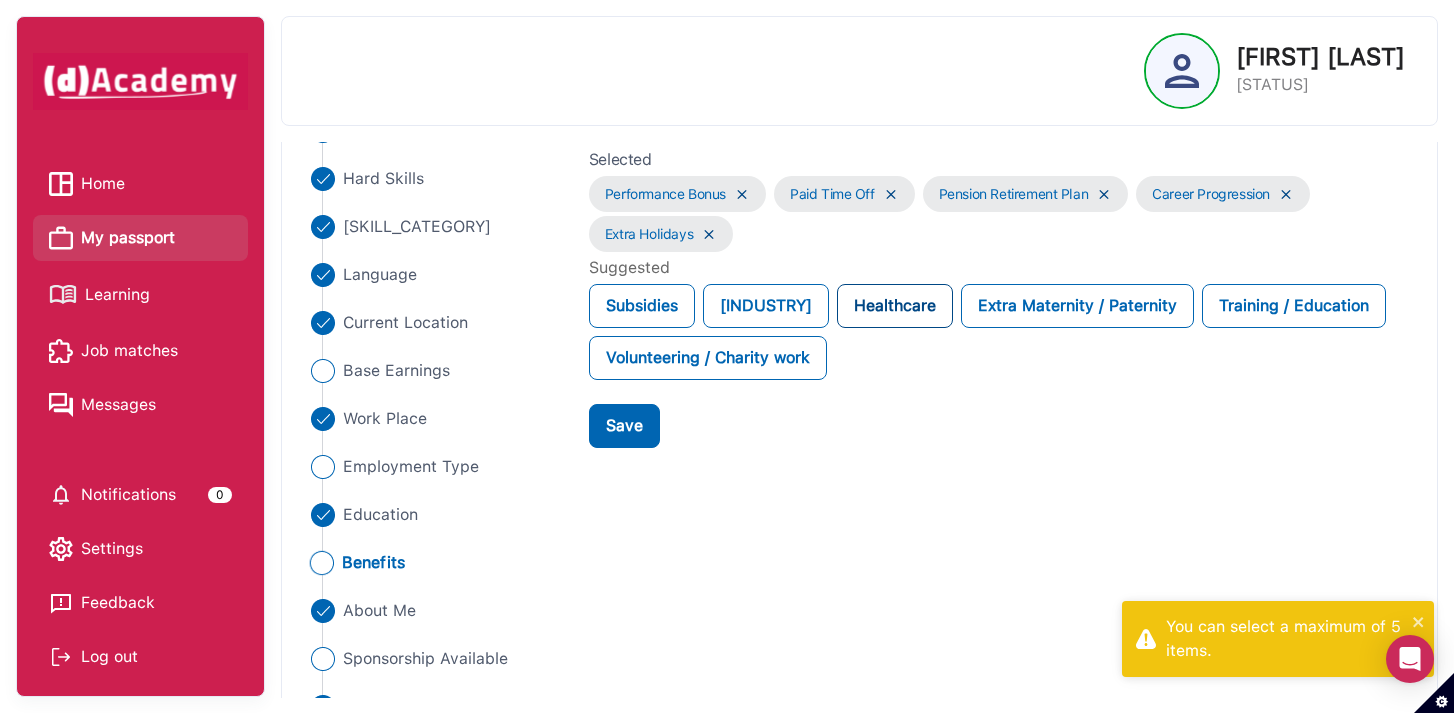click on "Healthcare" at bounding box center [895, 306] 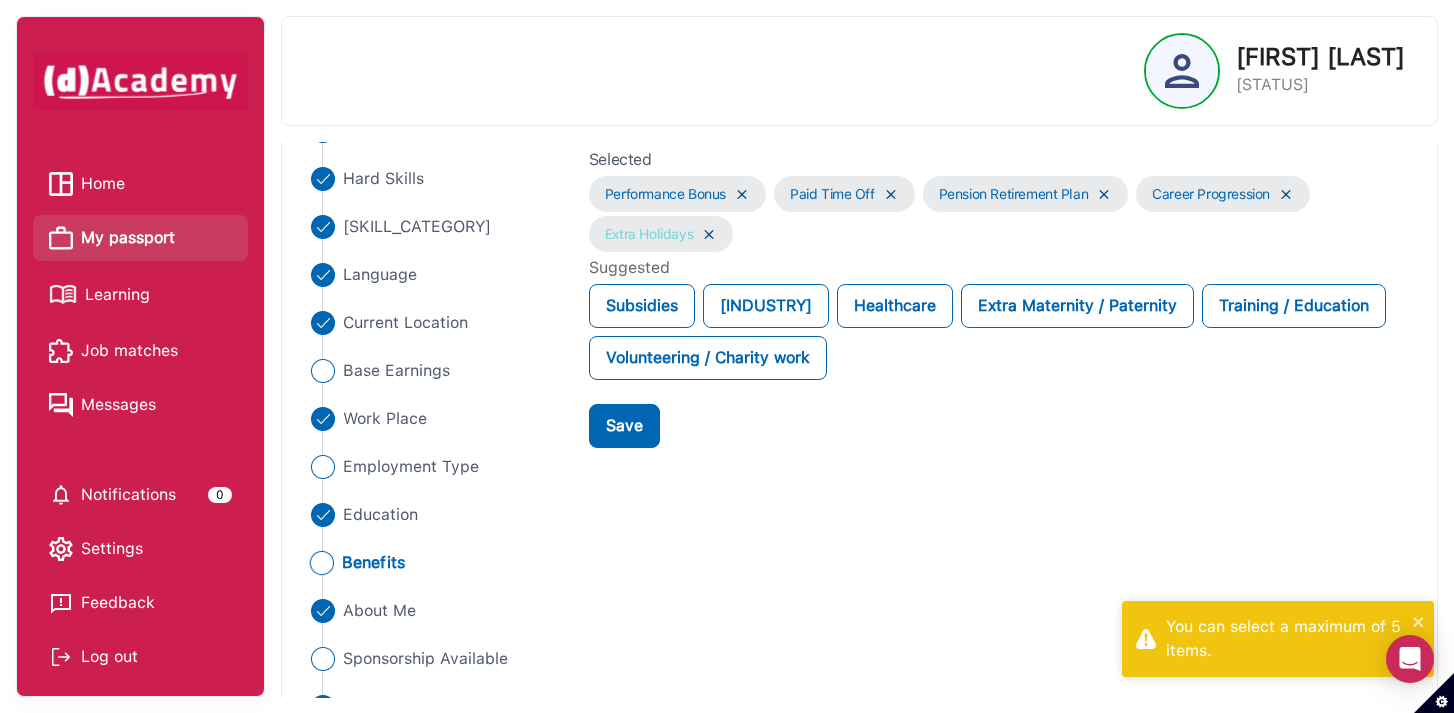 click at bounding box center (709, 234) 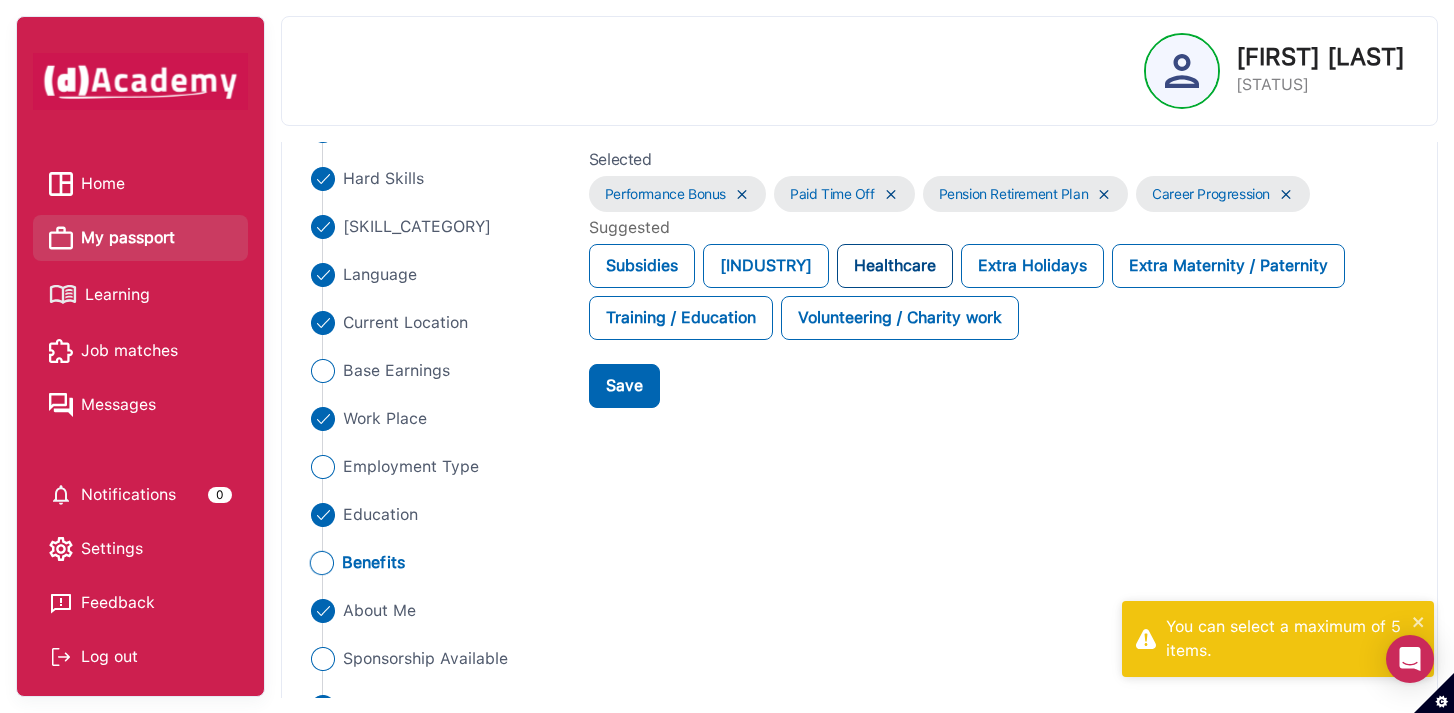 click on "Healthcare" at bounding box center (895, 266) 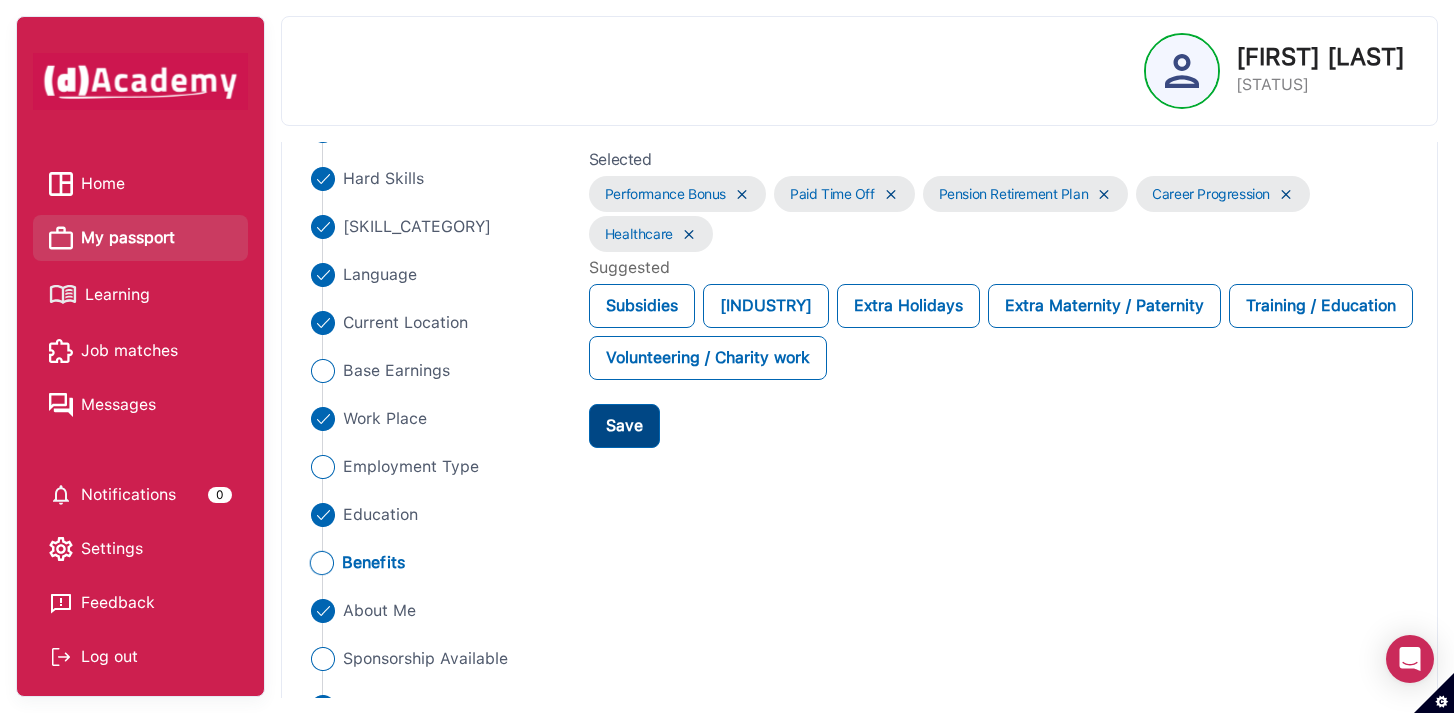 click on "Save" at bounding box center (624, 426) 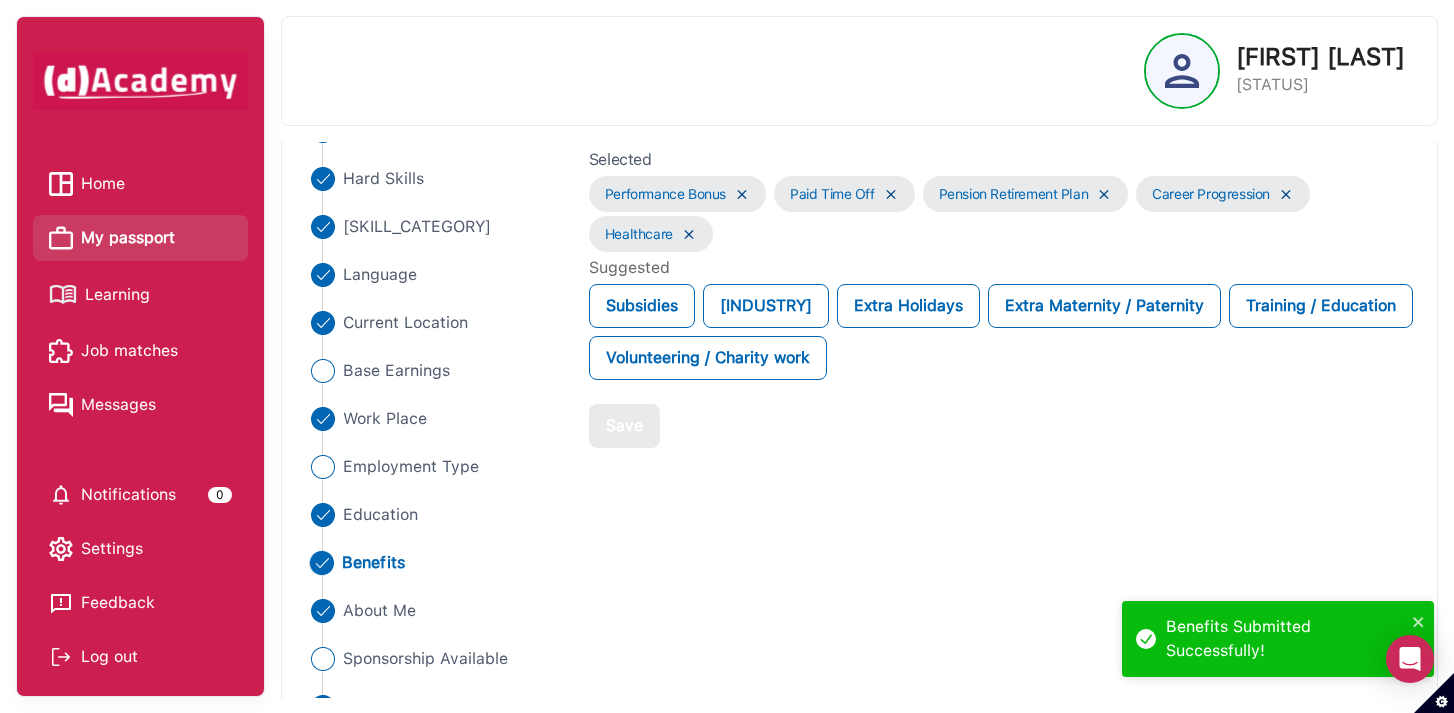 scroll, scrollTop: 279, scrollLeft: 0, axis: vertical 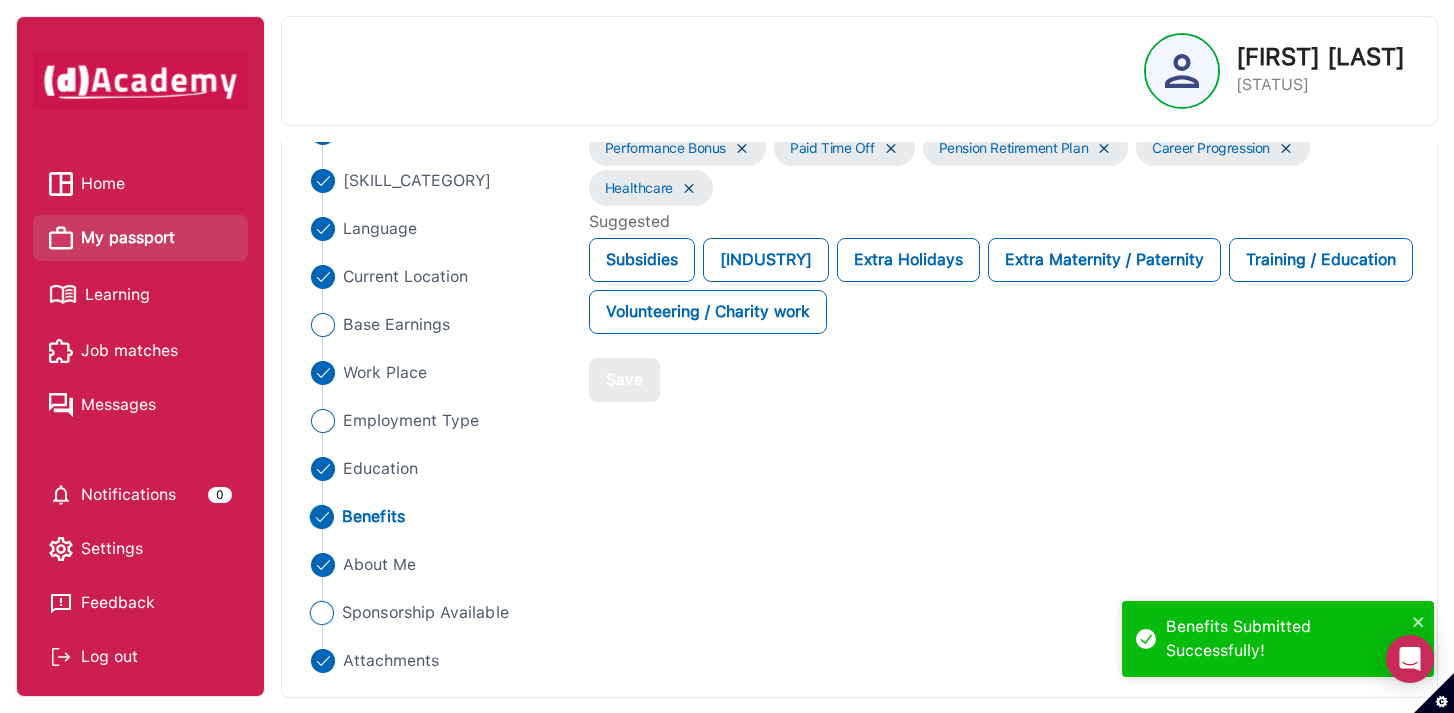click on "Sponsorship Available" at bounding box center (425, 613) 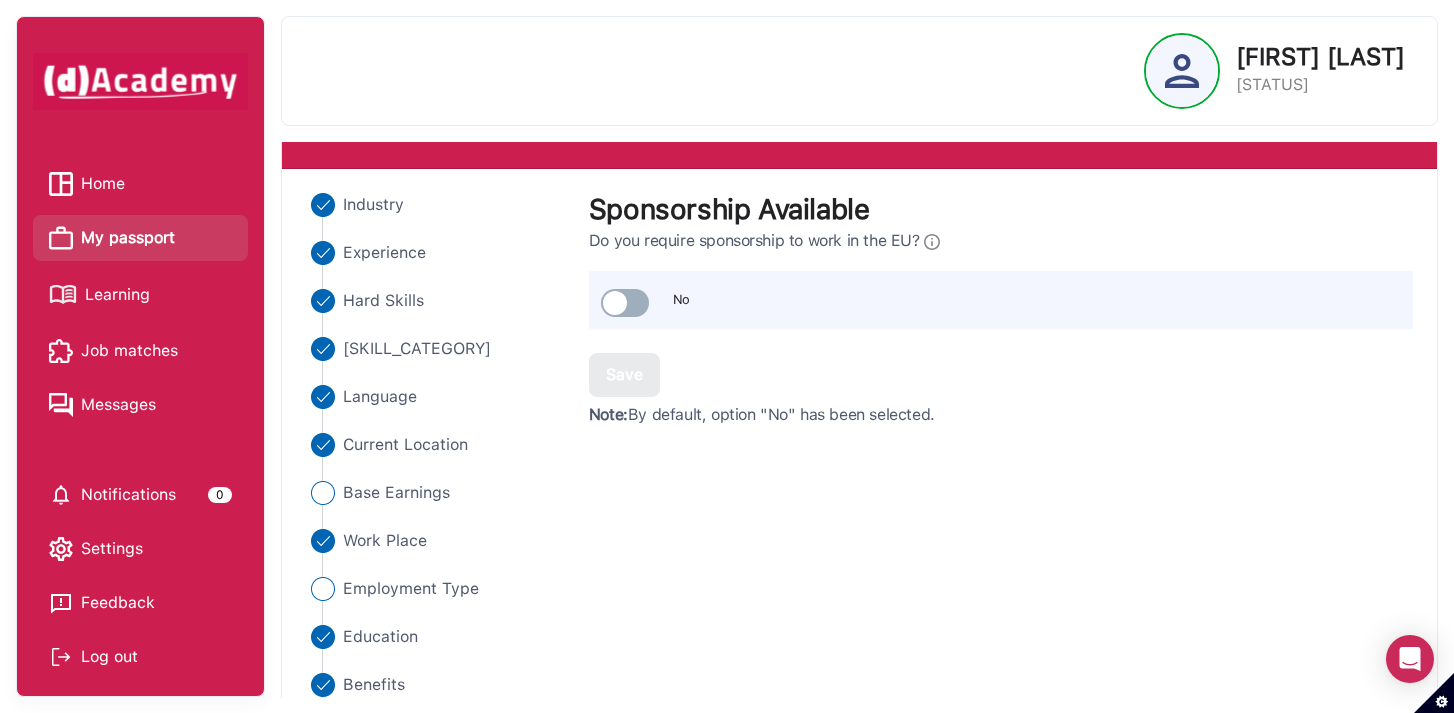 scroll, scrollTop: 110, scrollLeft: 0, axis: vertical 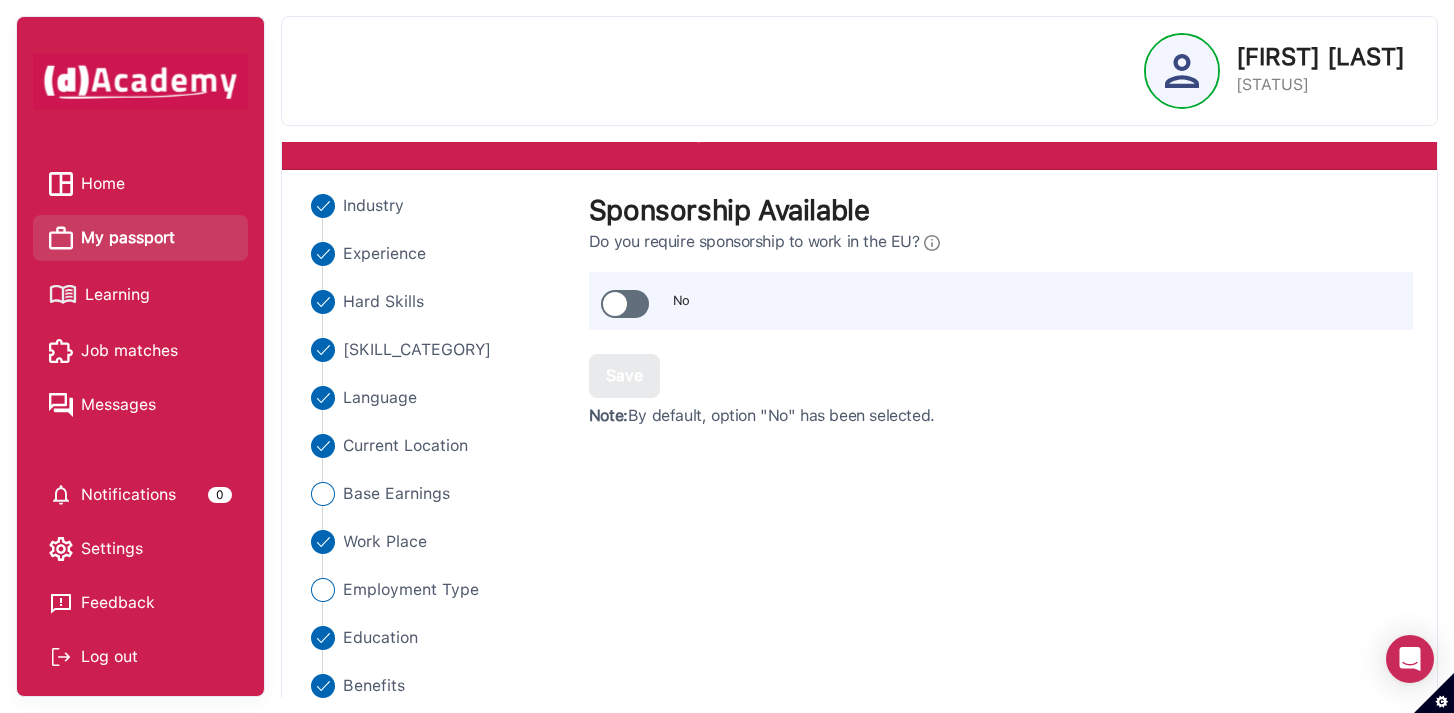 click at bounding box center (625, 304) 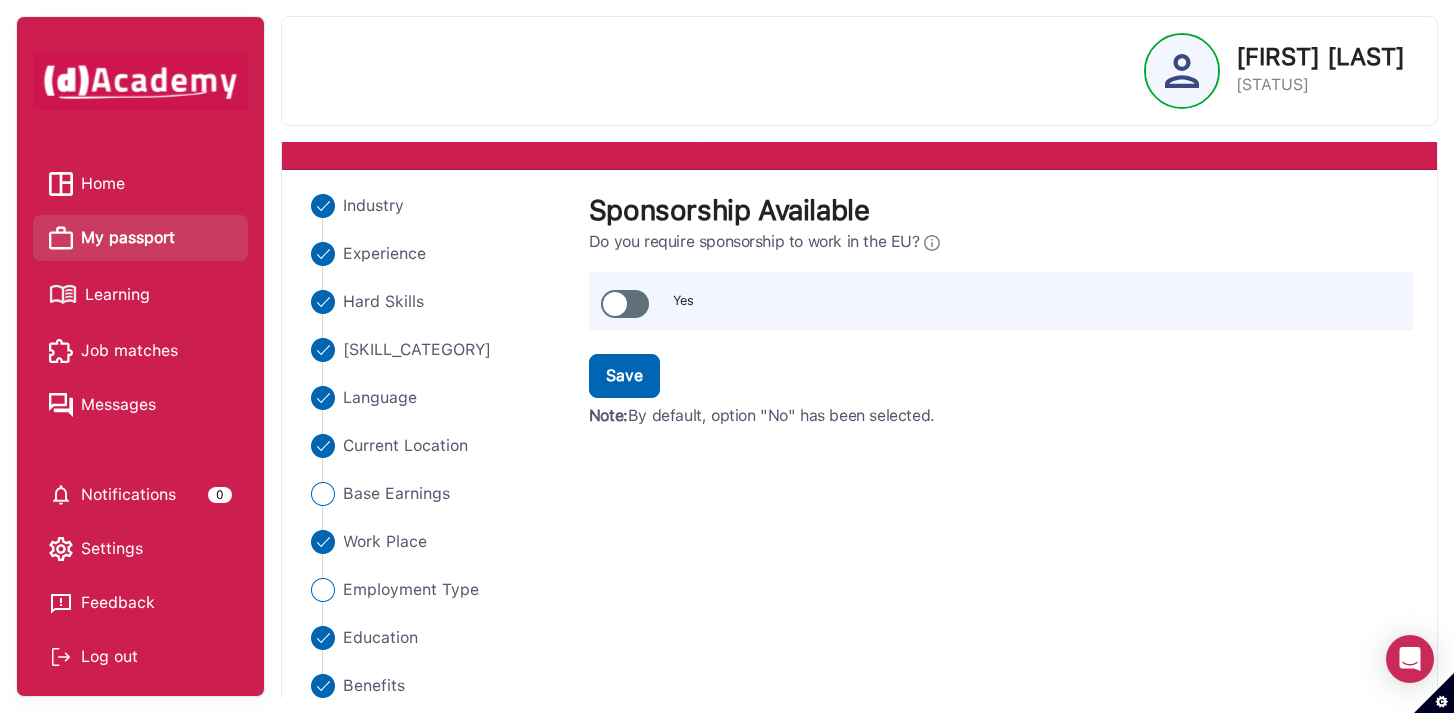 click at bounding box center (625, 304) 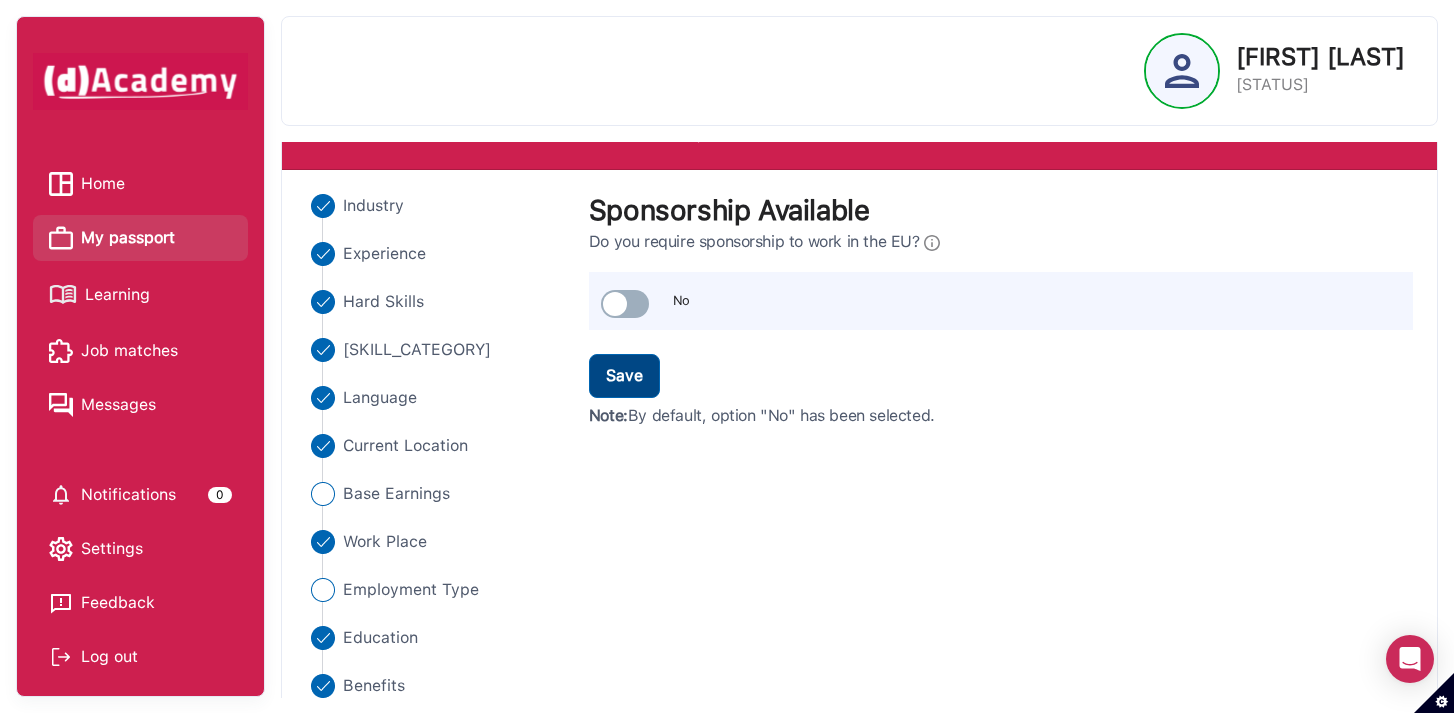 click on "Save" at bounding box center (624, 376) 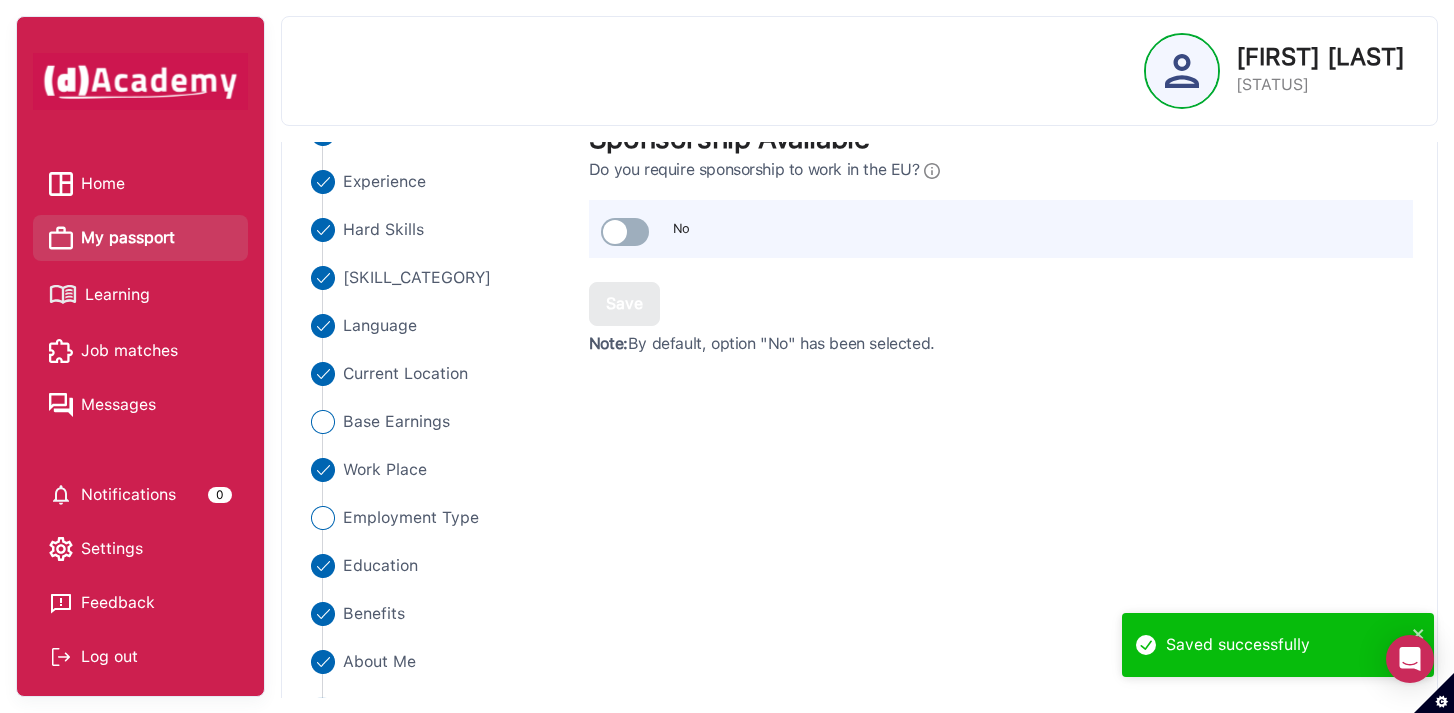 scroll, scrollTop: 180, scrollLeft: 0, axis: vertical 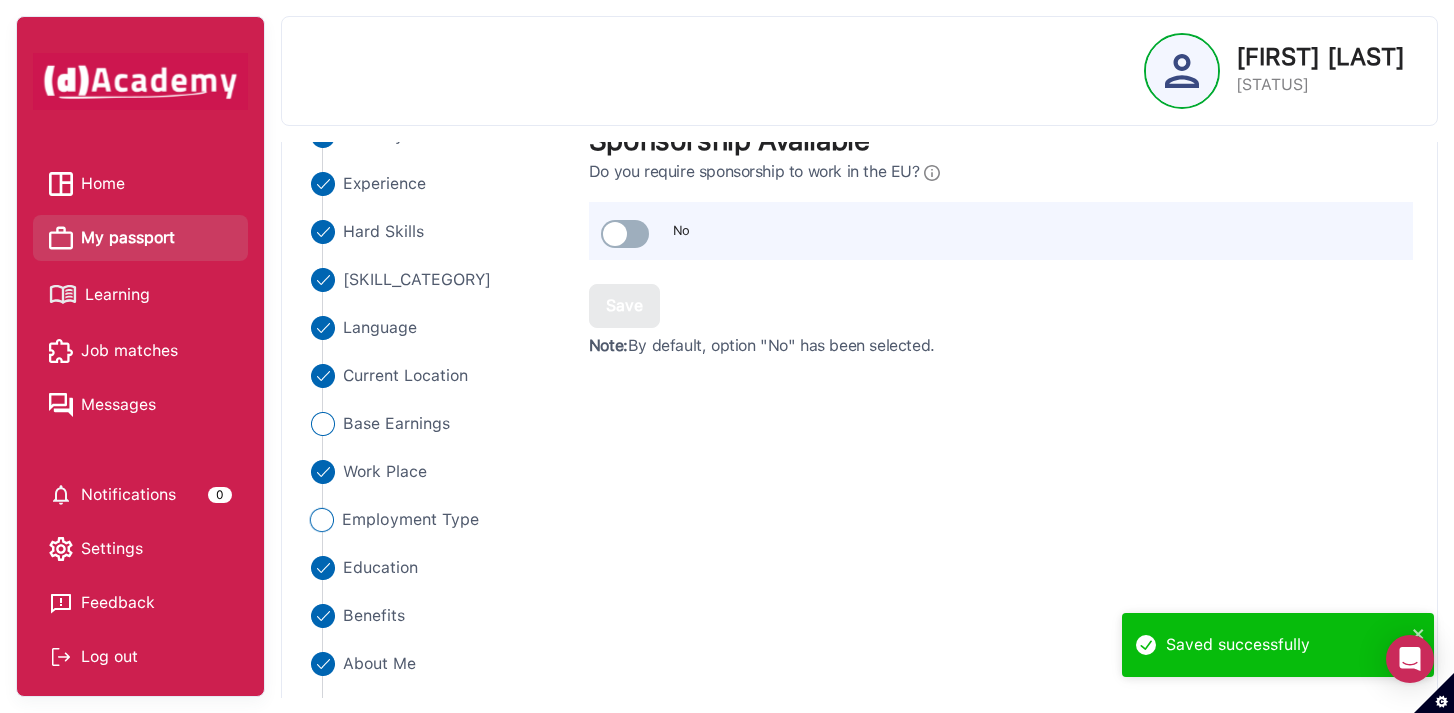 click on "Employment Type" at bounding box center (410, 520) 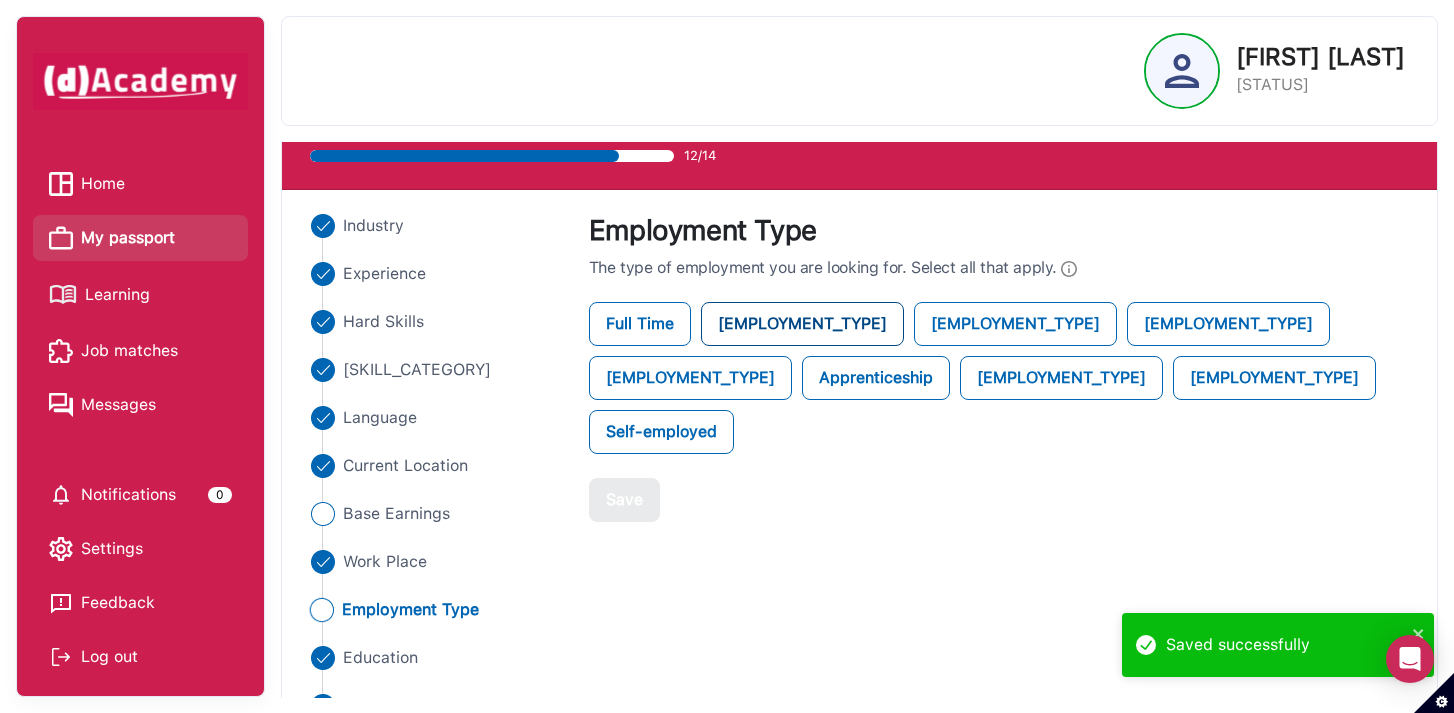 scroll, scrollTop: 89, scrollLeft: 0, axis: vertical 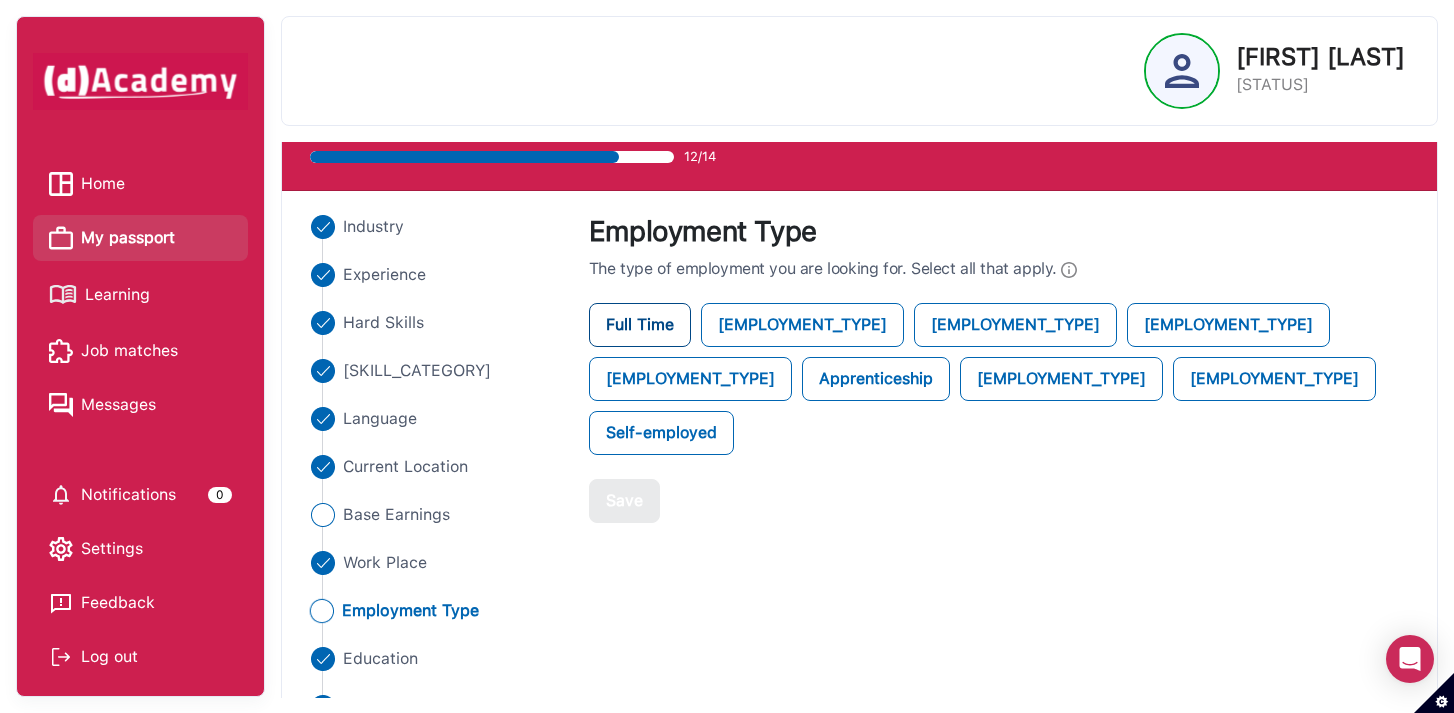 click on "Full Time" at bounding box center (640, 325) 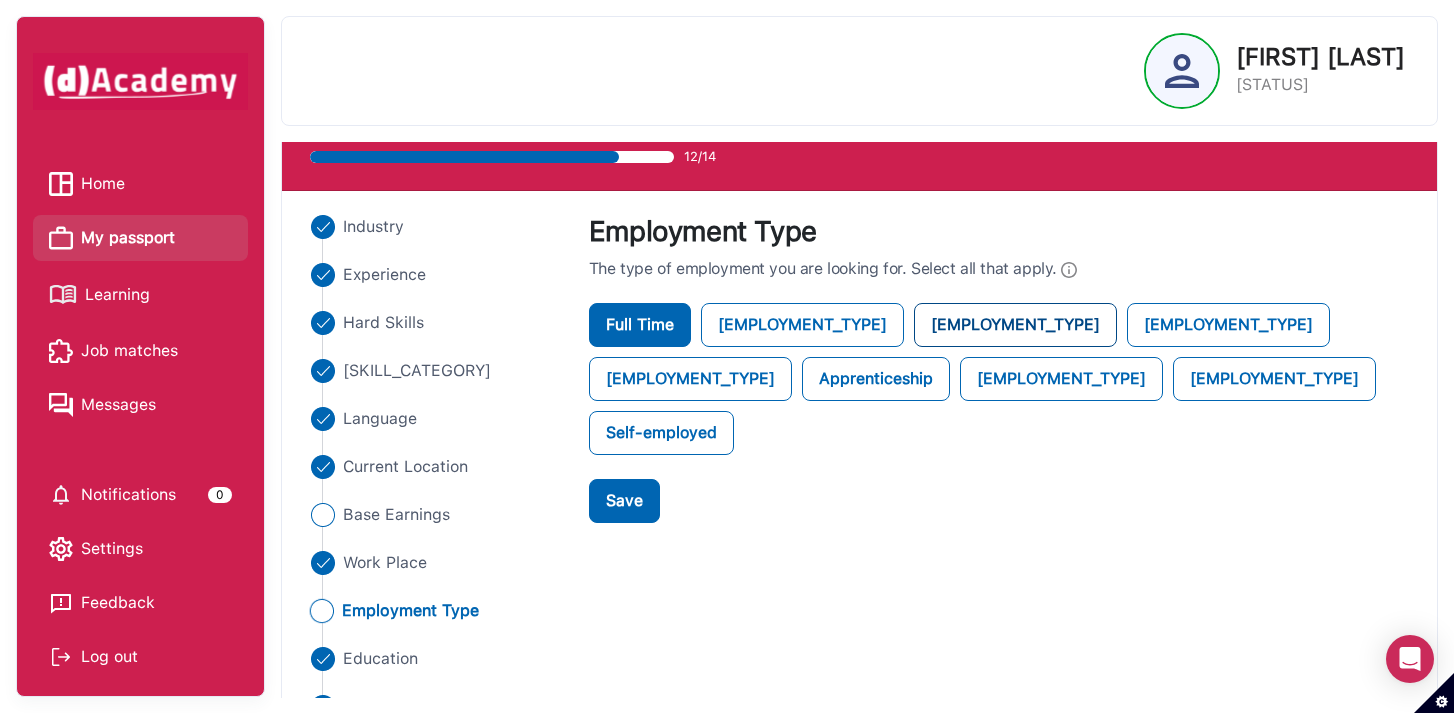 click on "[EMPLOYMENT_TYPE]" at bounding box center [1015, 325] 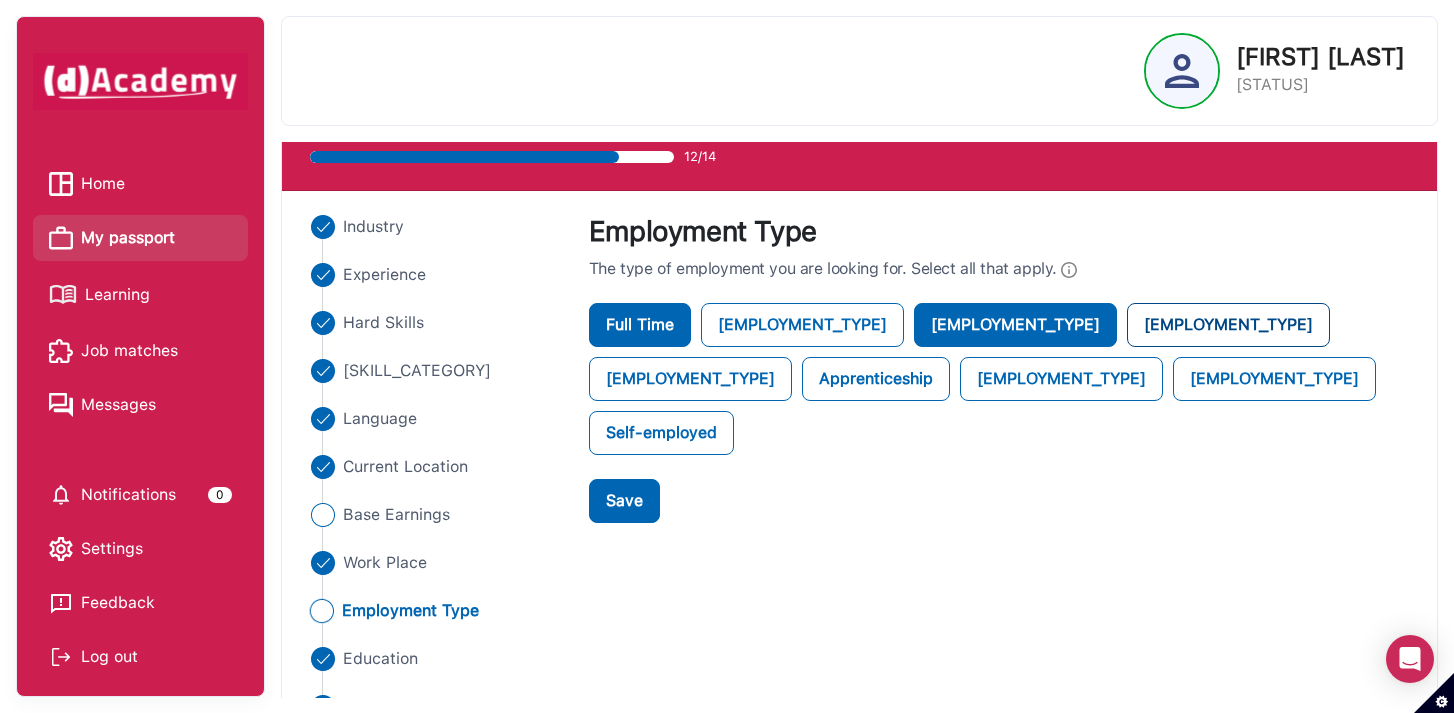 click on "[EMPLOYMENT_TYPE]" at bounding box center (1228, 325) 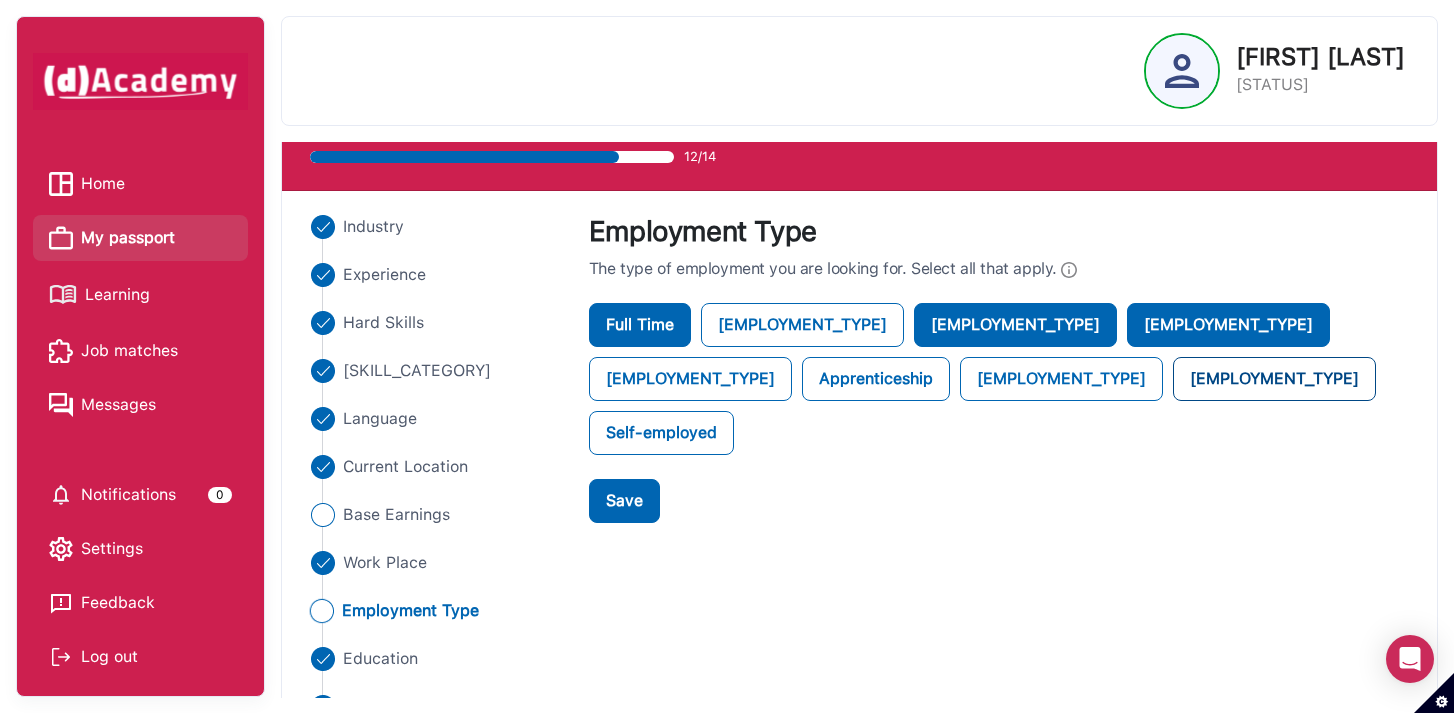 click on "[EMPLOYMENT_TYPE]" at bounding box center [1274, 379] 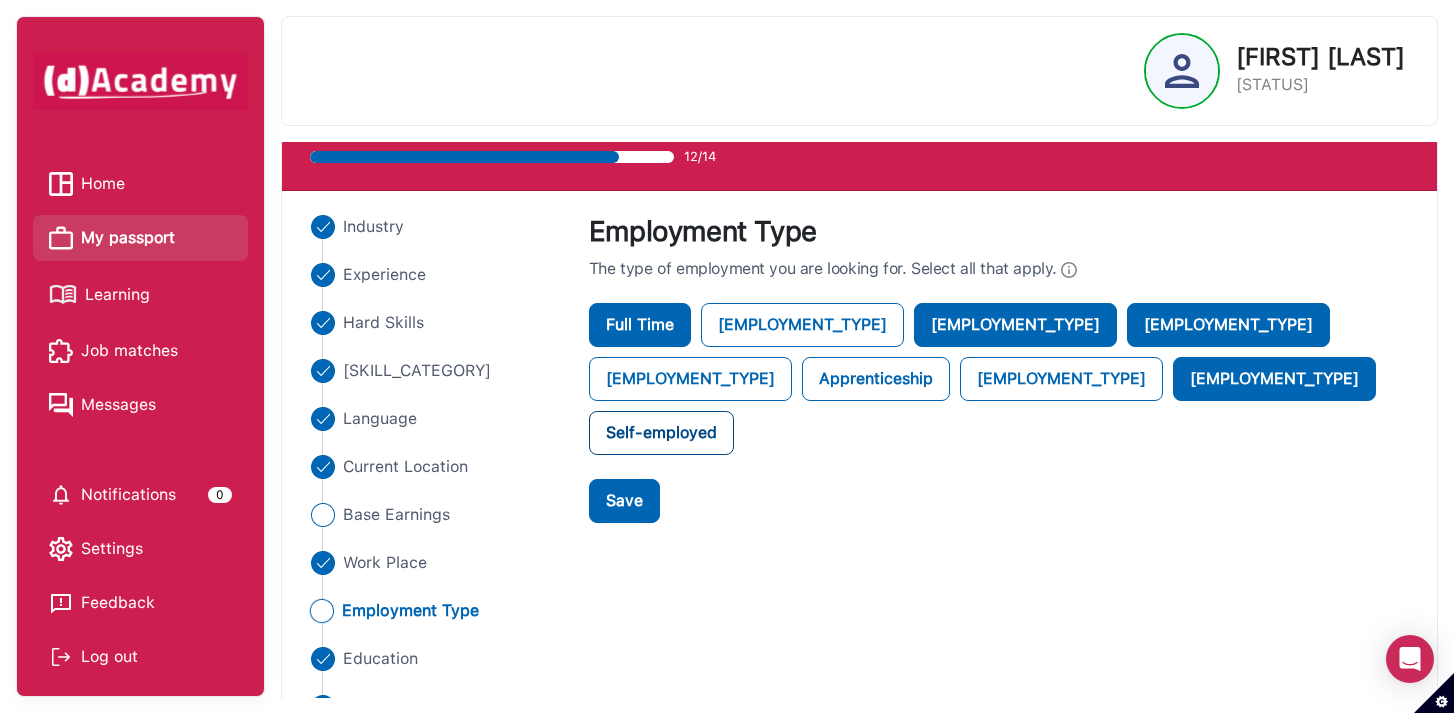 click on "Self-employed" at bounding box center [661, 433] 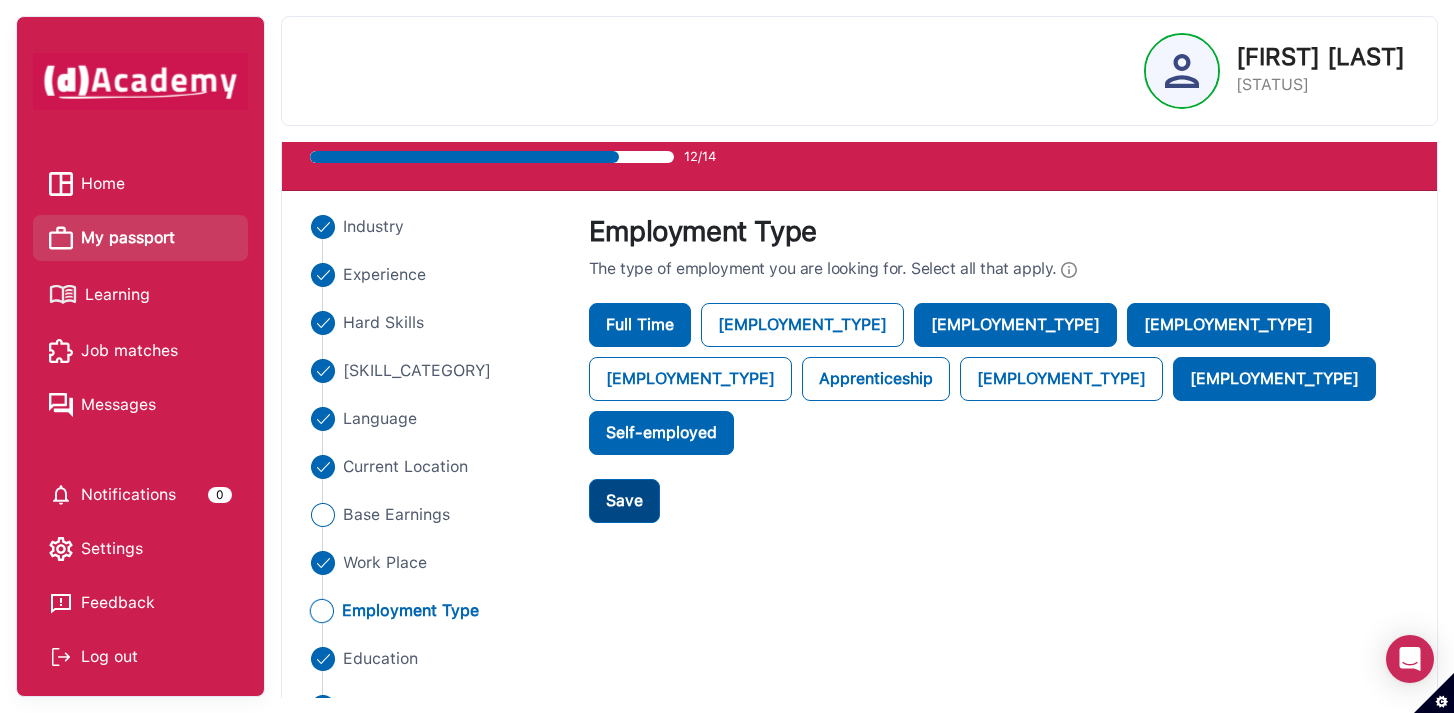 click on "Save" at bounding box center (624, 501) 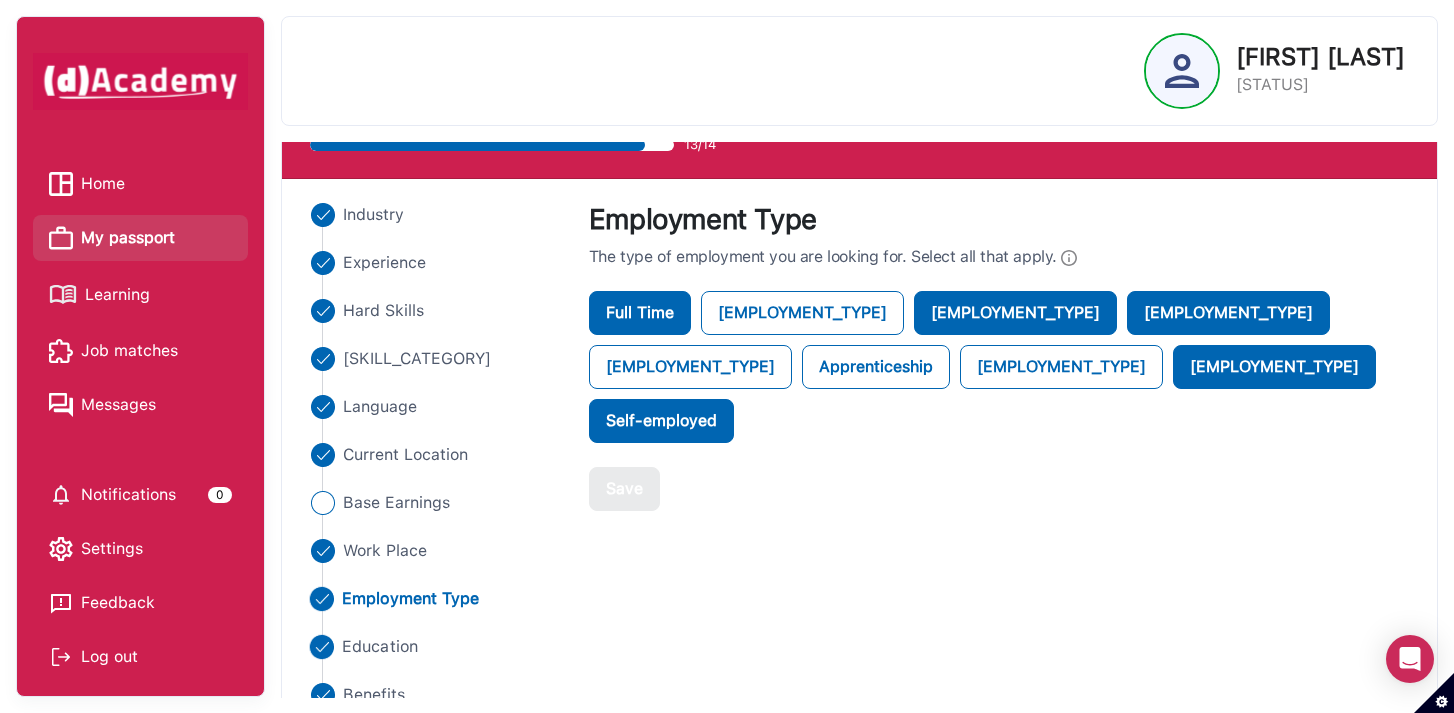 scroll, scrollTop: 107, scrollLeft: 0, axis: vertical 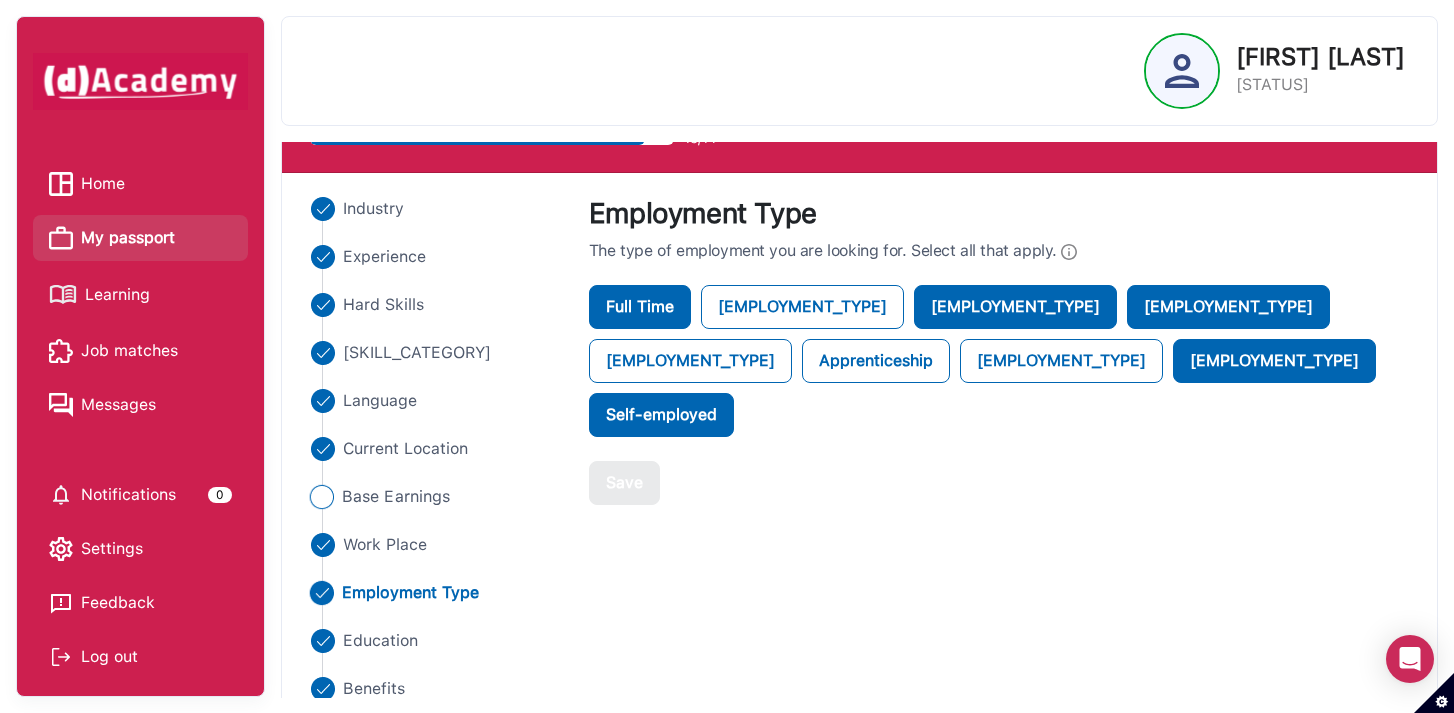 click on "Base Earnings" at bounding box center [396, 497] 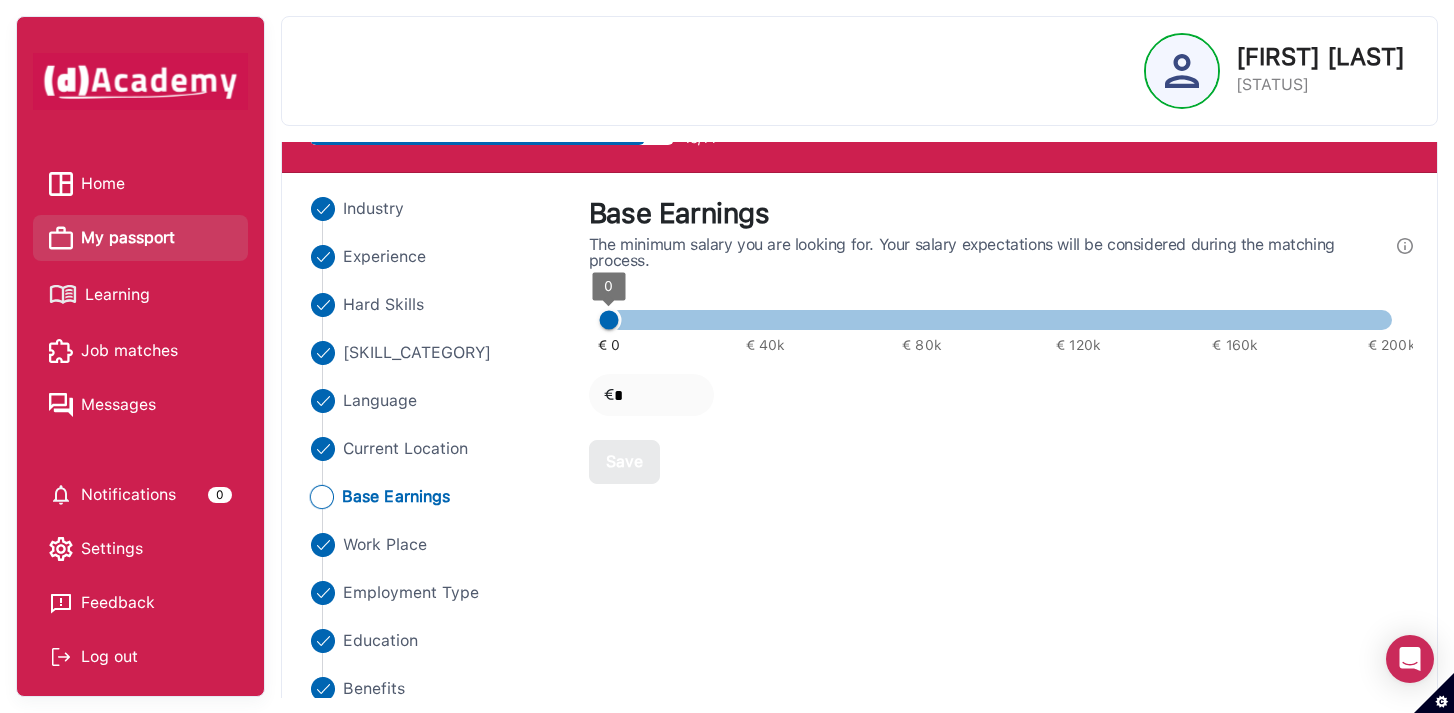 type on "******" 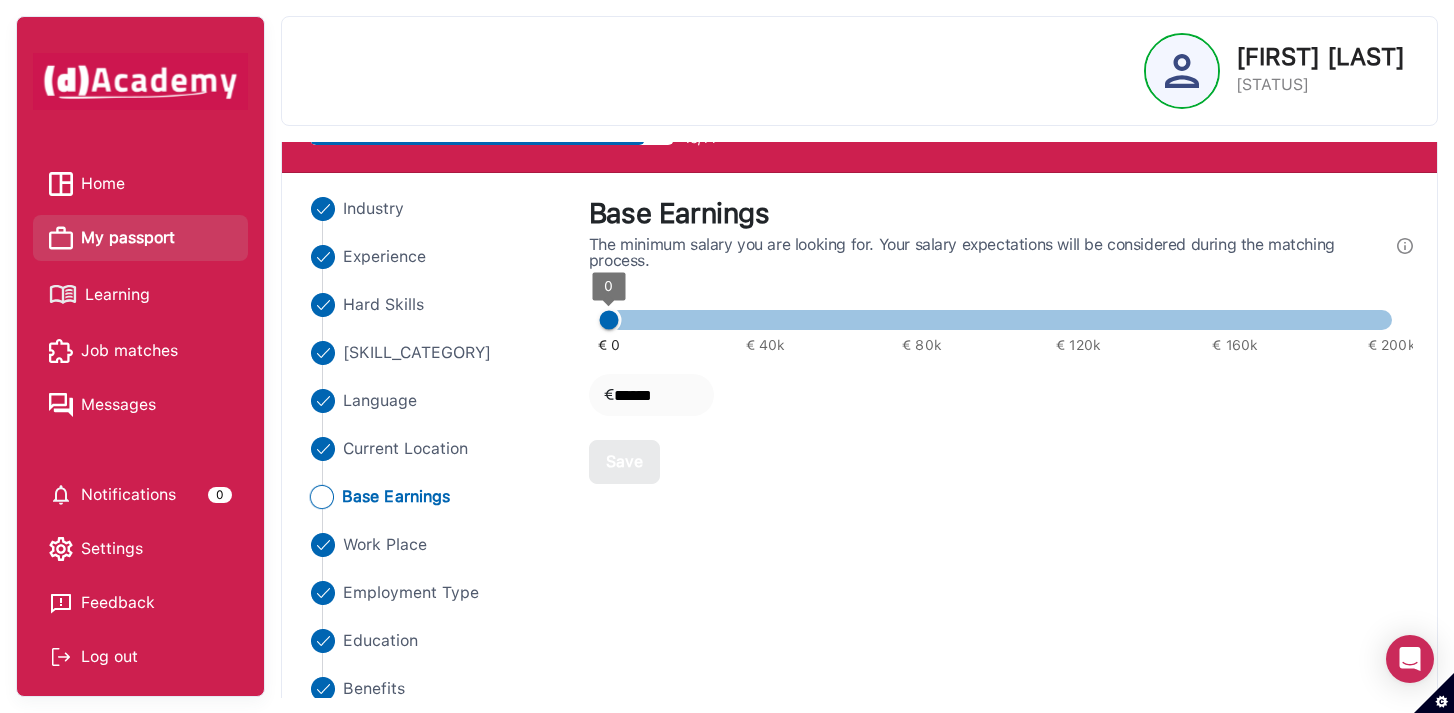 click at bounding box center (1000, 320) 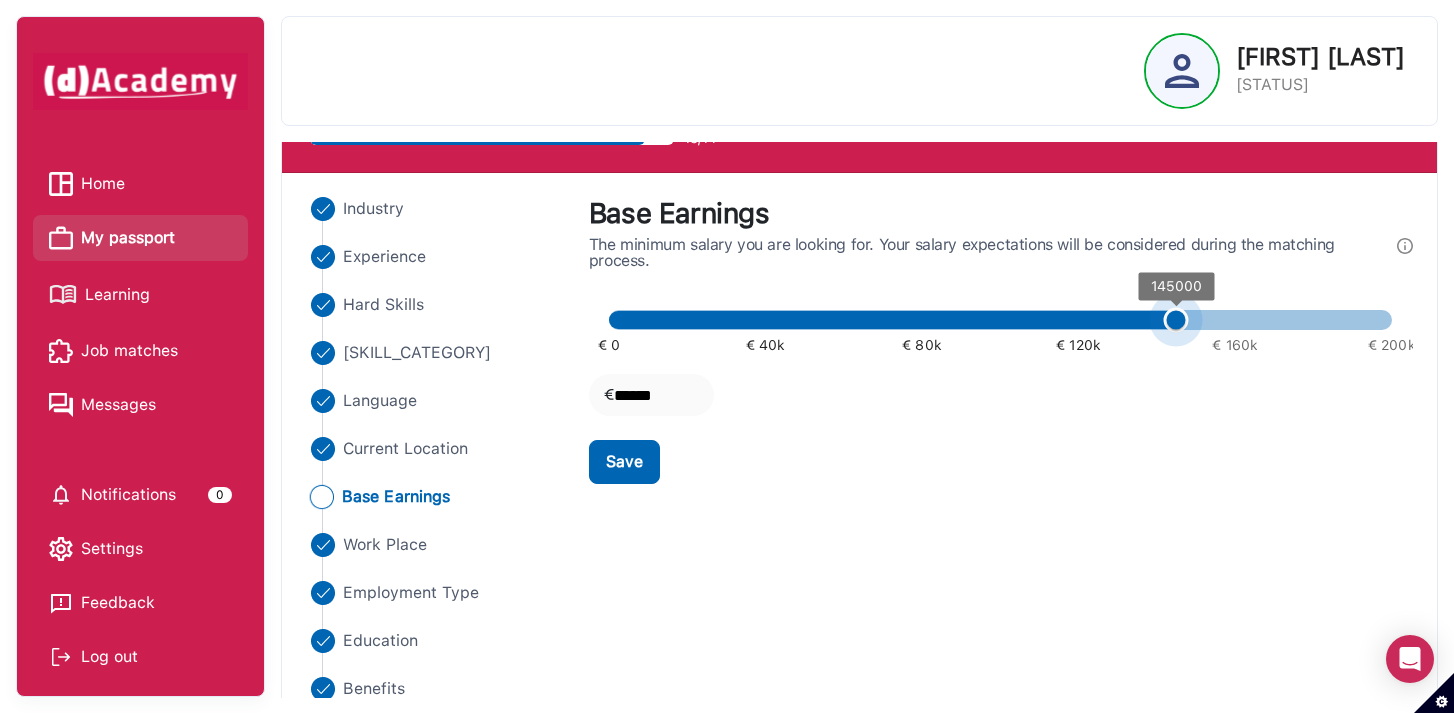 type on "******" 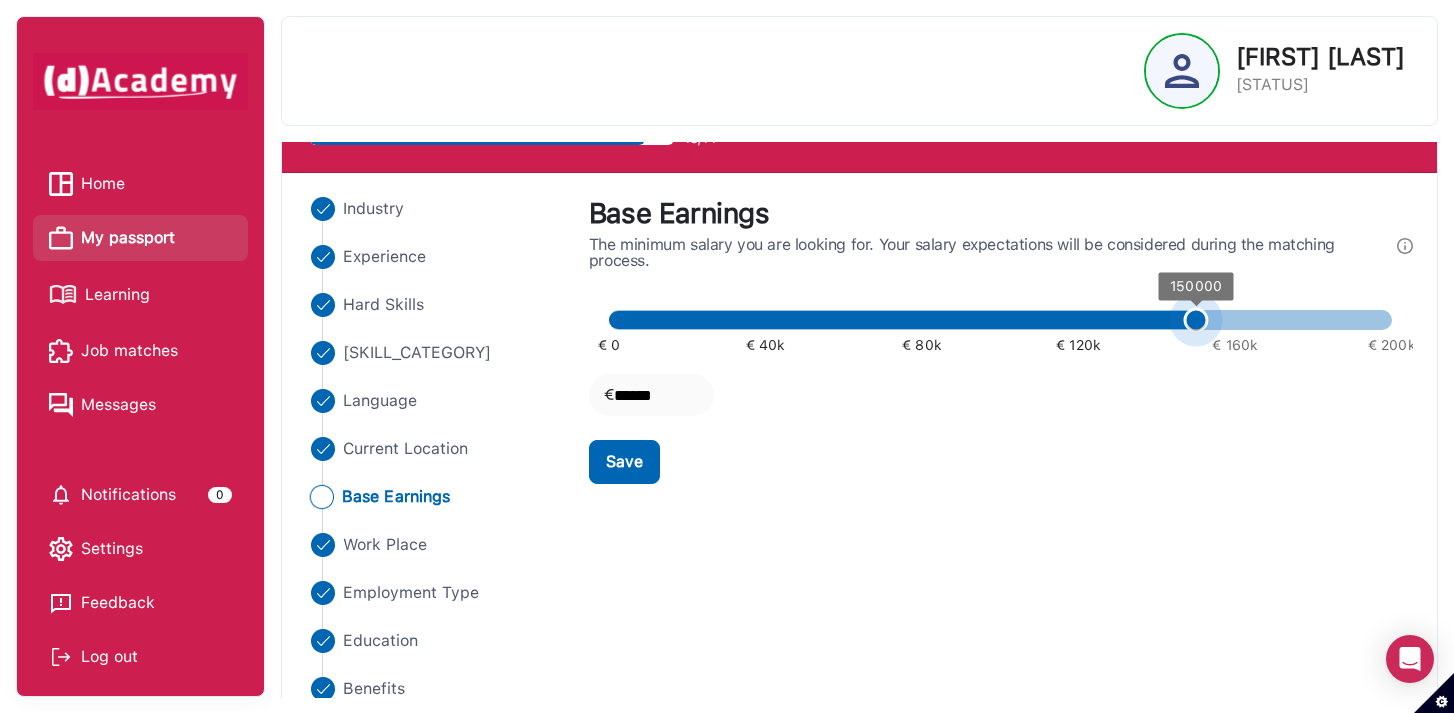 drag, startPoint x: 1178, startPoint y: 323, endPoint x: 1191, endPoint y: 323, distance: 13 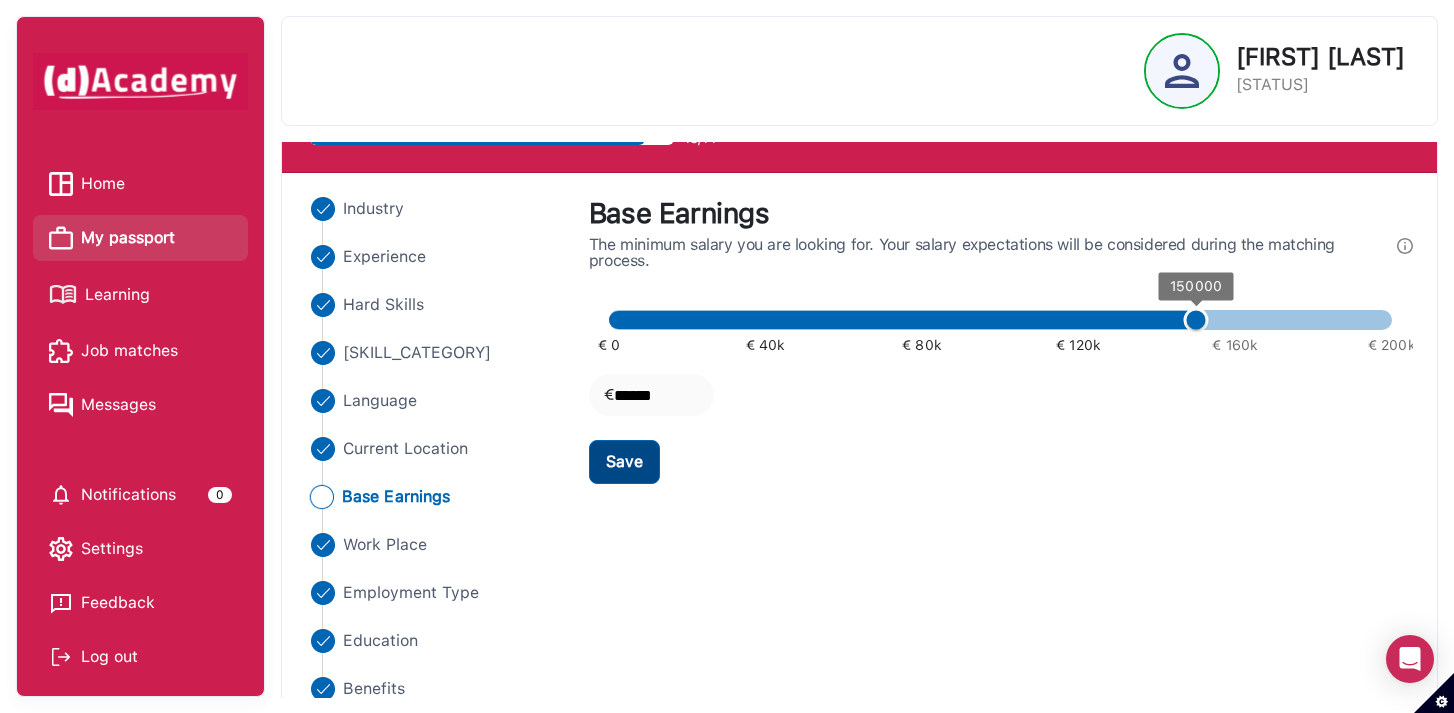 click on "Save" at bounding box center (624, 462) 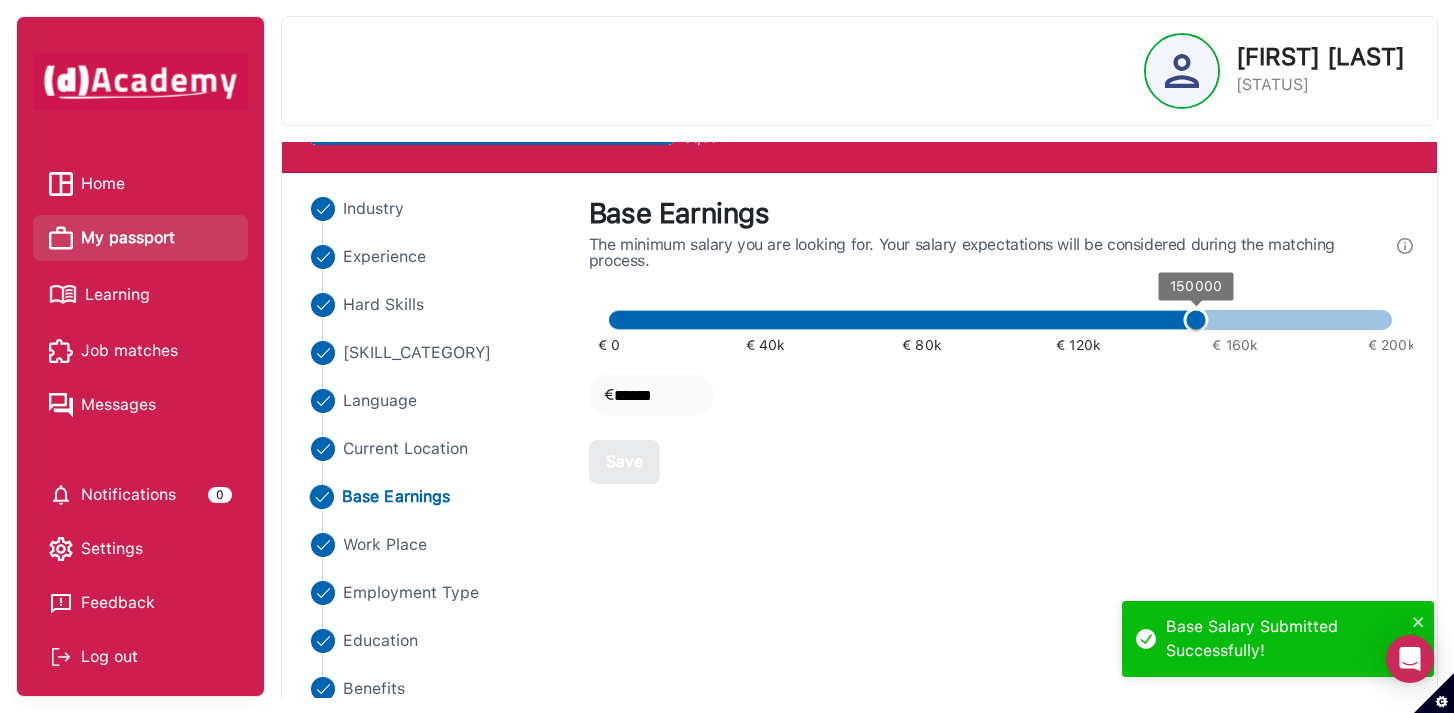 scroll, scrollTop: 279, scrollLeft: 0, axis: vertical 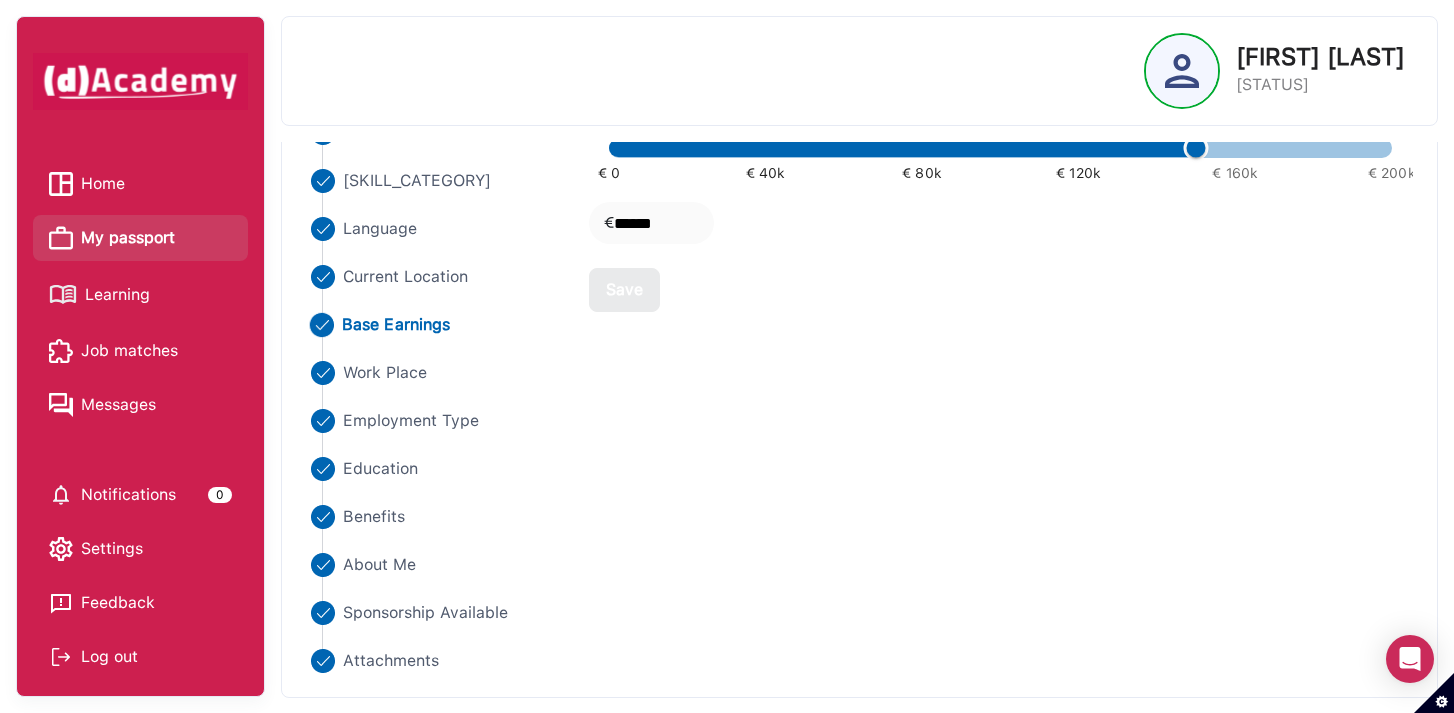click on "My passport" at bounding box center (128, 238) 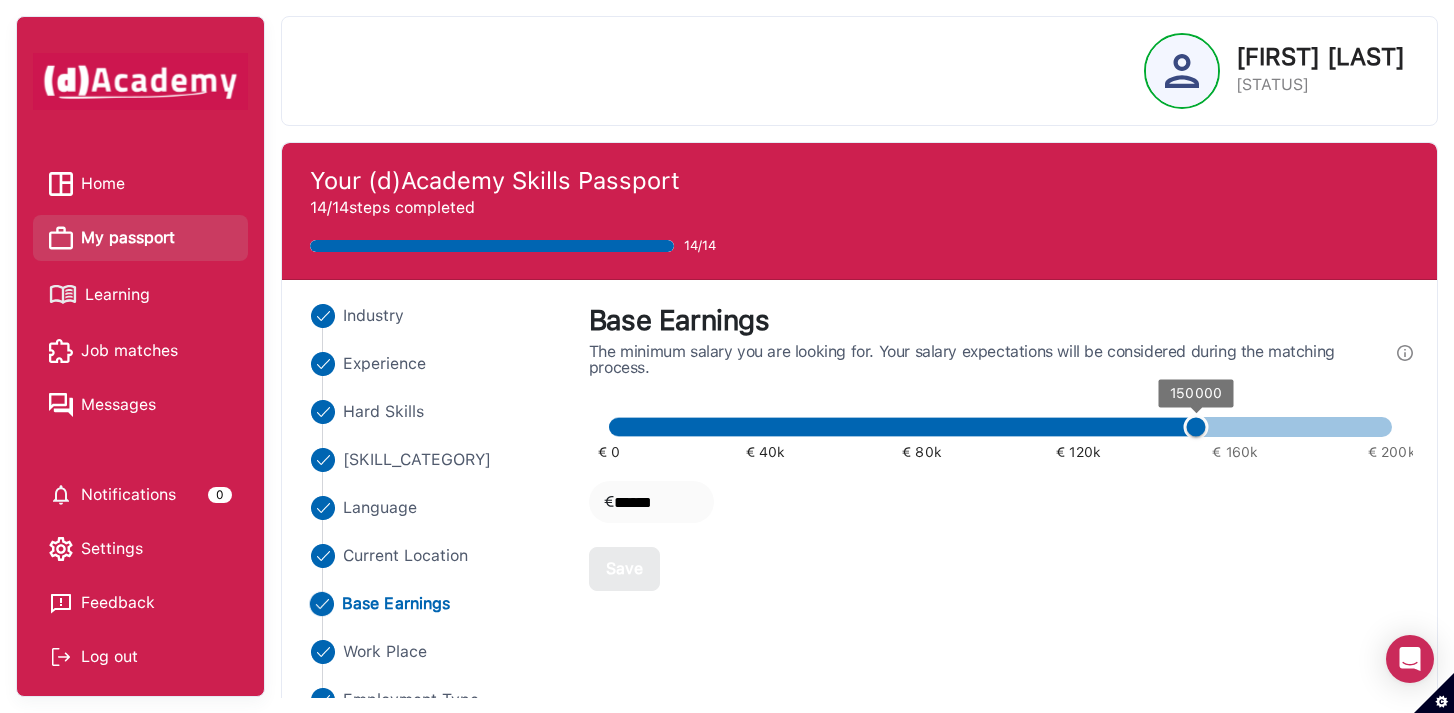 click on "Learning" at bounding box center (117, 295) 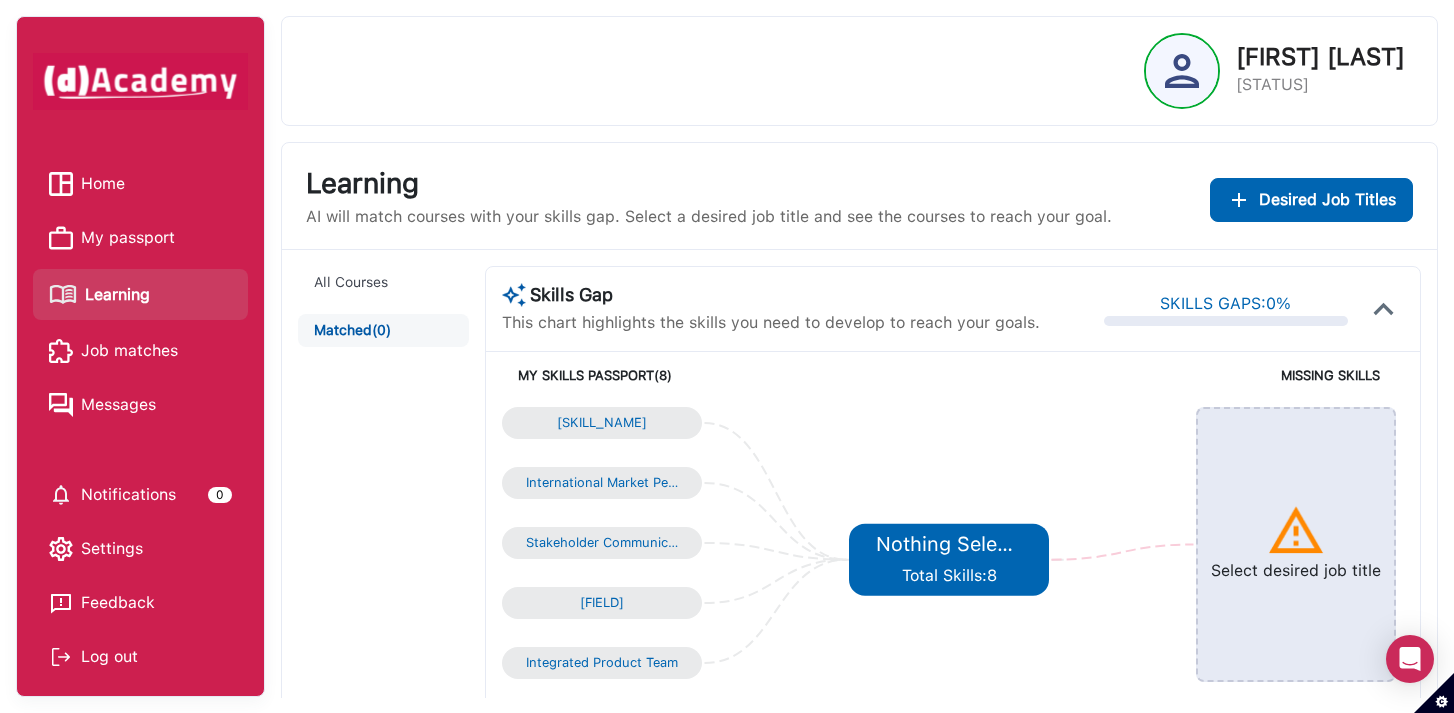 click on "Job matches" at bounding box center (129, 351) 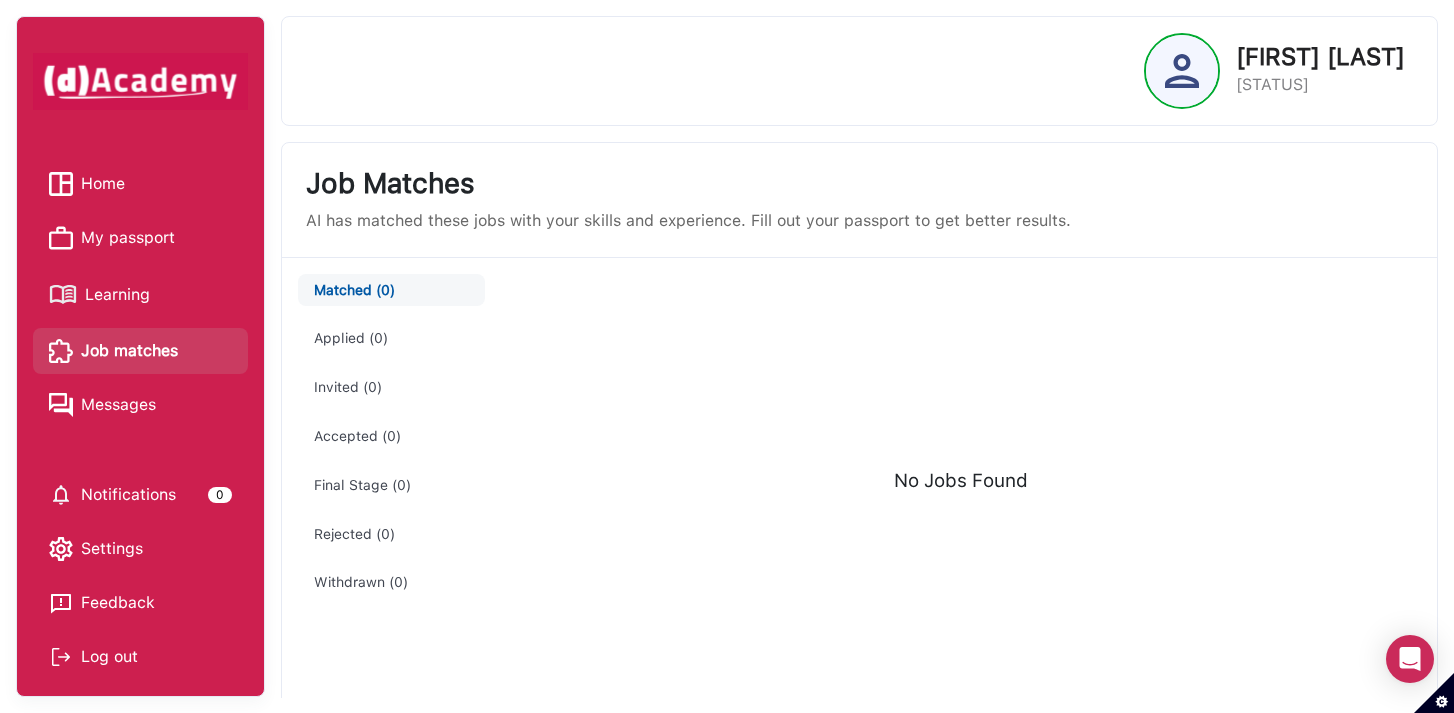click on "Learning" at bounding box center (117, 295) 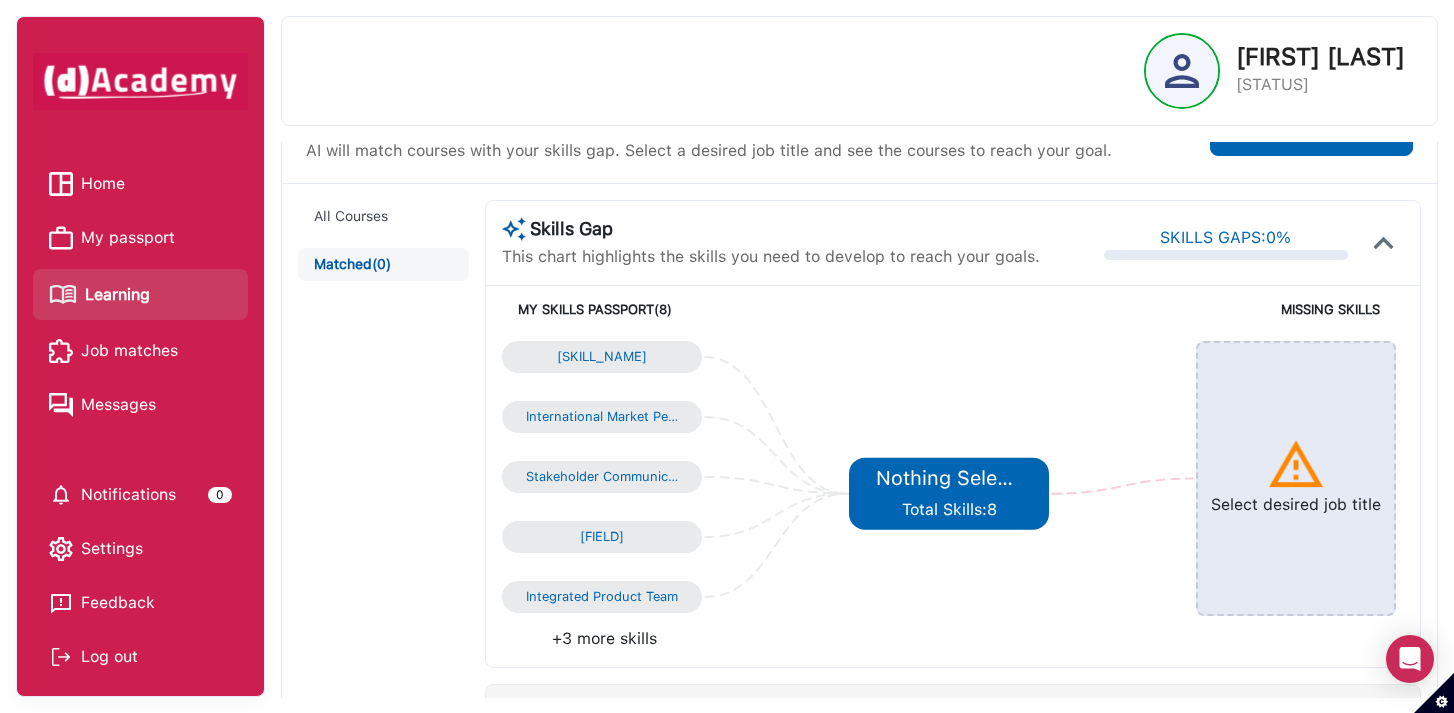 scroll, scrollTop: 80, scrollLeft: 0, axis: vertical 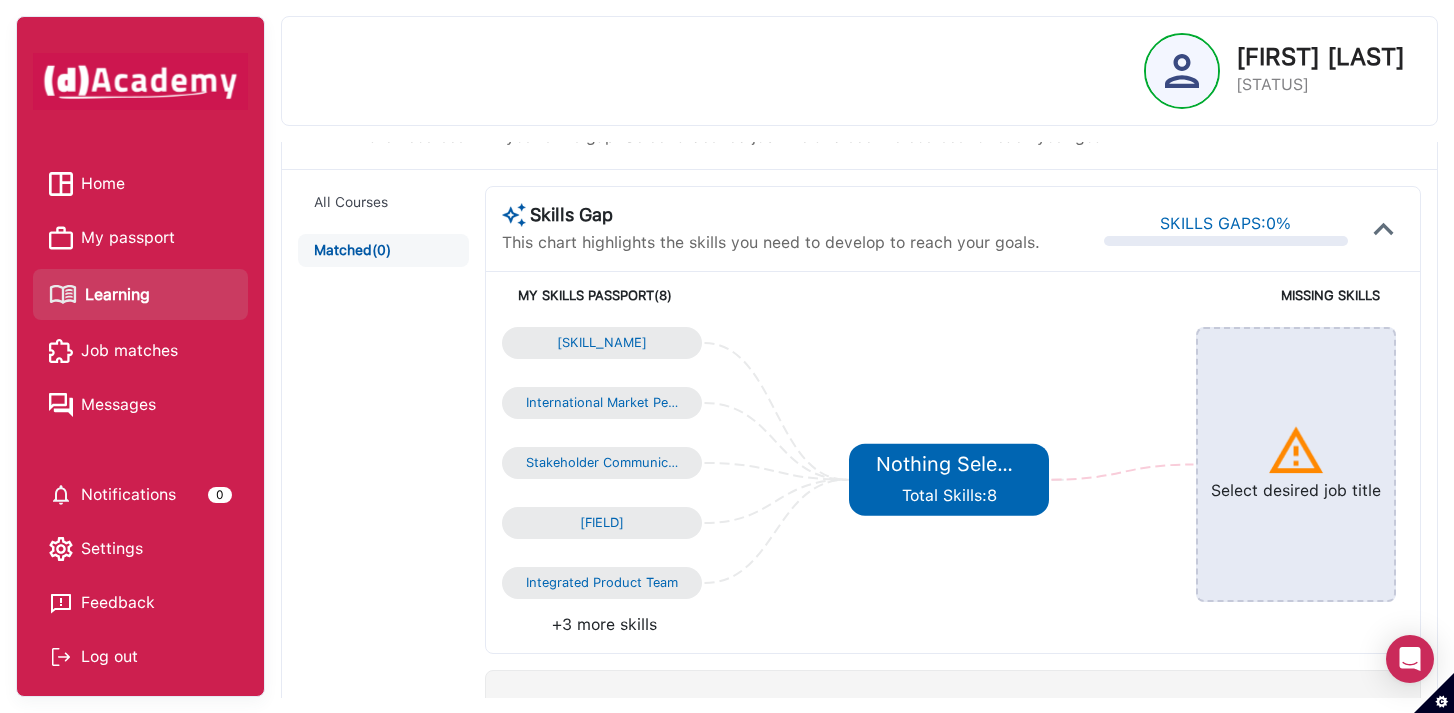 click on "Select desired job title" at bounding box center (1296, 464) 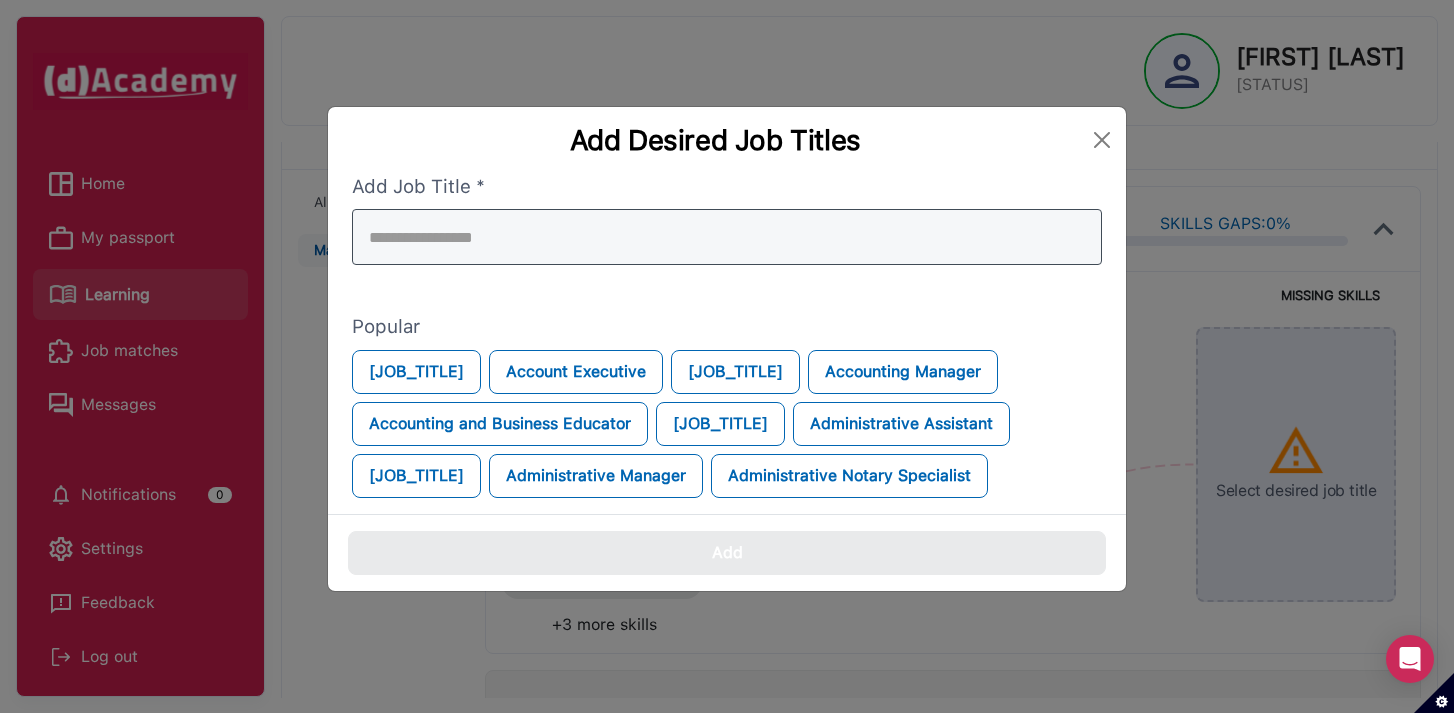 click at bounding box center [727, 237] 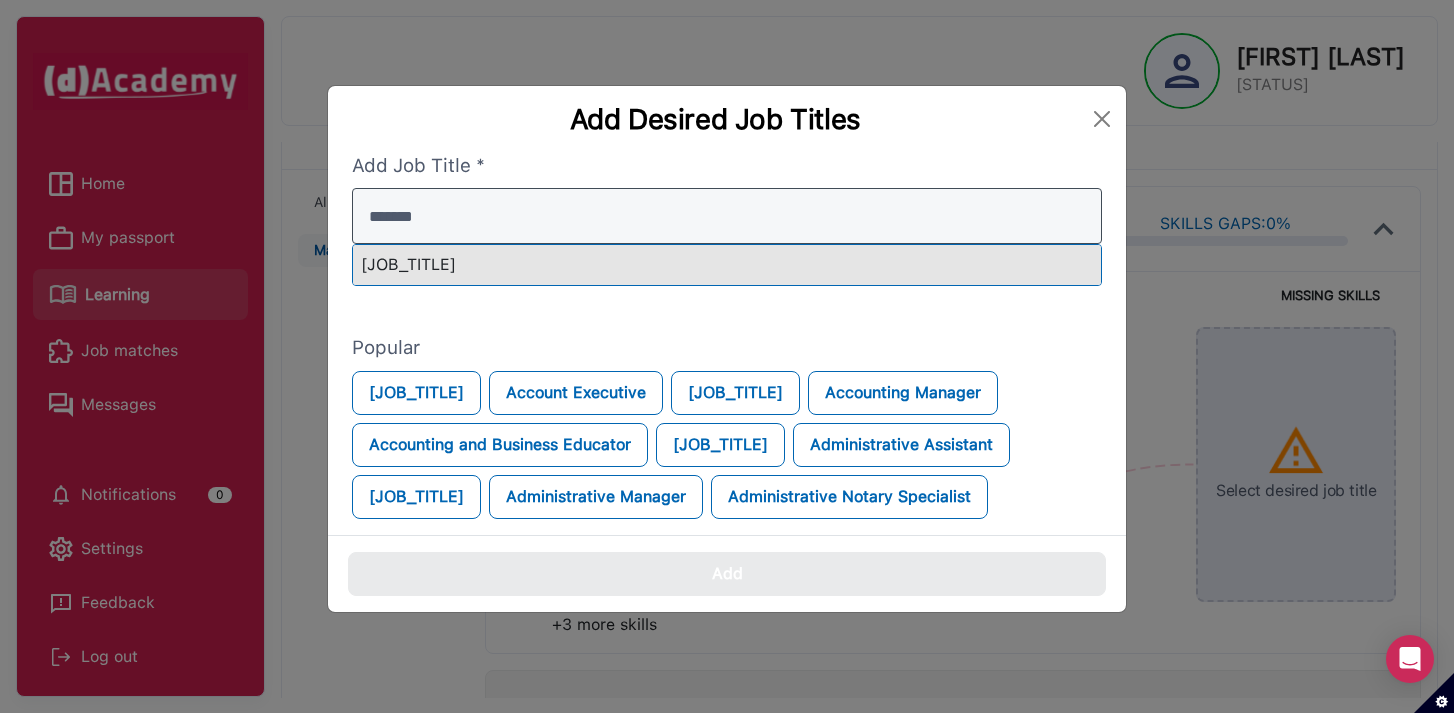 type on "*******" 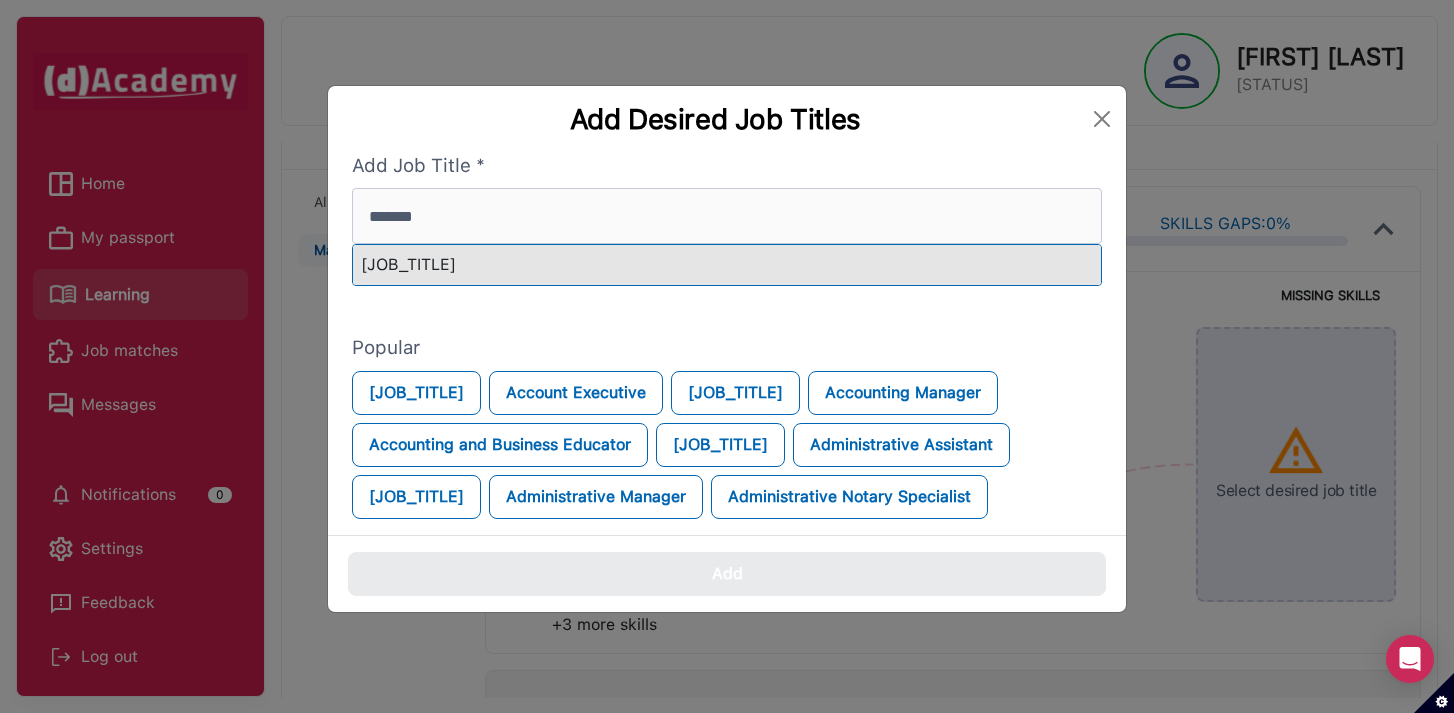 click on "[JOB_TITLE]" at bounding box center (727, 265) 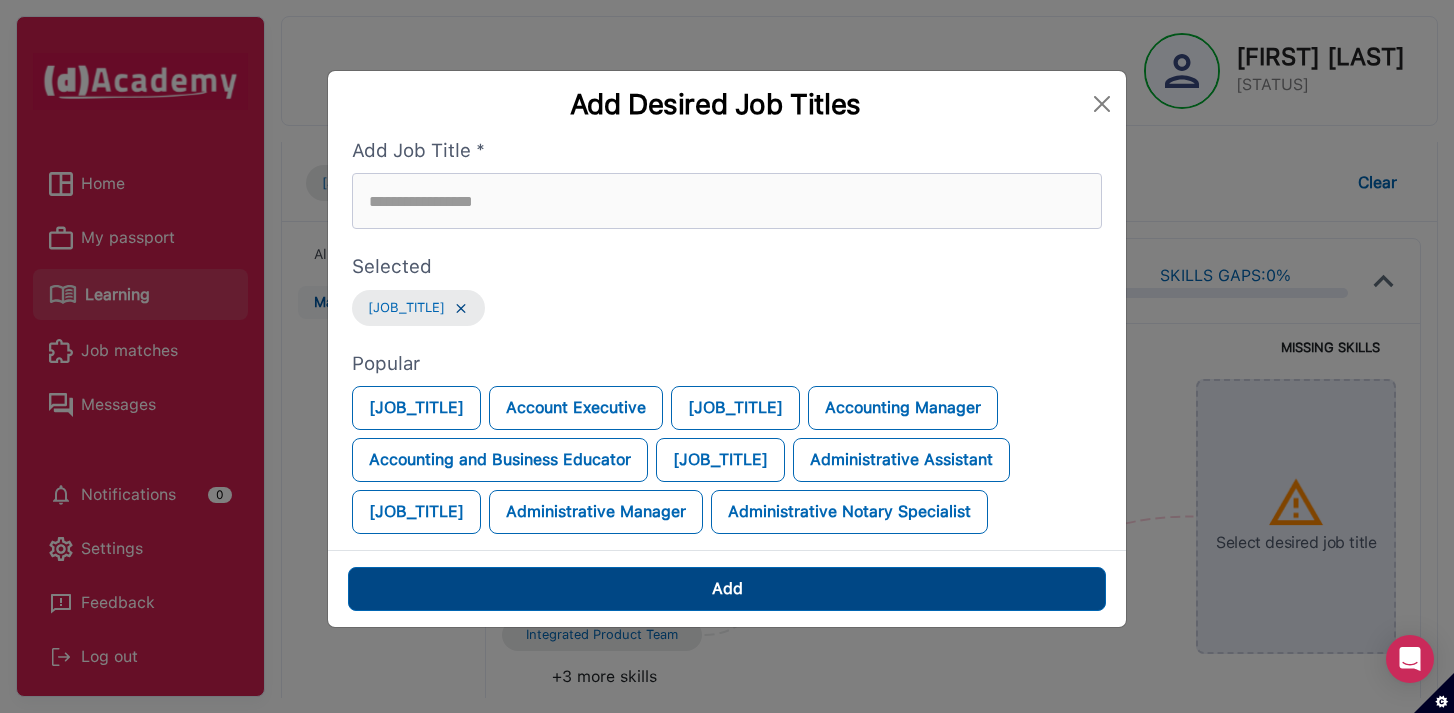 click on "Add" at bounding box center (727, 589) 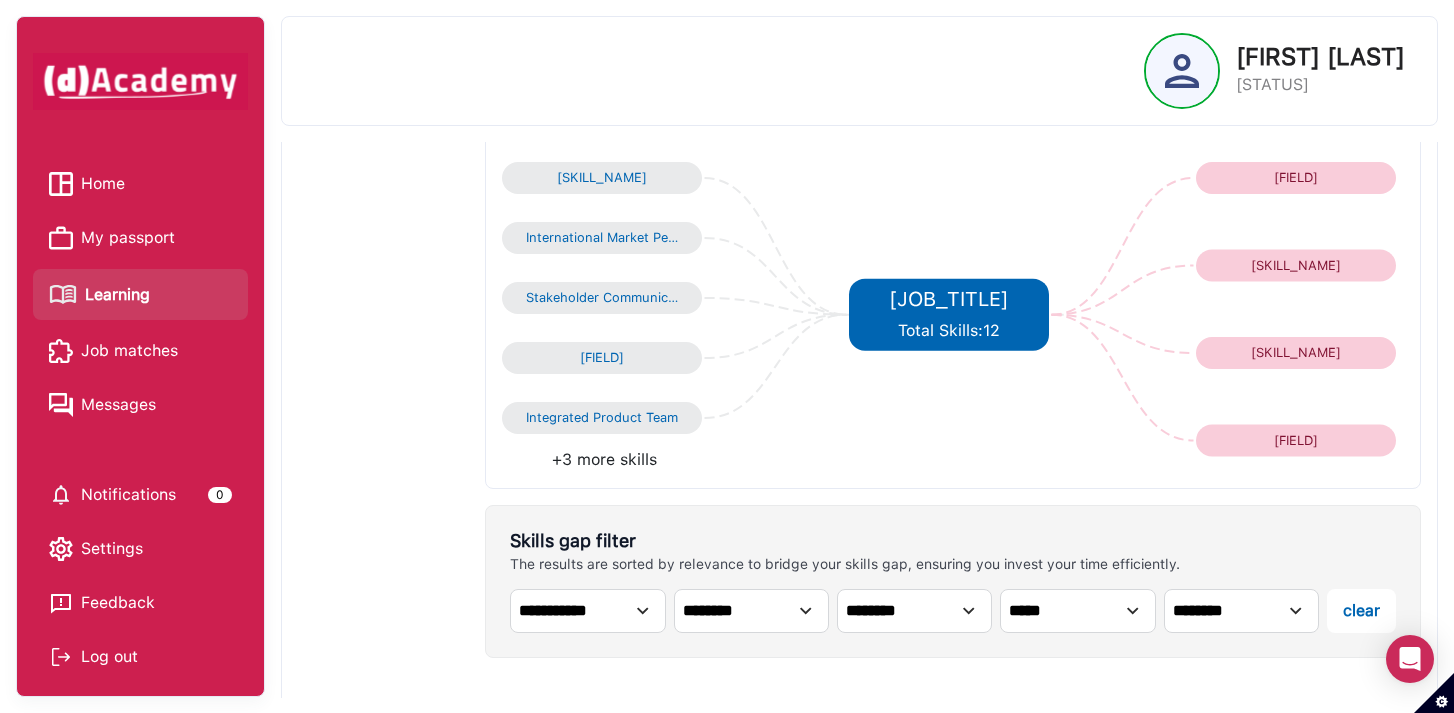 scroll, scrollTop: 298, scrollLeft: 0, axis: vertical 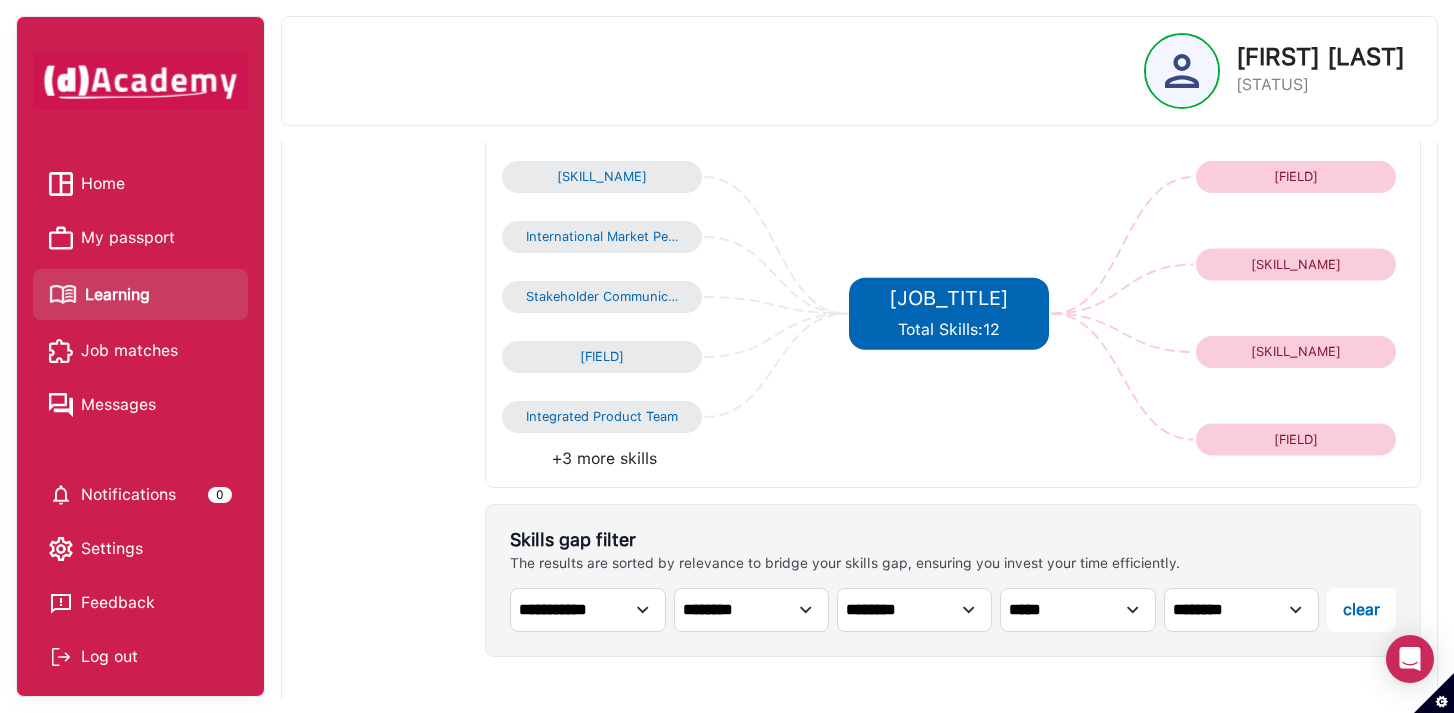 click on "Job matches" at bounding box center [129, 351] 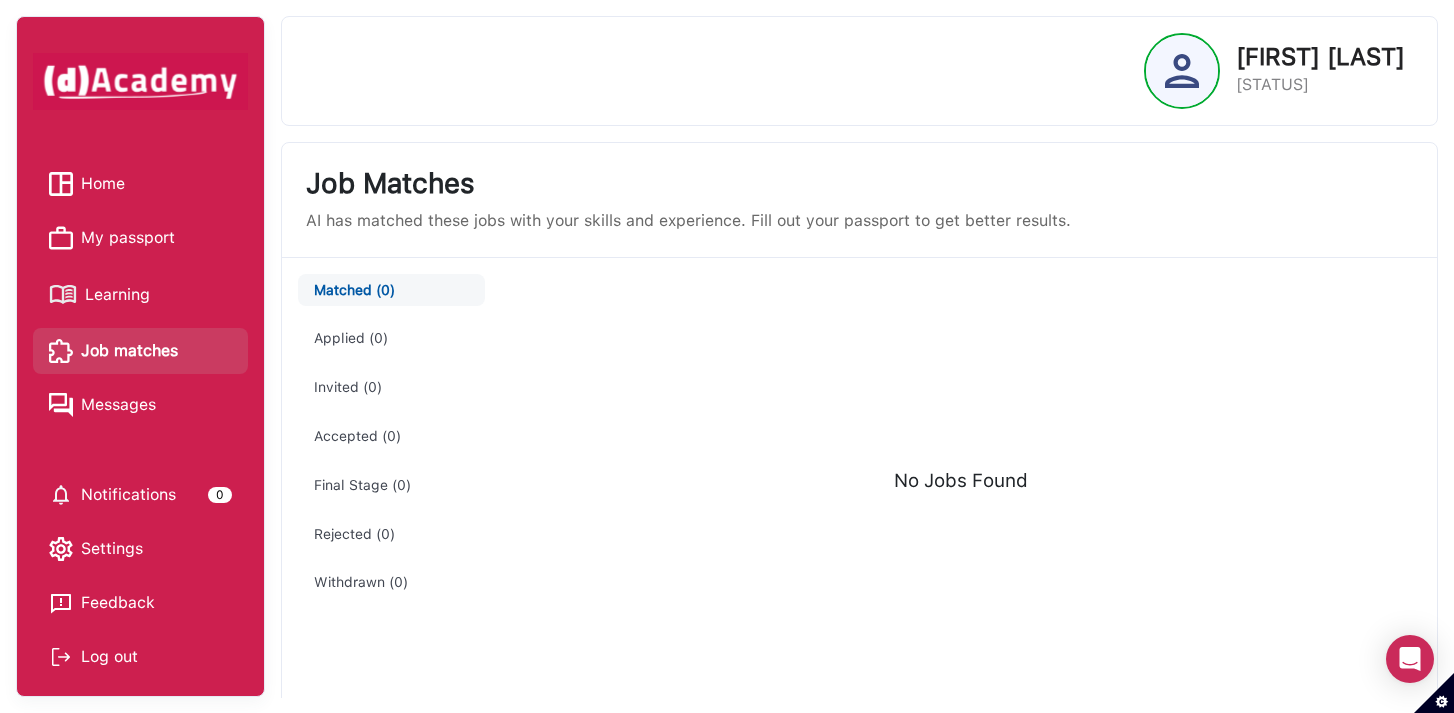 click on "Learning" at bounding box center (117, 295) 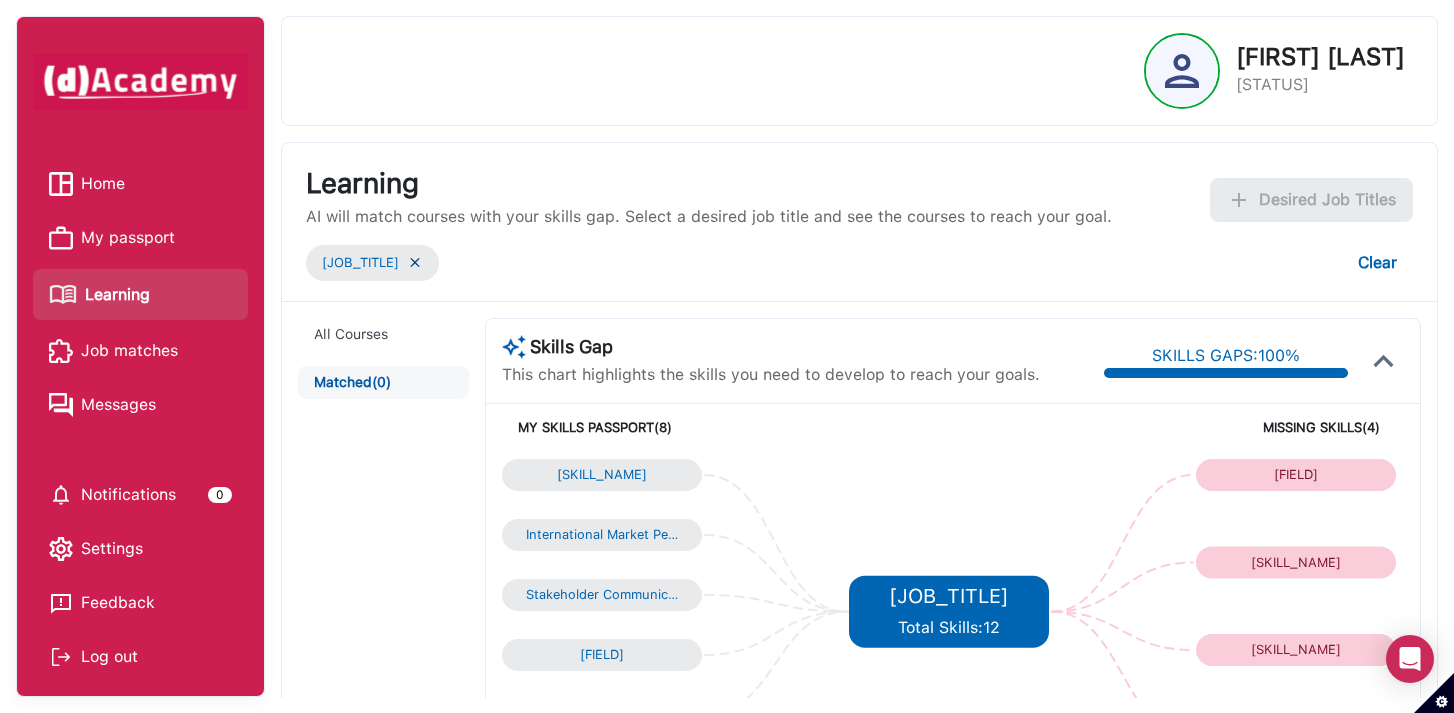 click on "Messages" at bounding box center (118, 405) 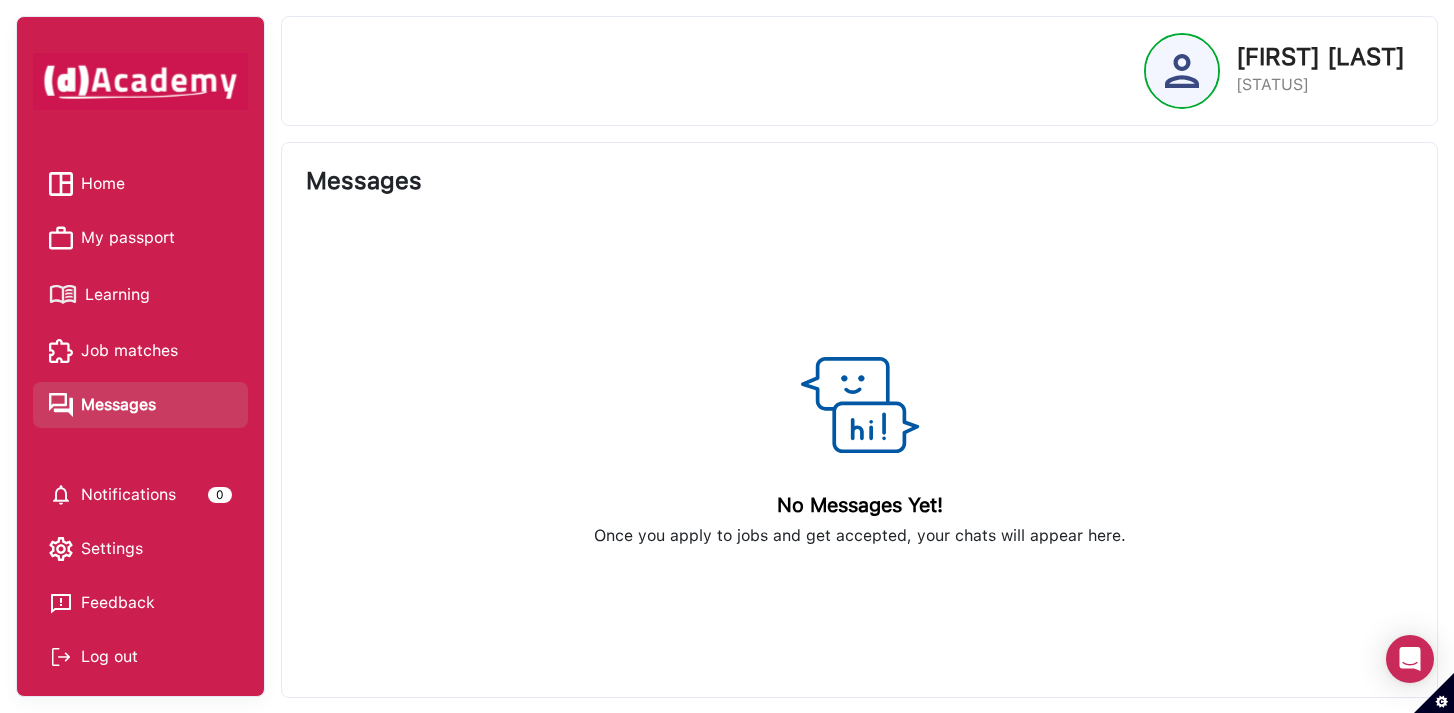 click on "Home" at bounding box center [140, 184] 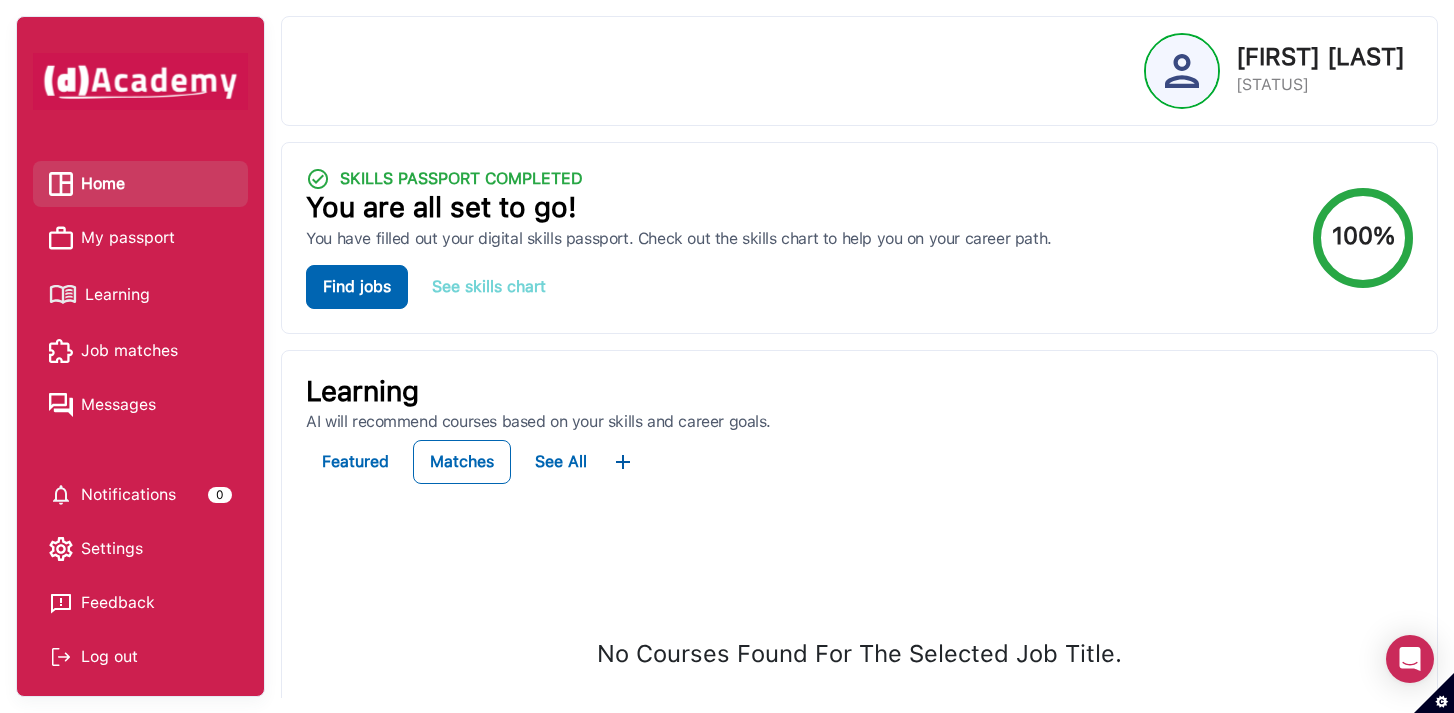click on "See skills chart" at bounding box center [489, 287] 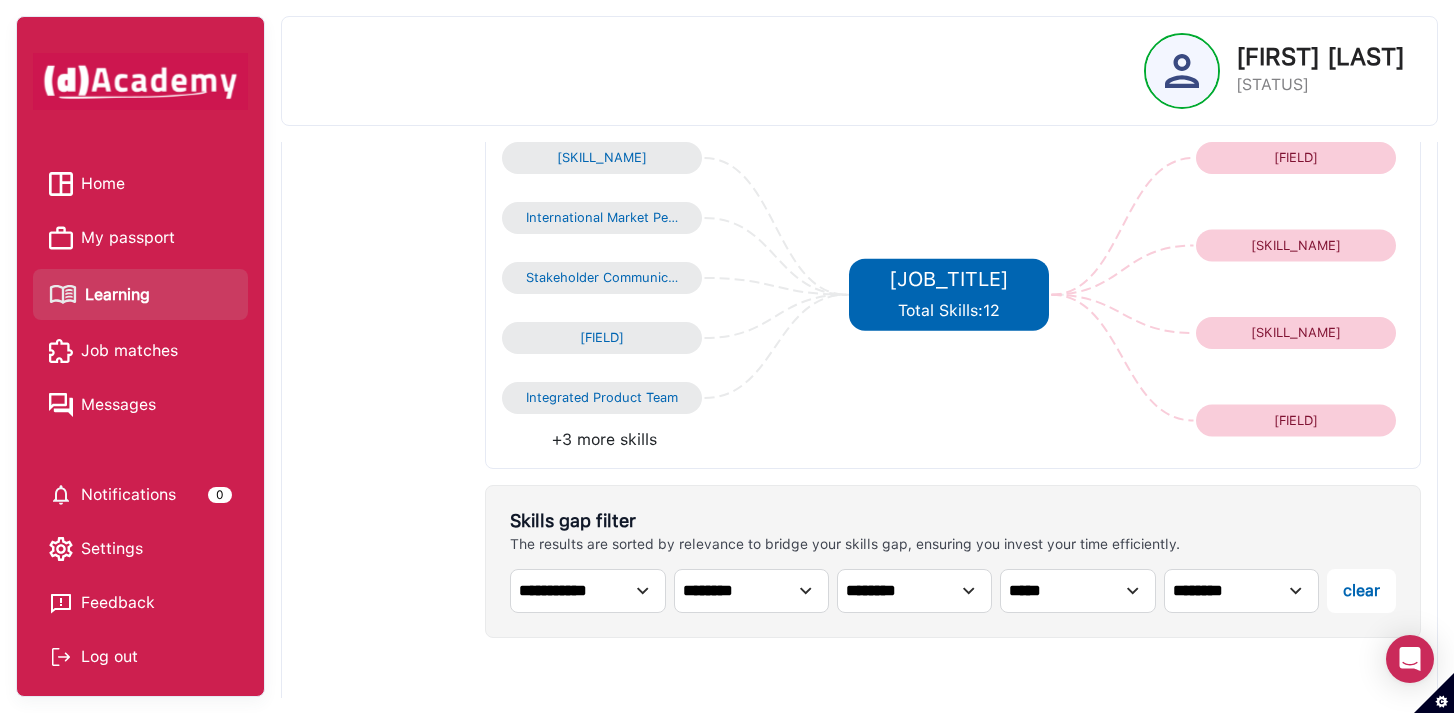 scroll, scrollTop: 324, scrollLeft: 0, axis: vertical 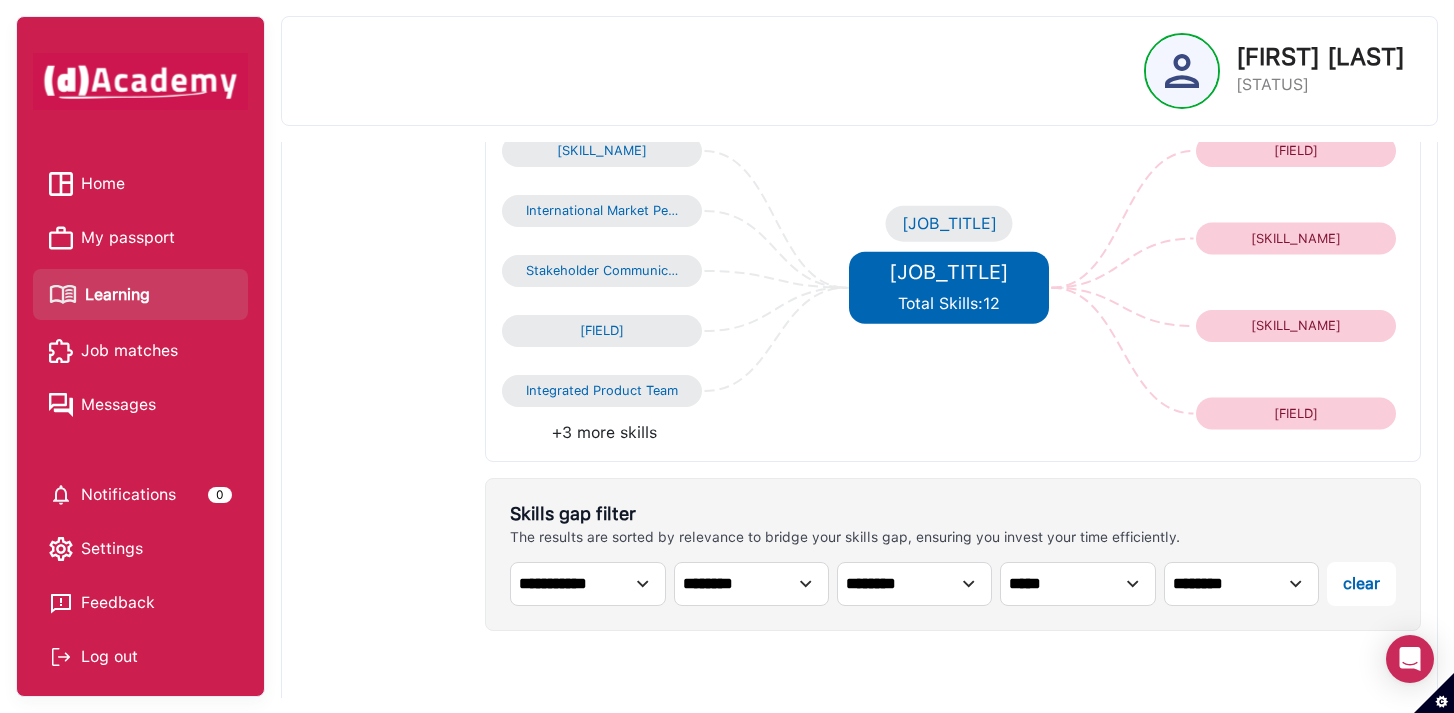 type 